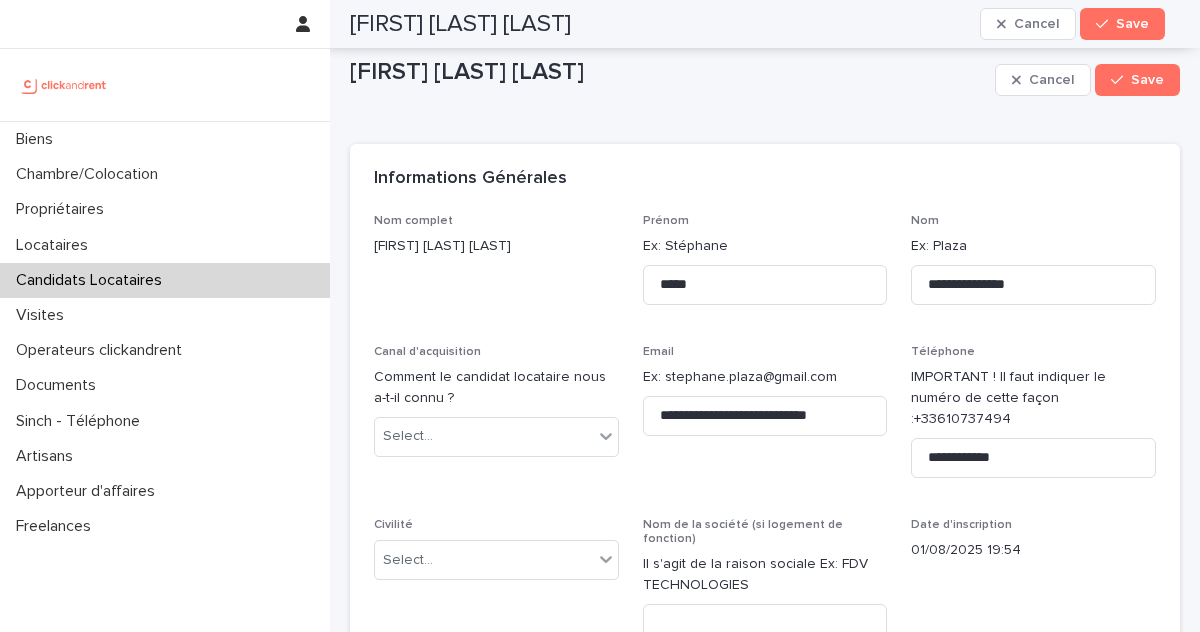 scroll, scrollTop: 0, scrollLeft: 0, axis: both 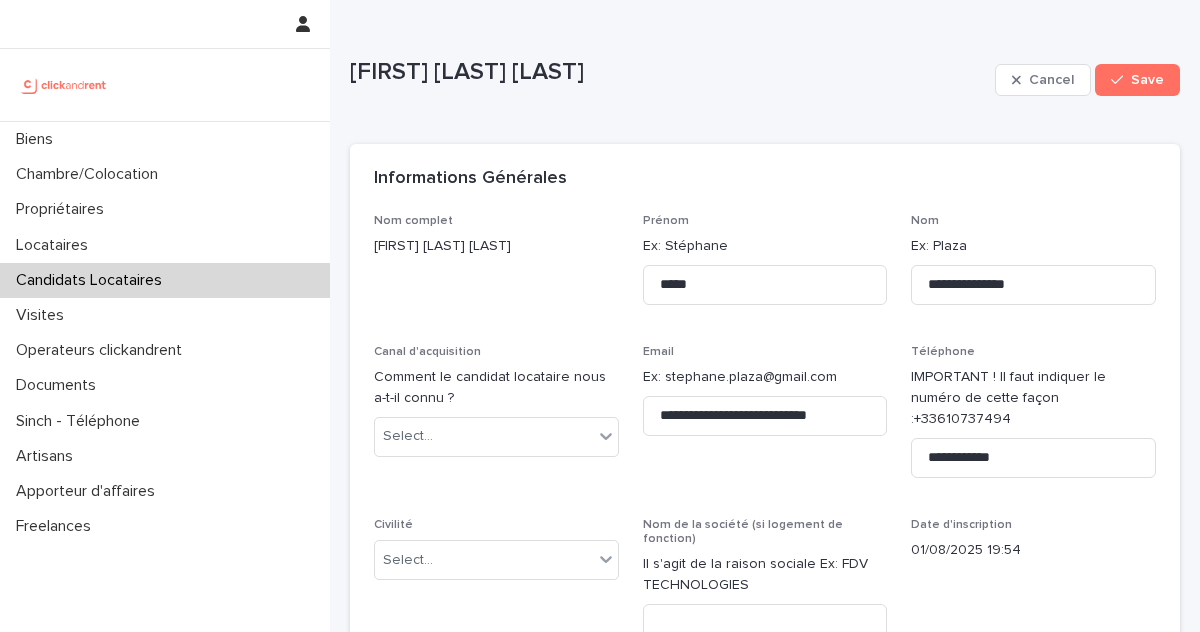 click on "+33610737494" 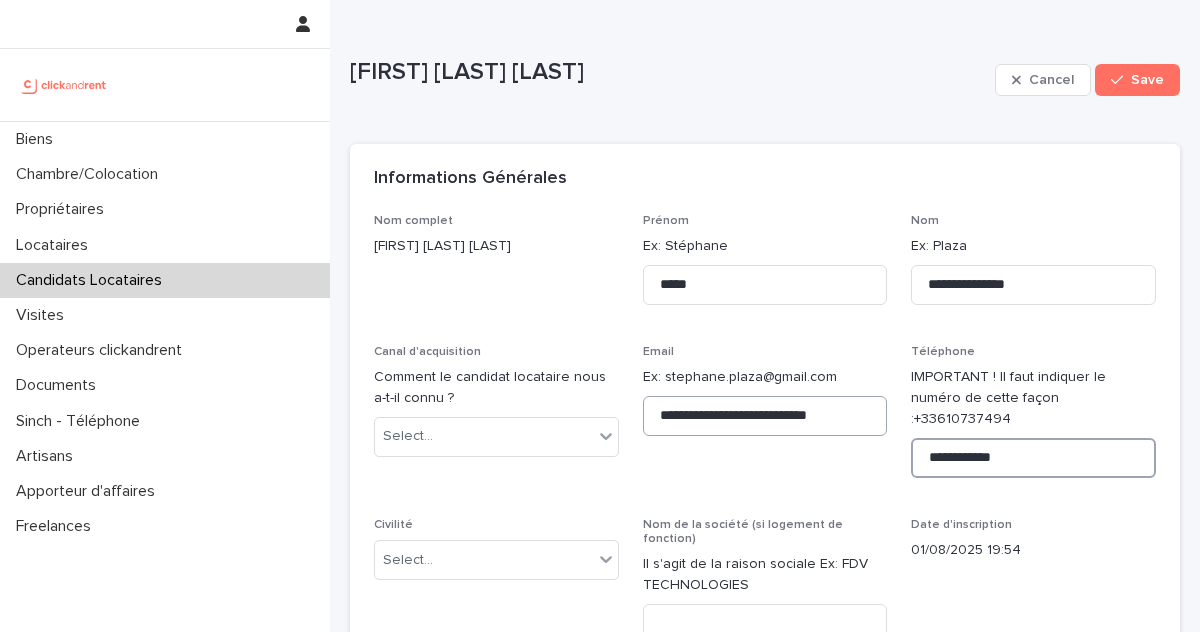 drag, startPoint x: 1019, startPoint y: 440, endPoint x: 856, endPoint y: 425, distance: 163.68874 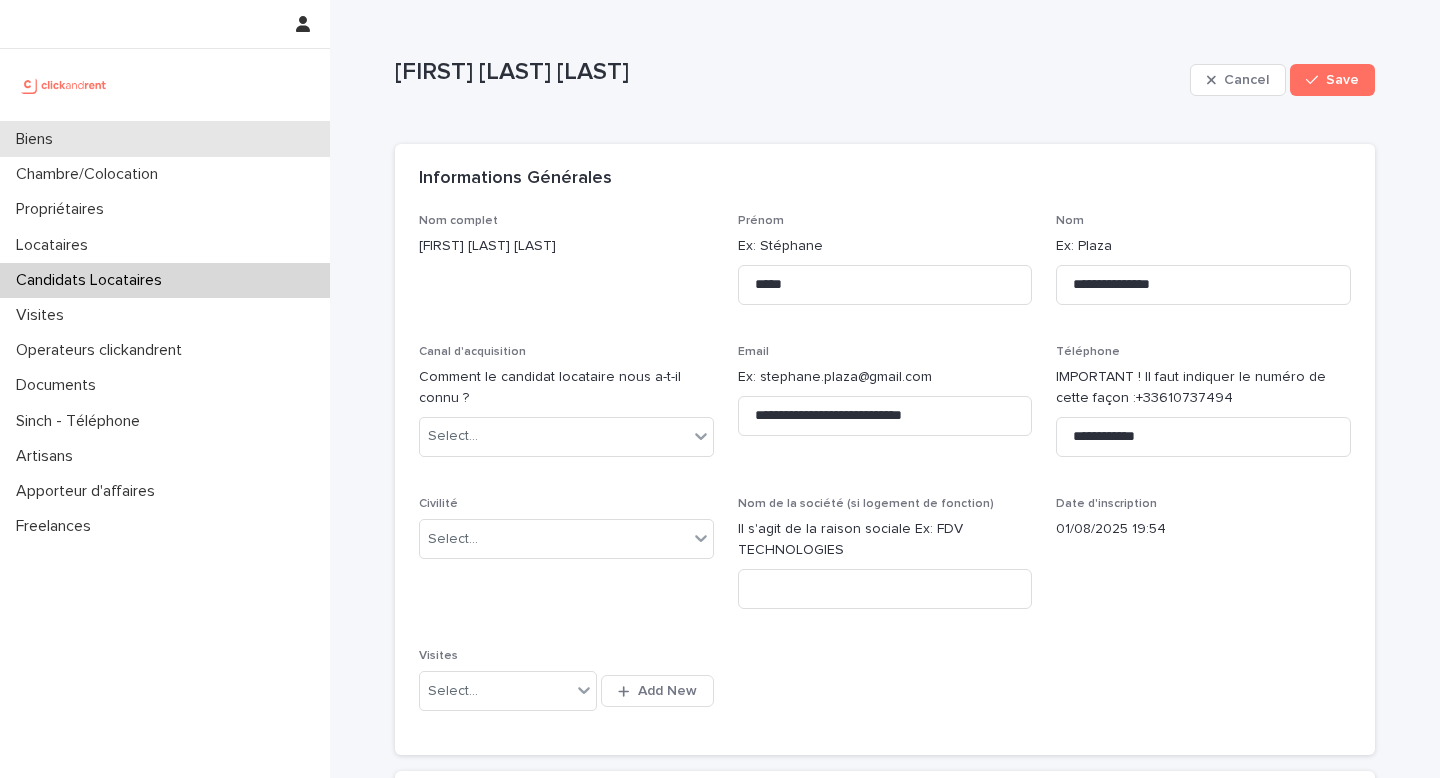 click on "Biens" at bounding box center [165, 139] 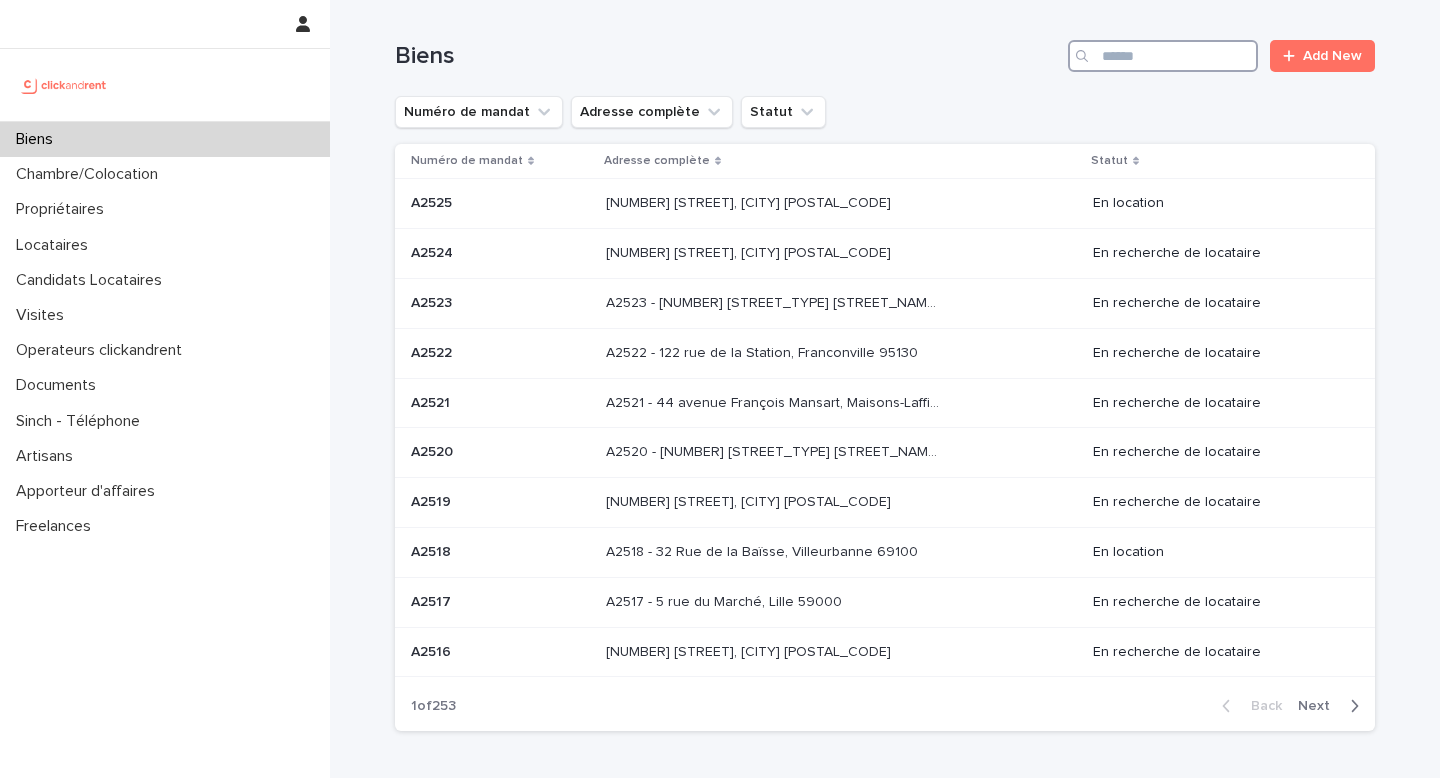 click at bounding box center (1163, 56) 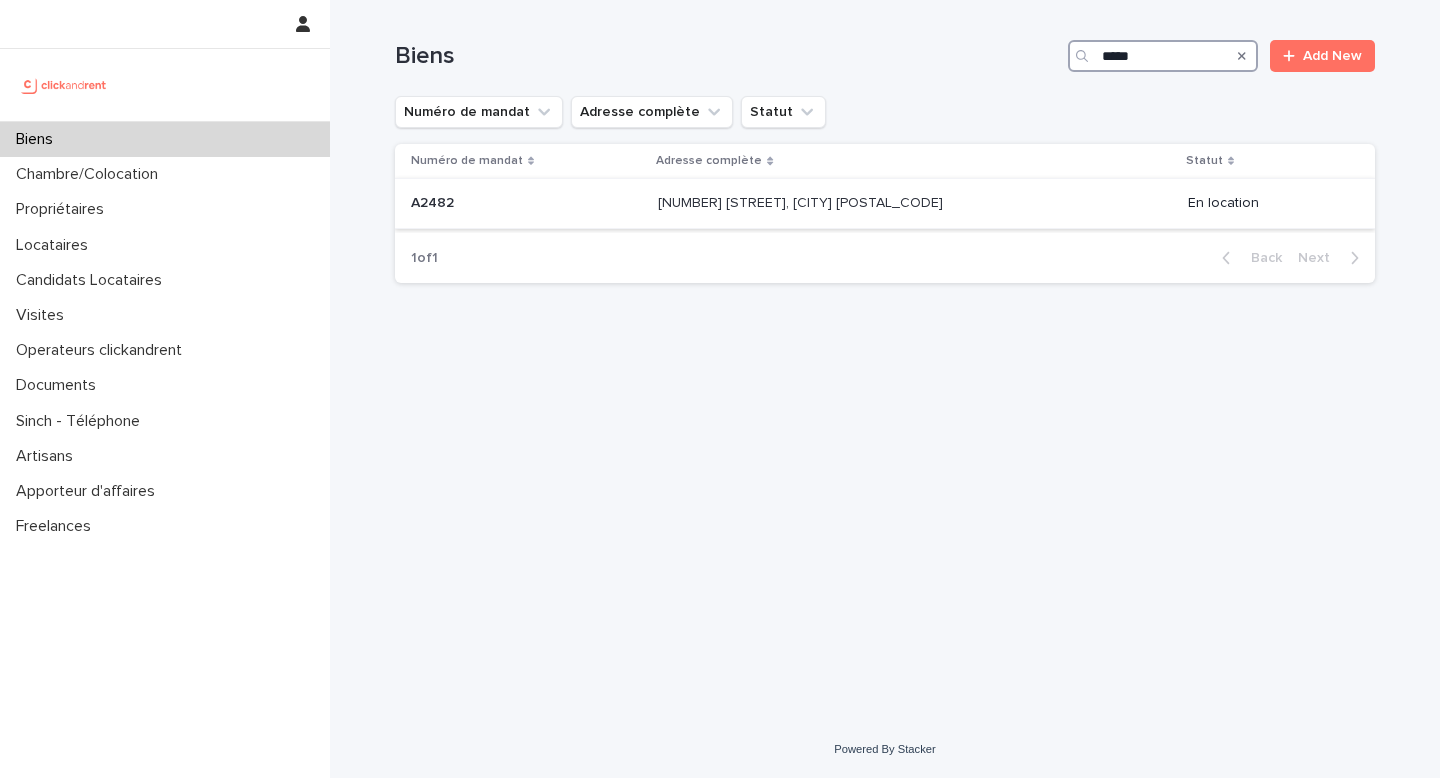 type on "*****" 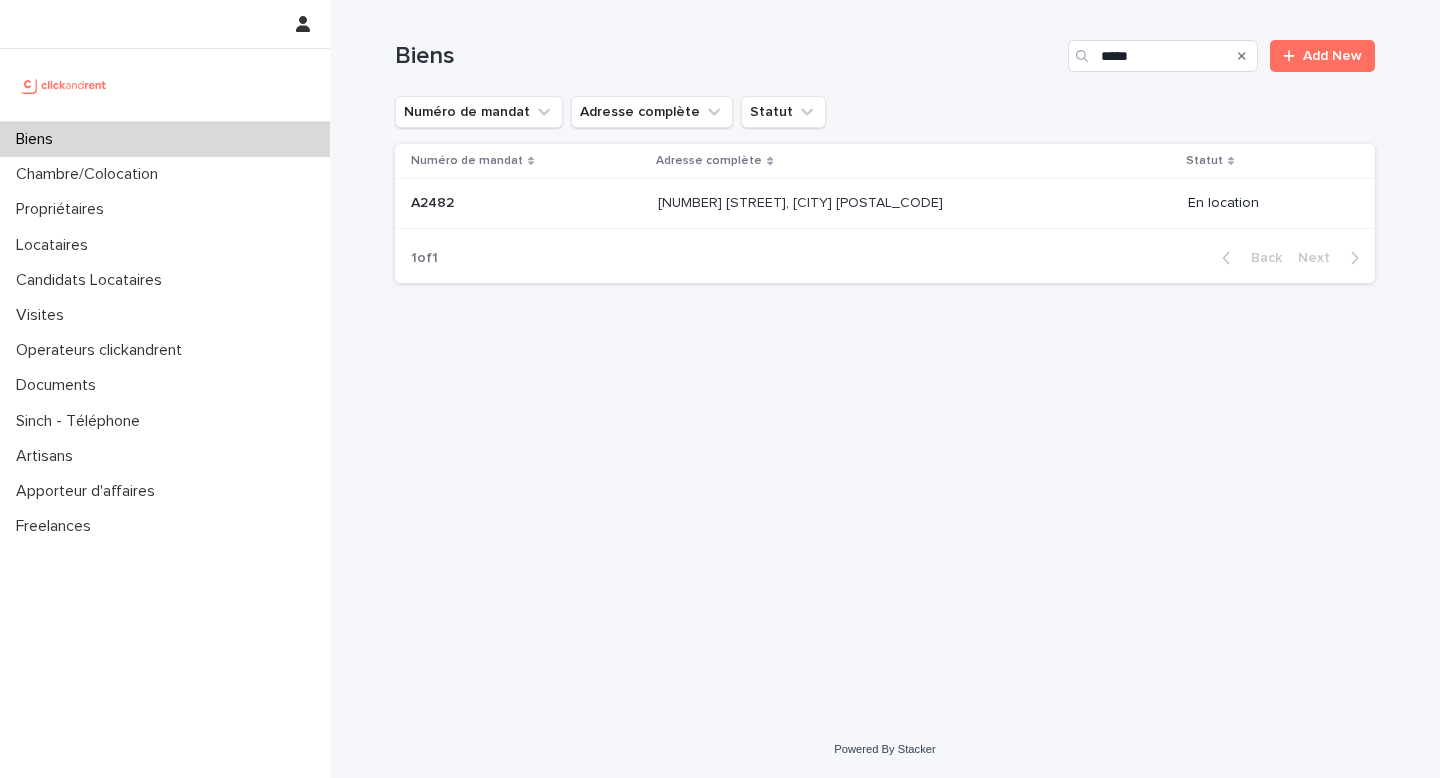 click on "[NUMBER] [STREET], [CITY] [POSTAL_CODE]" at bounding box center (802, 201) 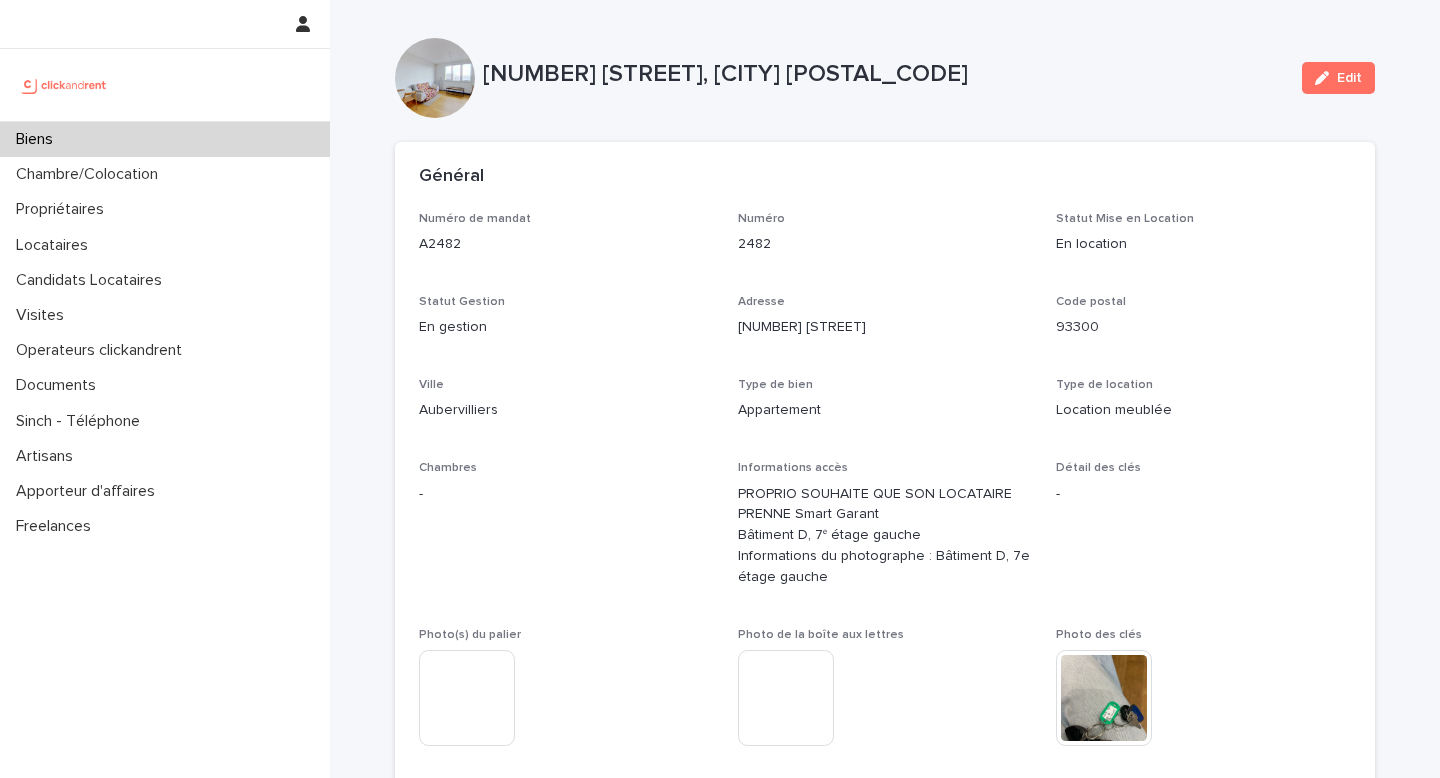 scroll, scrollTop: 0, scrollLeft: 0, axis: both 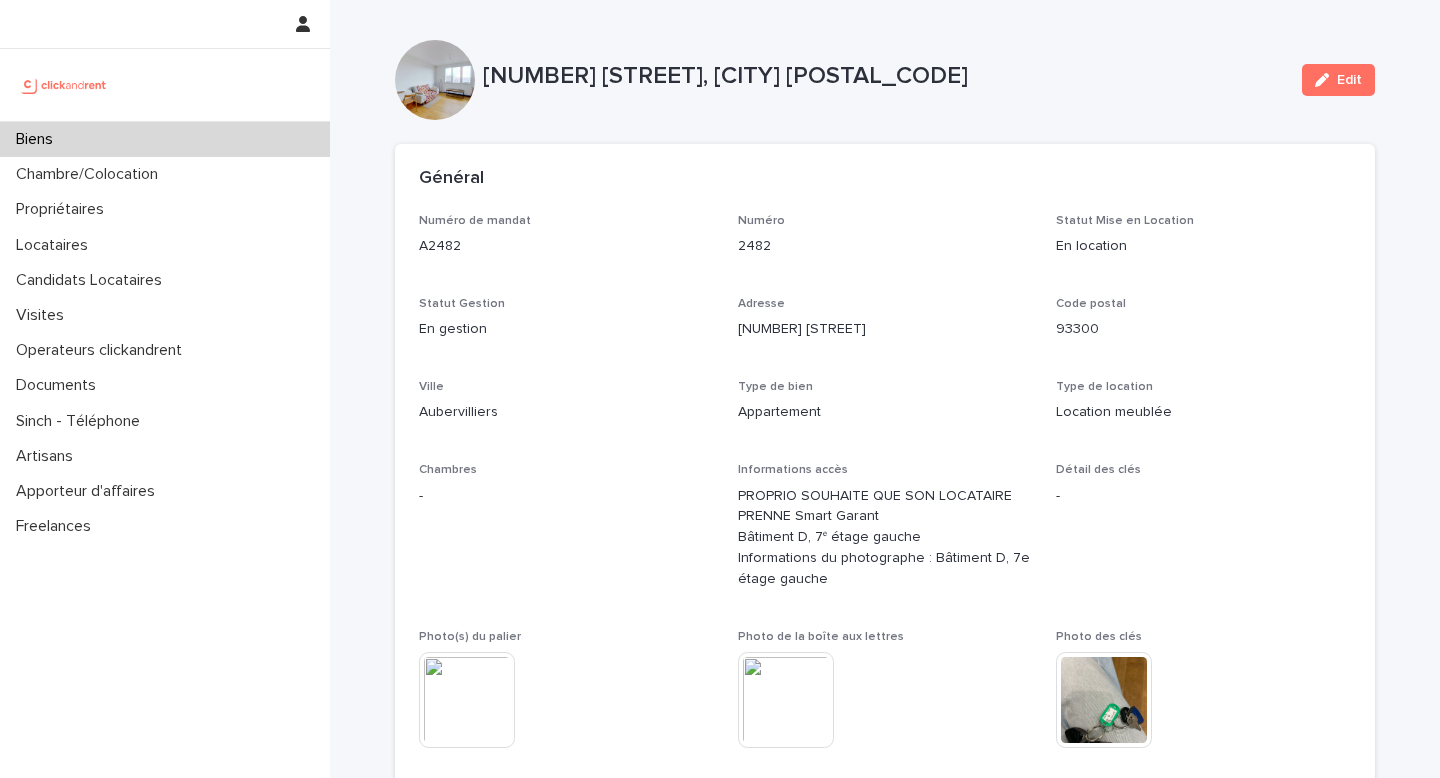 click on "Biens" at bounding box center [165, 139] 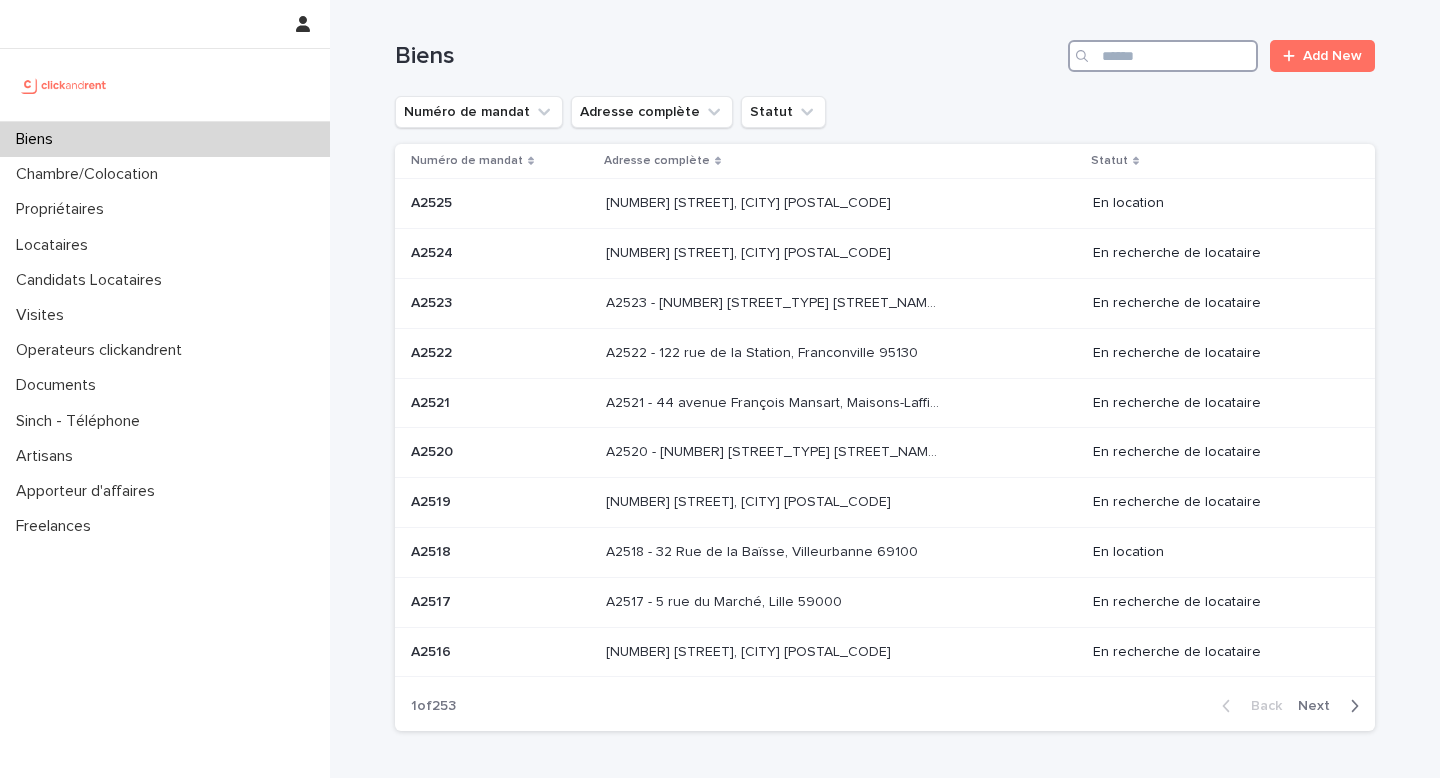 click at bounding box center (1163, 56) 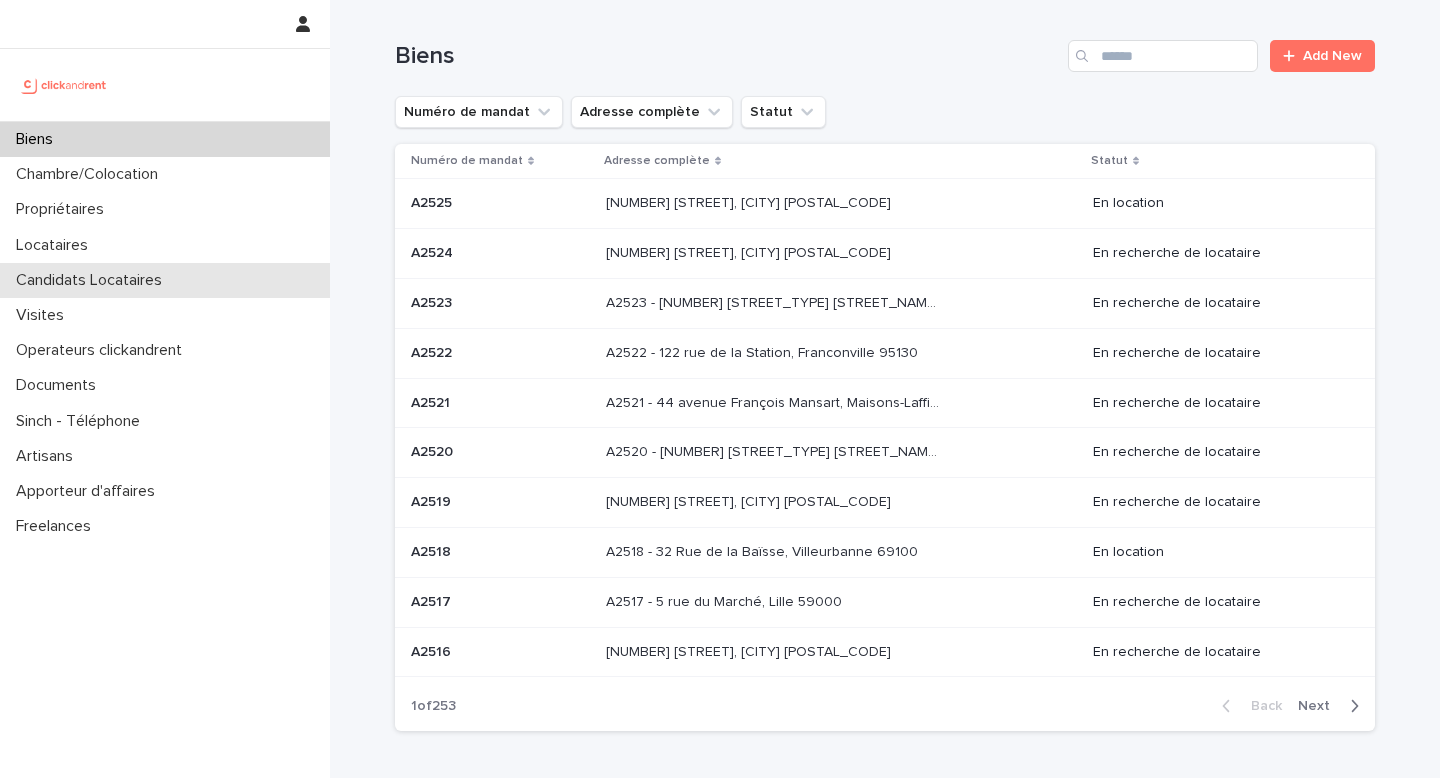 click on "Candidats Locataires" at bounding box center (93, 280) 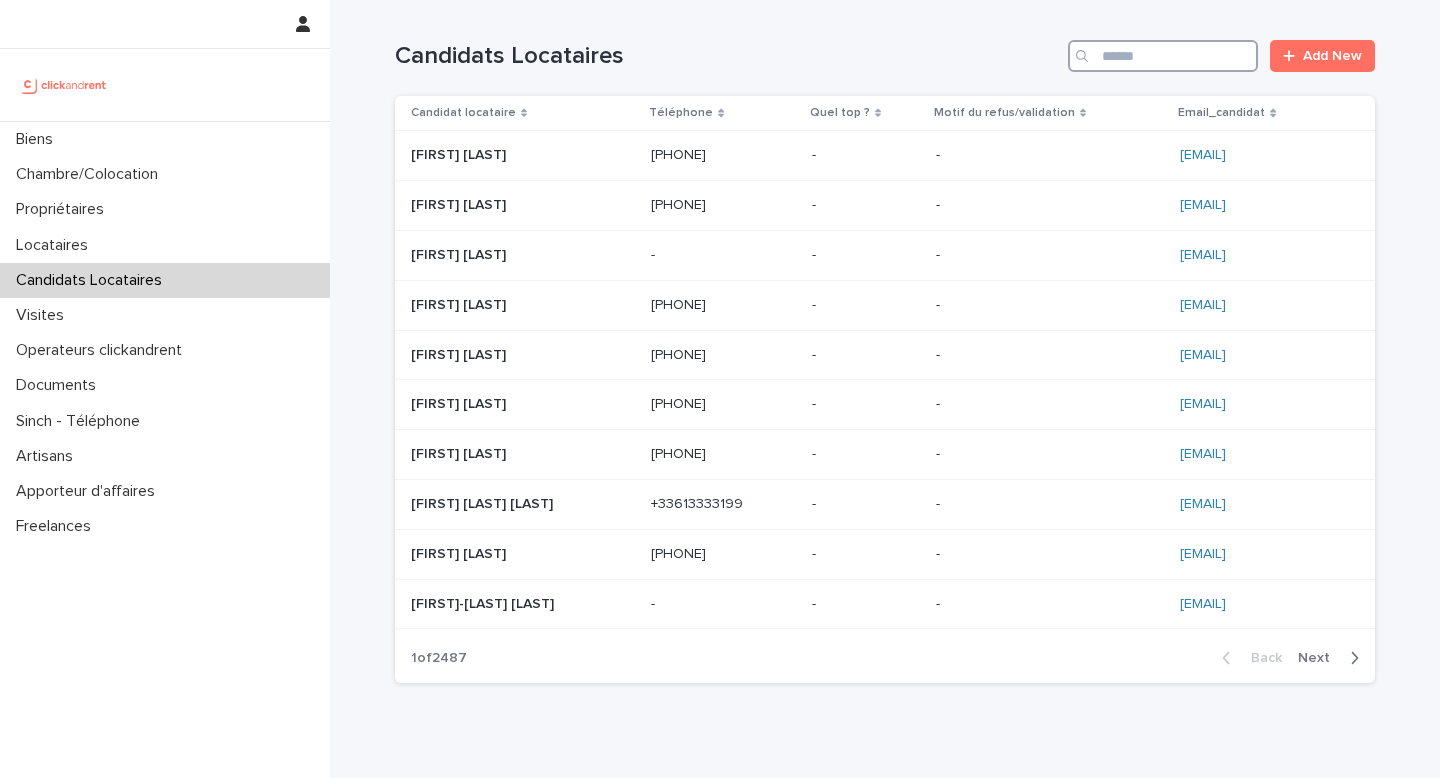 click at bounding box center [1163, 56] 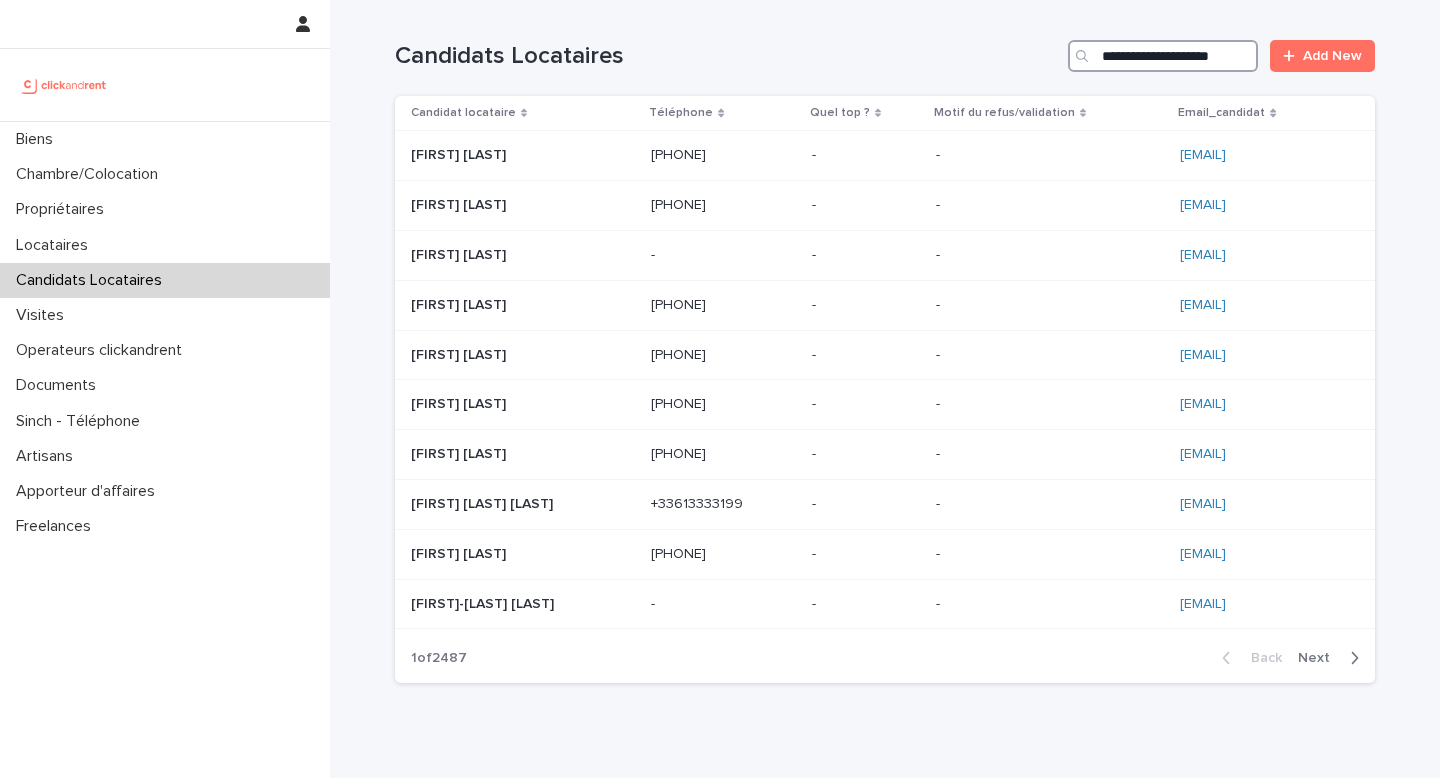 scroll, scrollTop: 0, scrollLeft: 42, axis: horizontal 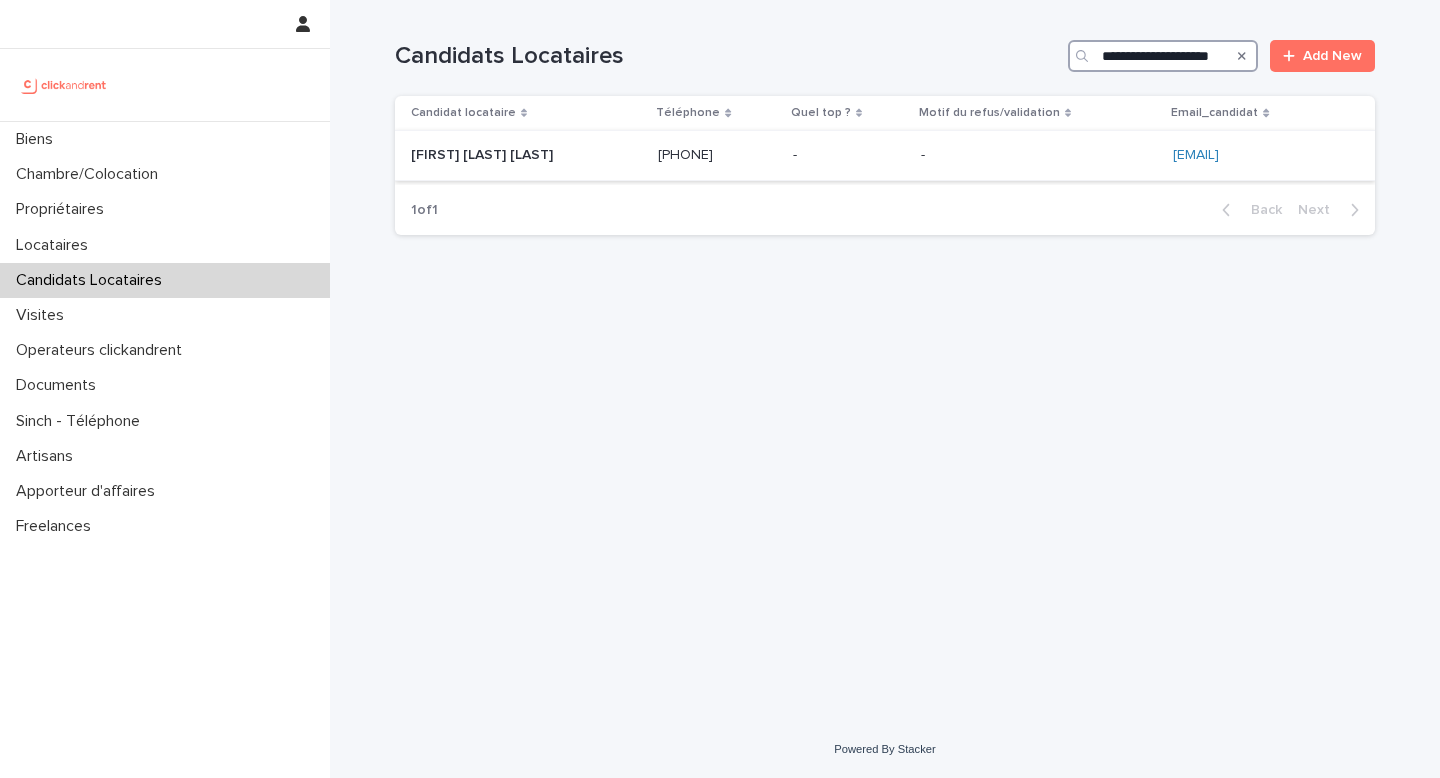 type on "**********" 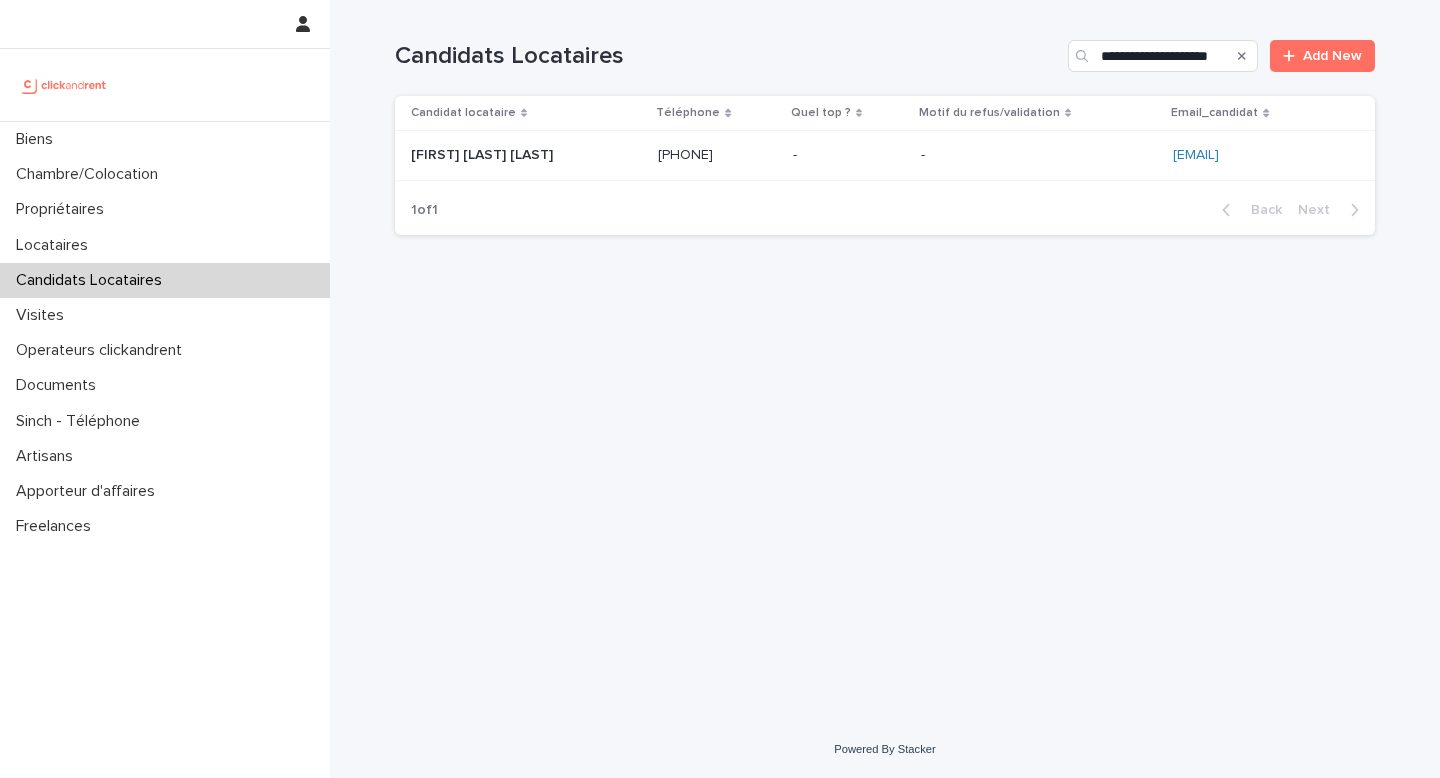 click on "[FIRST] [LAST] [LAST] [FIRST] [LAST] [LAST]" at bounding box center [526, 155] 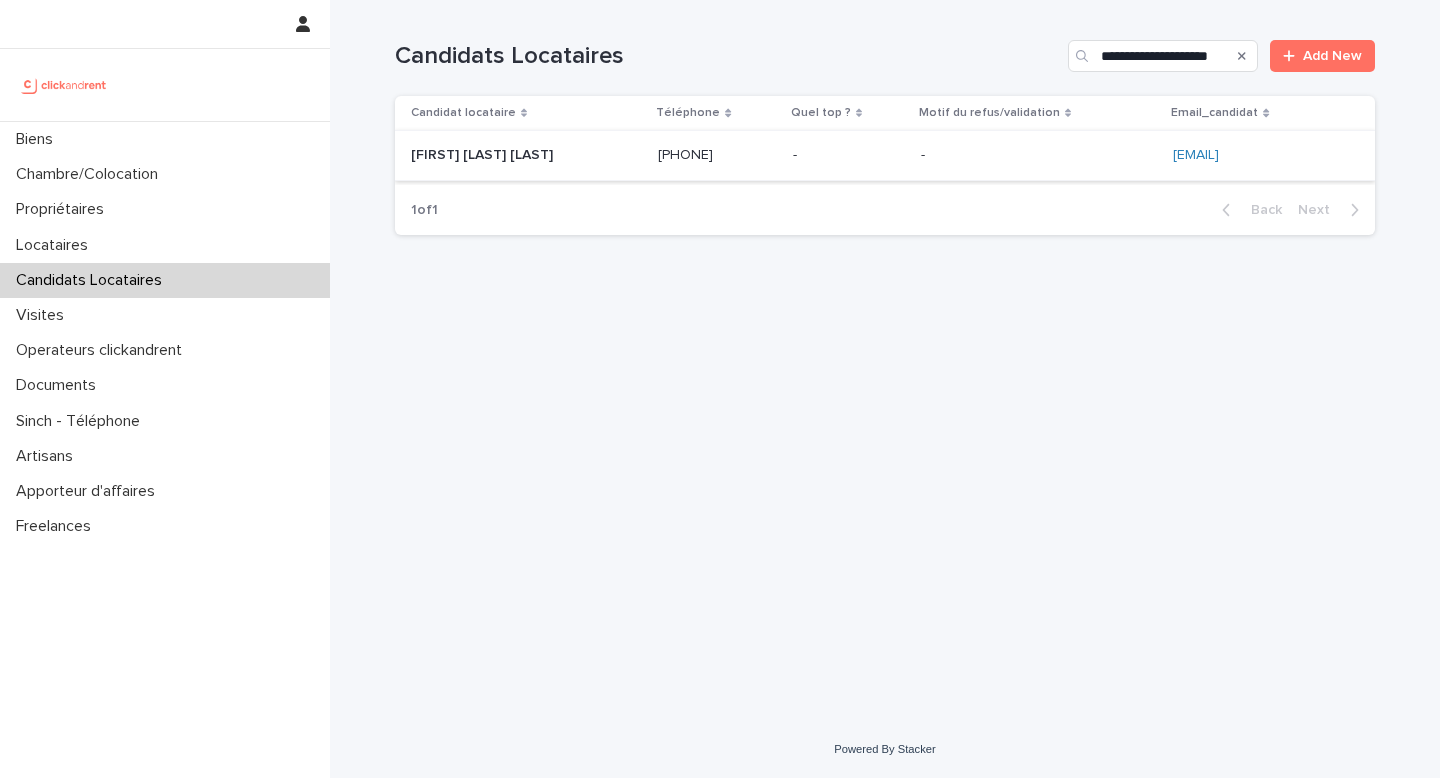 scroll, scrollTop: 0, scrollLeft: 0, axis: both 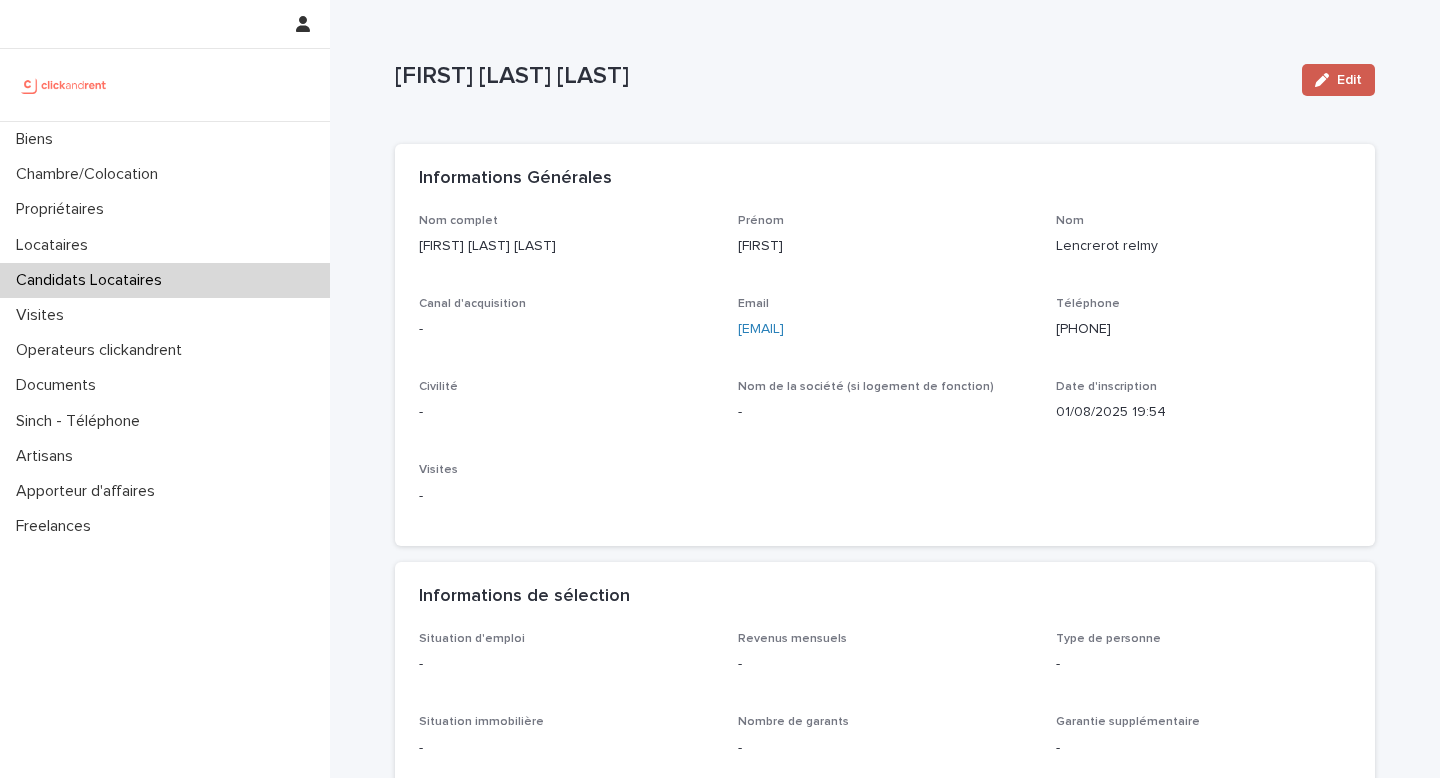 click 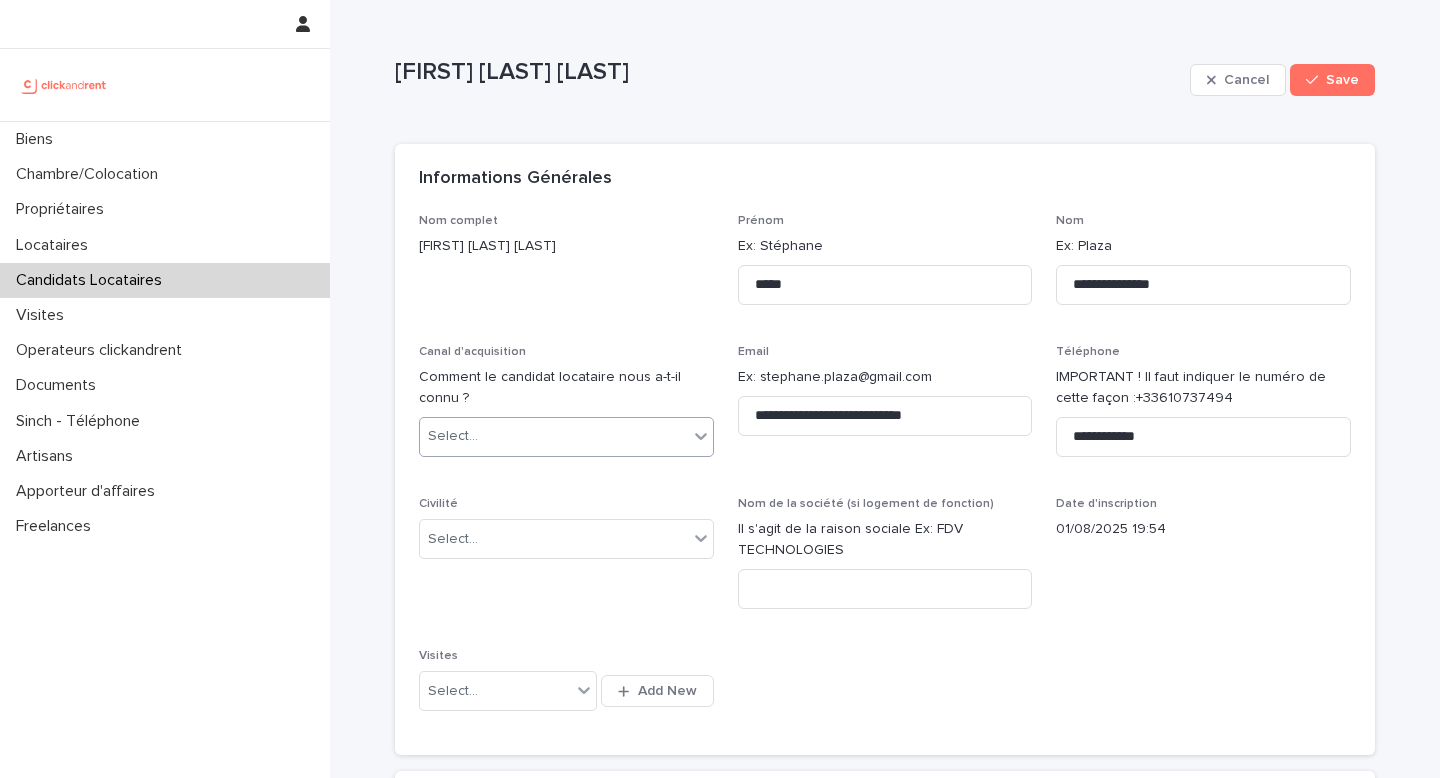 click on "Select..." at bounding box center (554, 436) 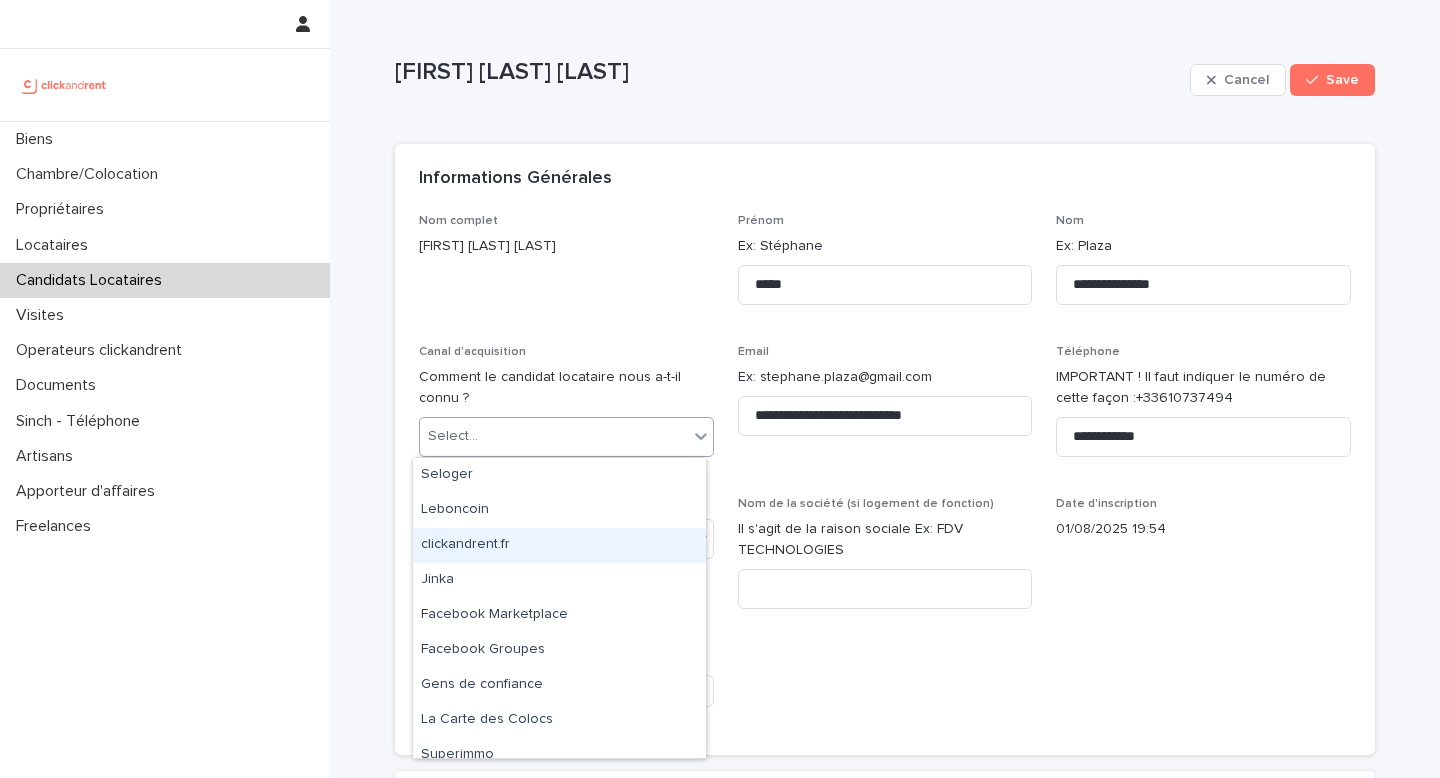 click on "clickandrent.fr" at bounding box center (559, 545) 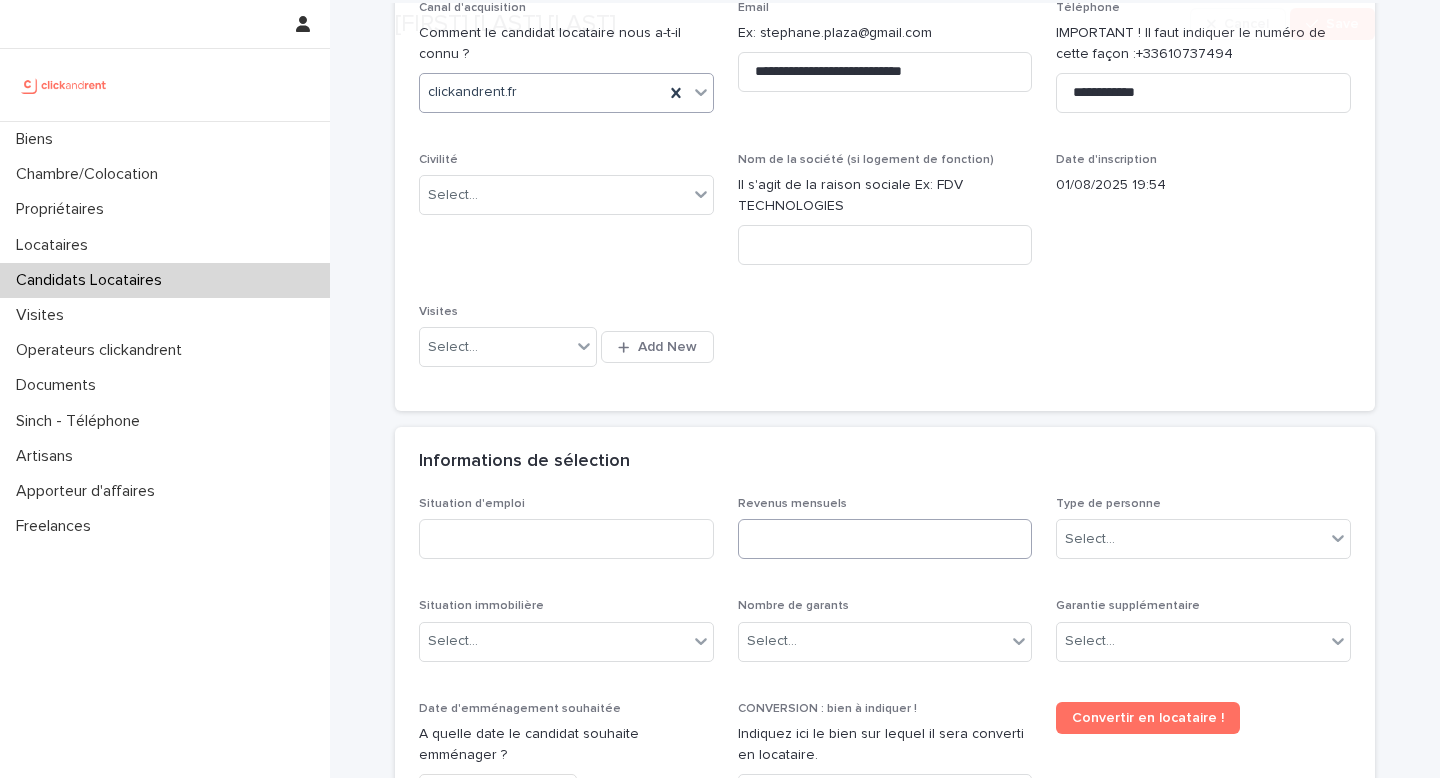 scroll, scrollTop: 421, scrollLeft: 0, axis: vertical 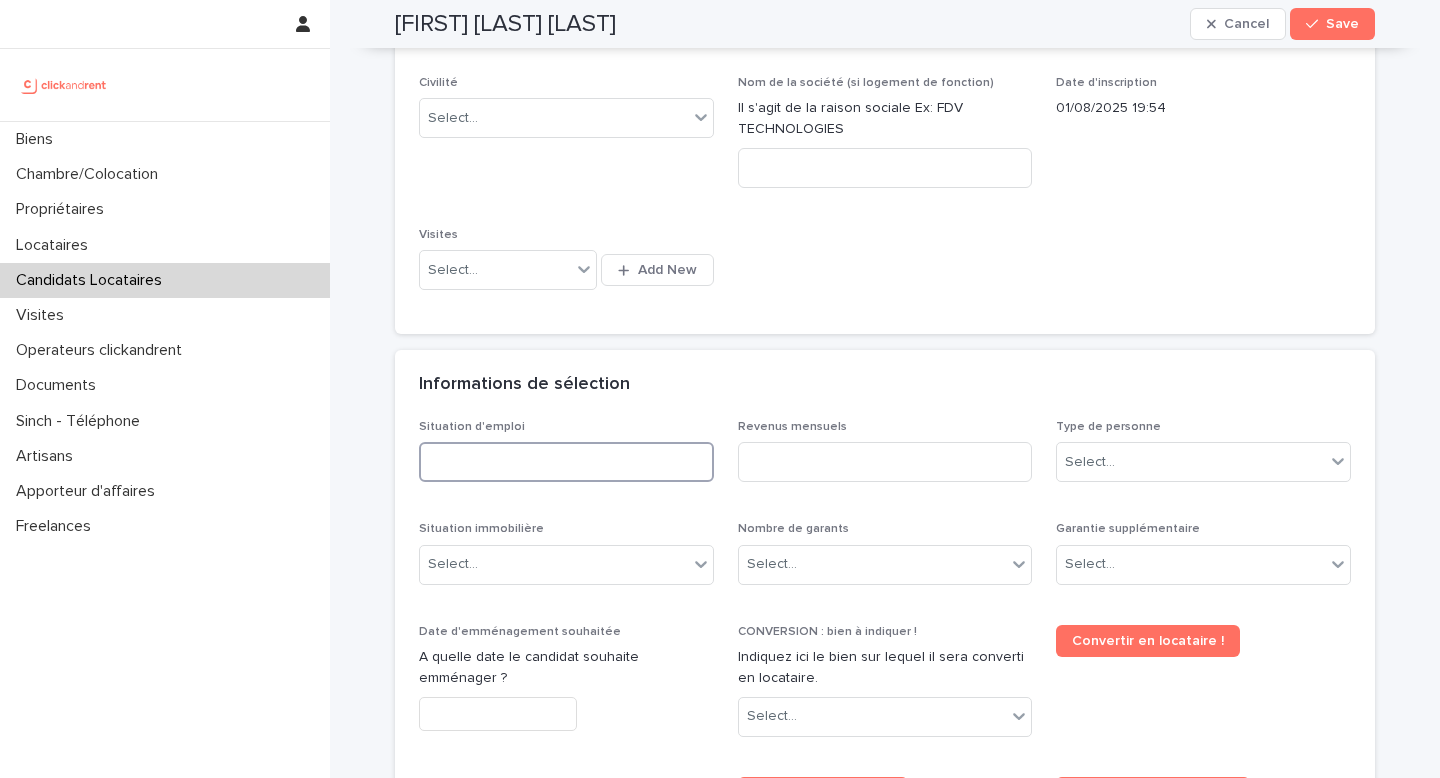 click at bounding box center [566, 462] 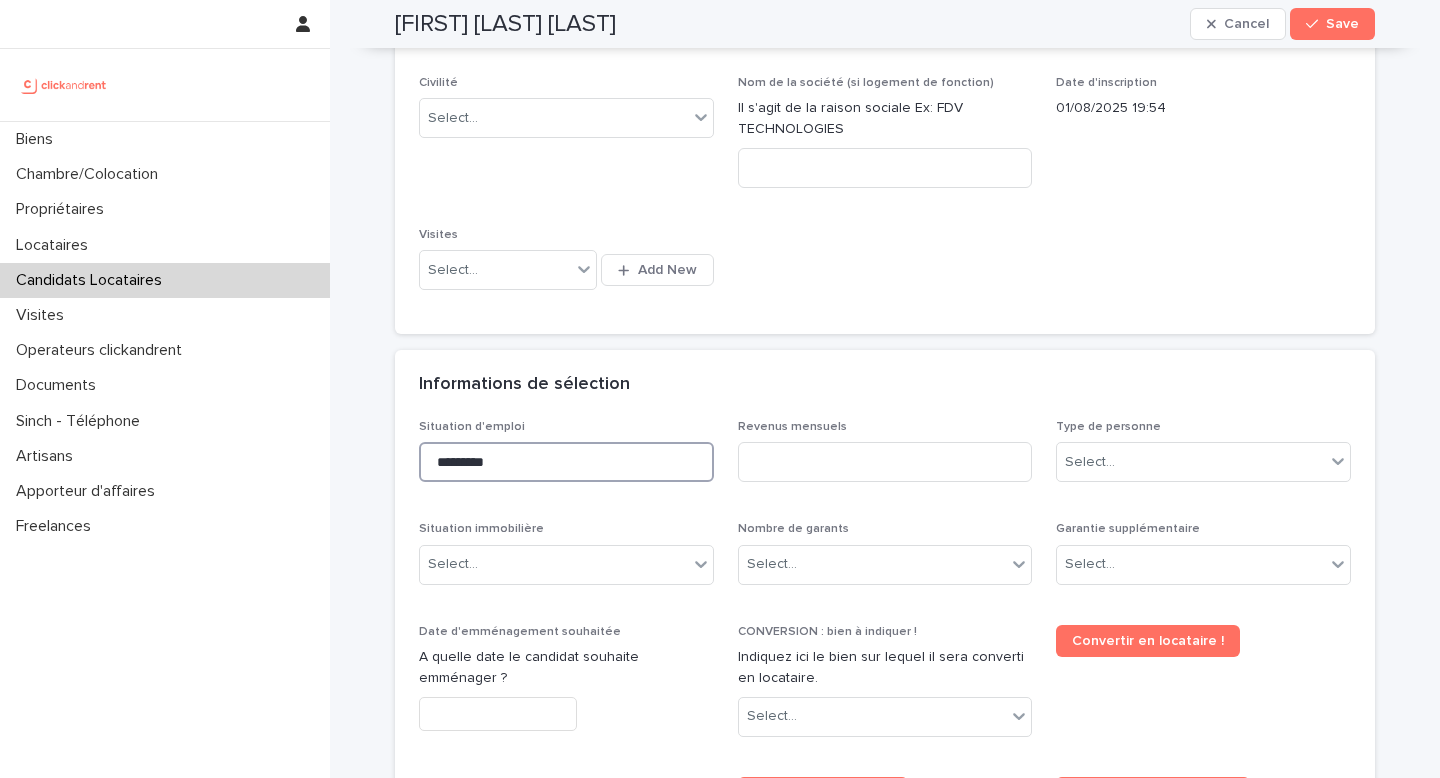 type on "*********" 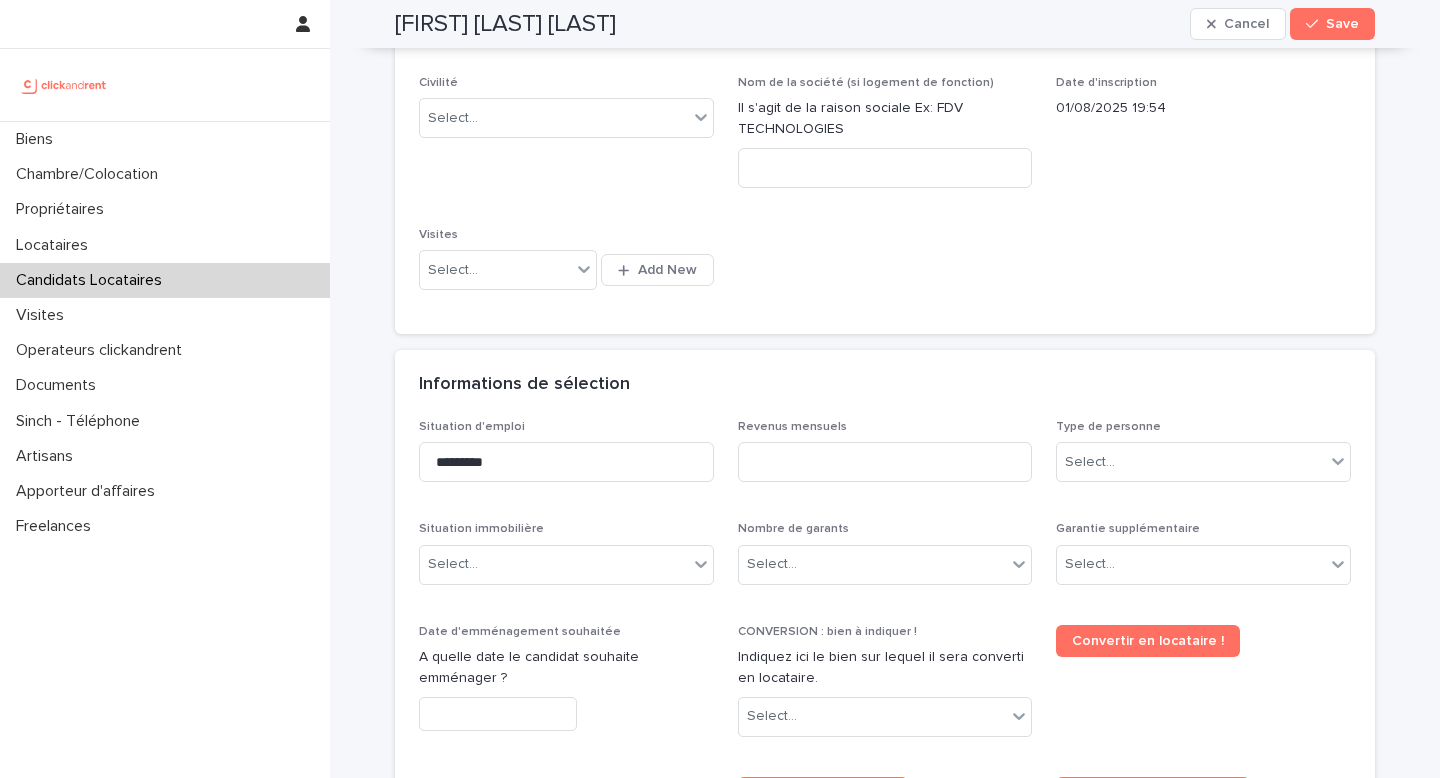 click on "Type de personne Select..." at bounding box center [1203, 459] 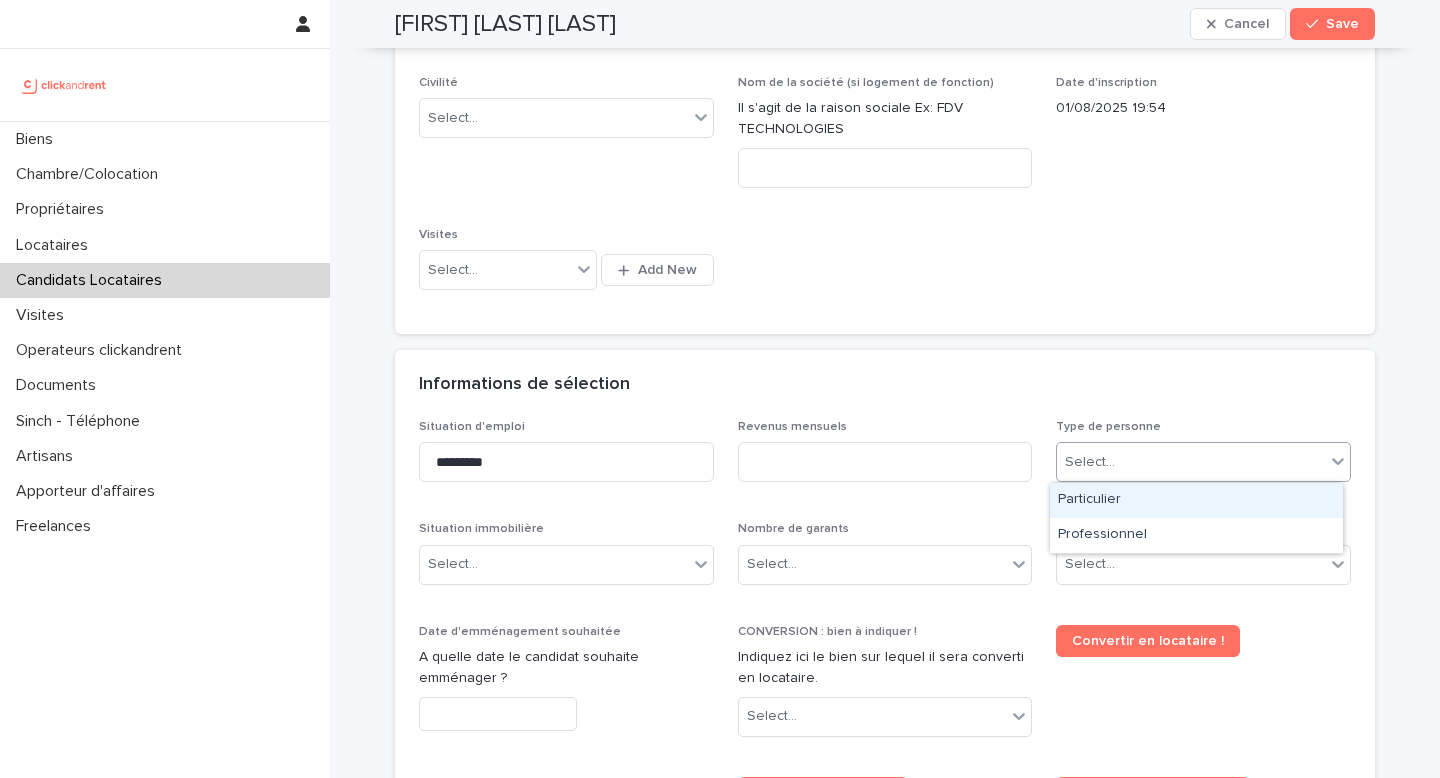 click on "Select..." at bounding box center [1191, 462] 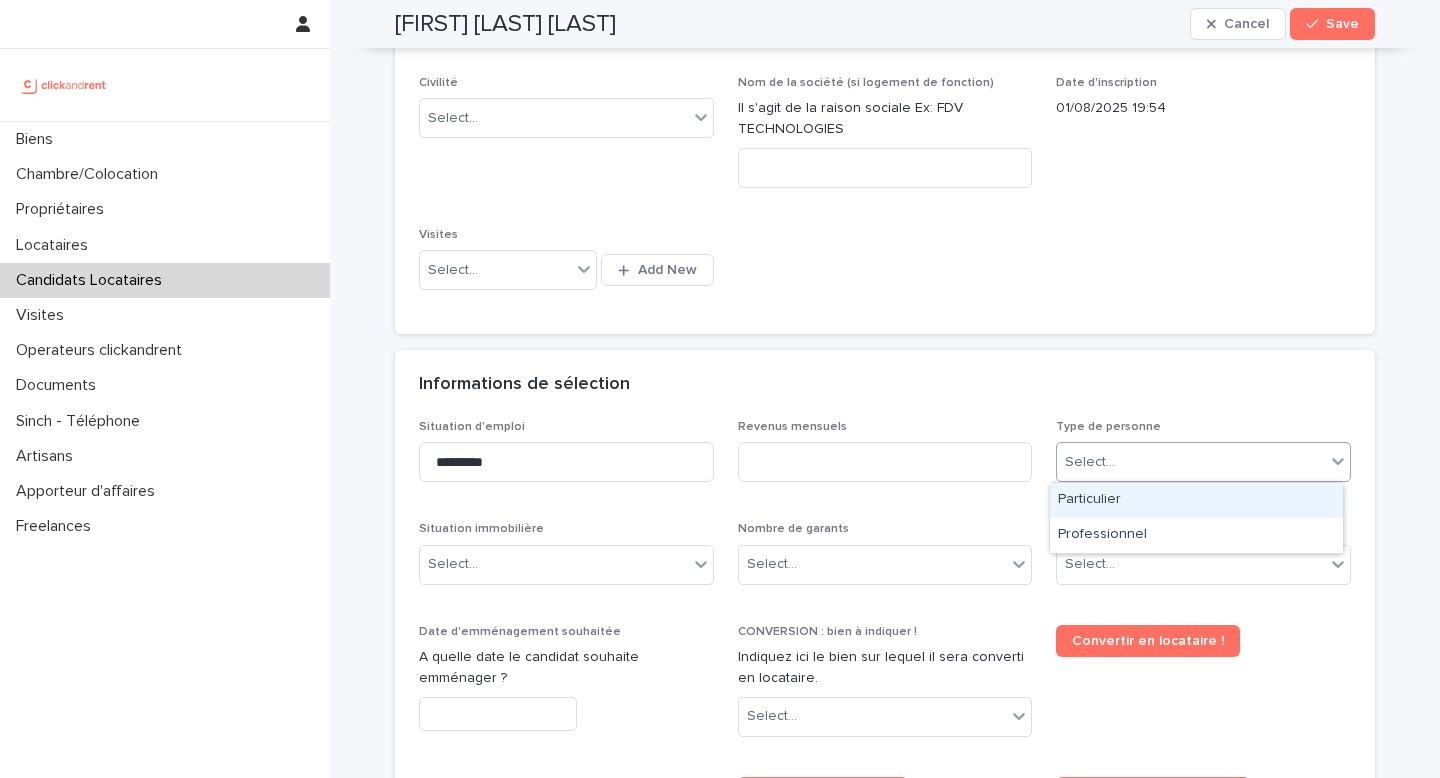 click on "Particulier" at bounding box center [1196, 500] 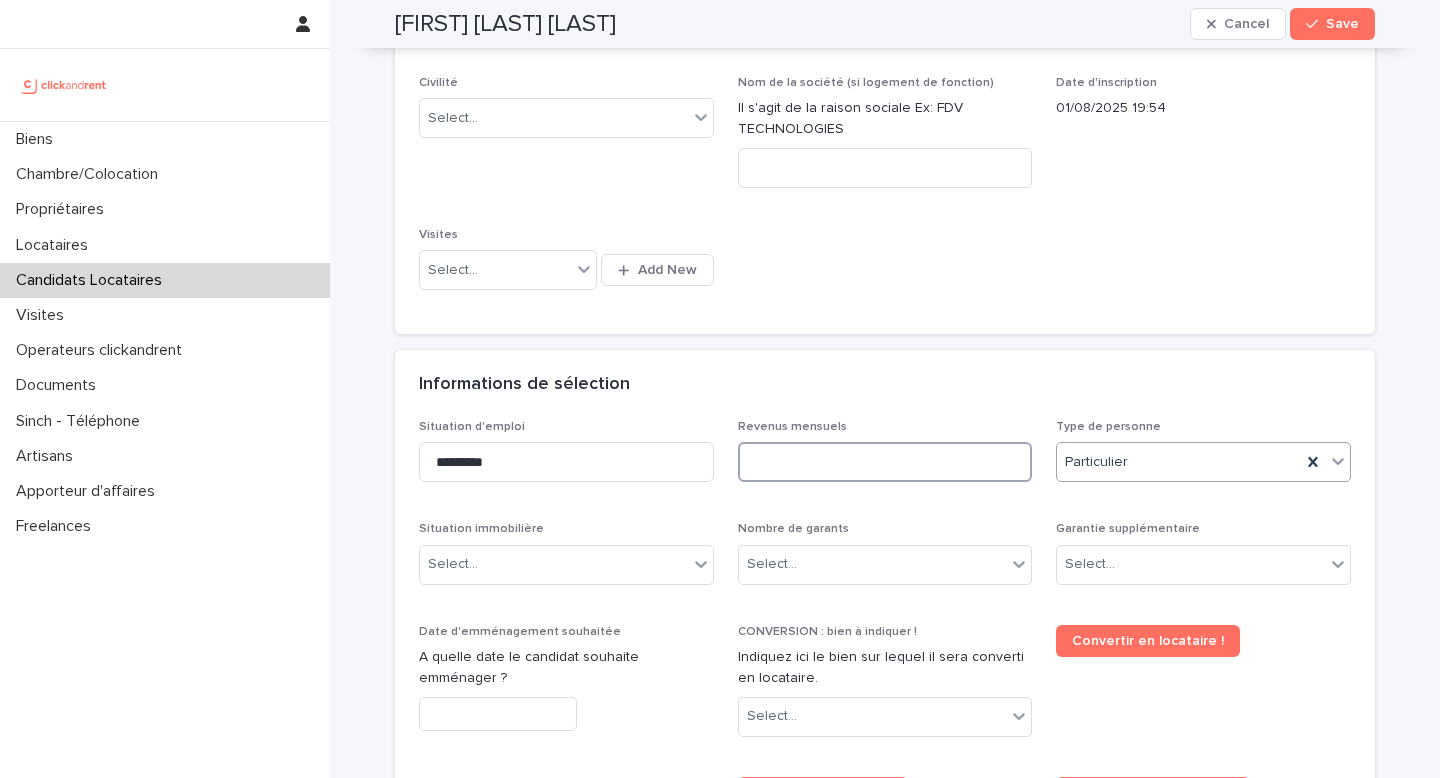 click at bounding box center (885, 462) 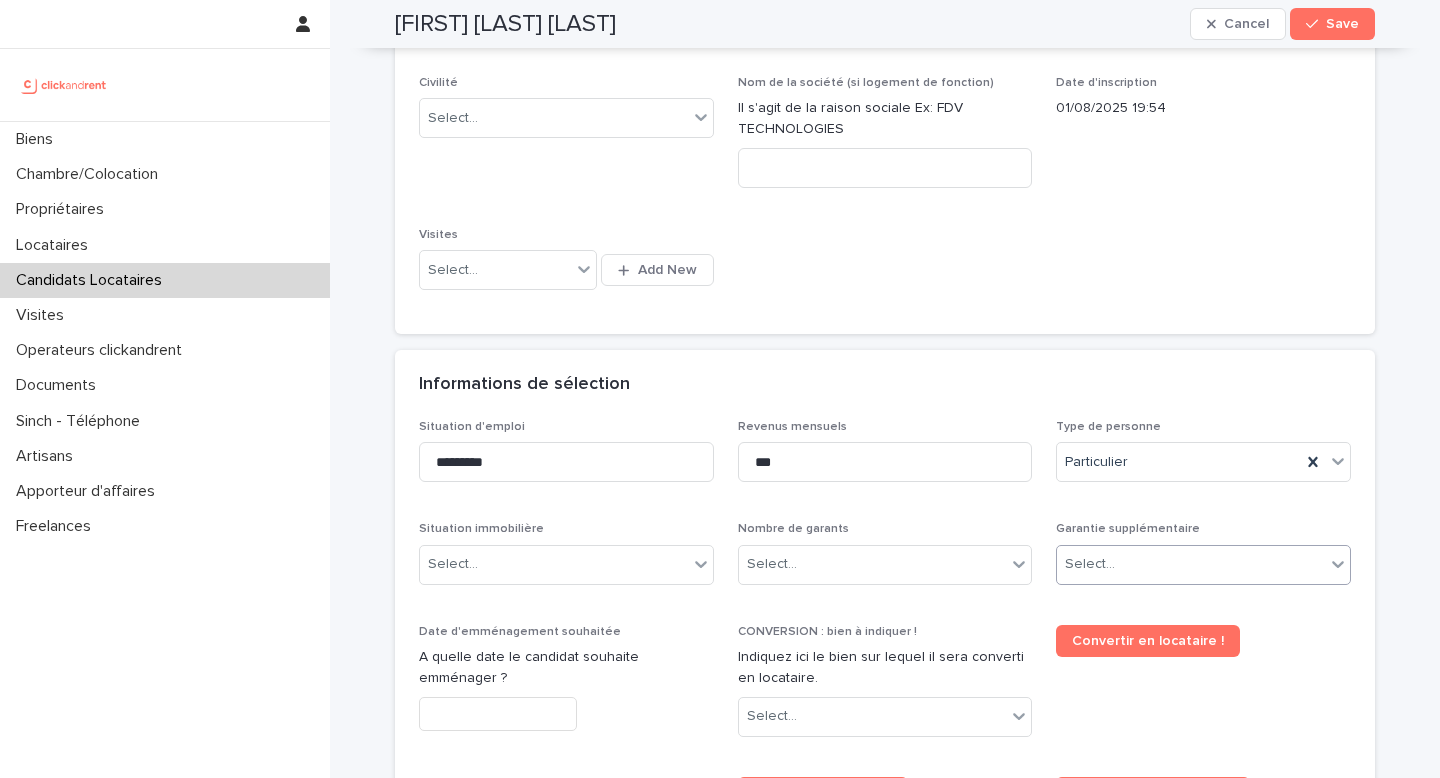 click on "Select..." at bounding box center (1191, 564) 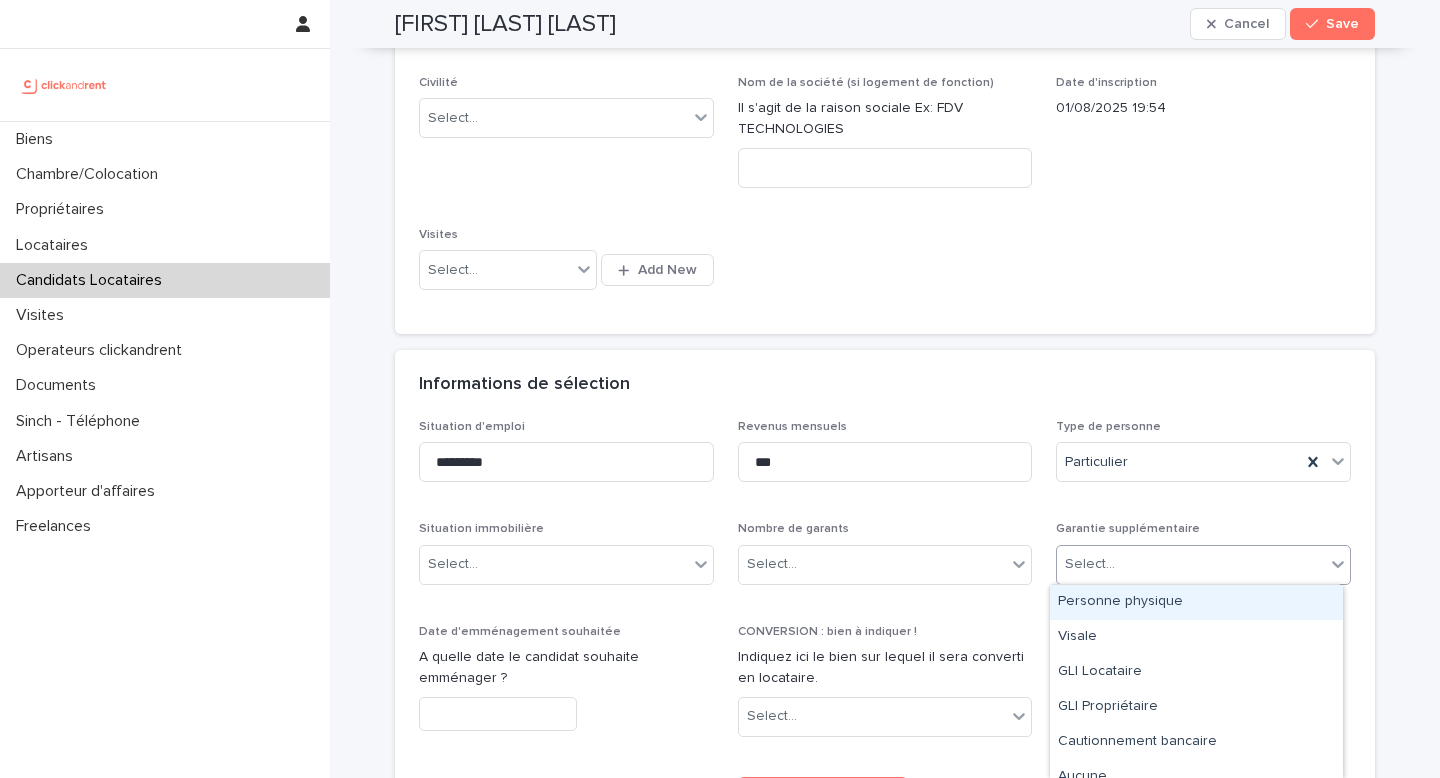 click on "Personne physique" at bounding box center [1196, 602] 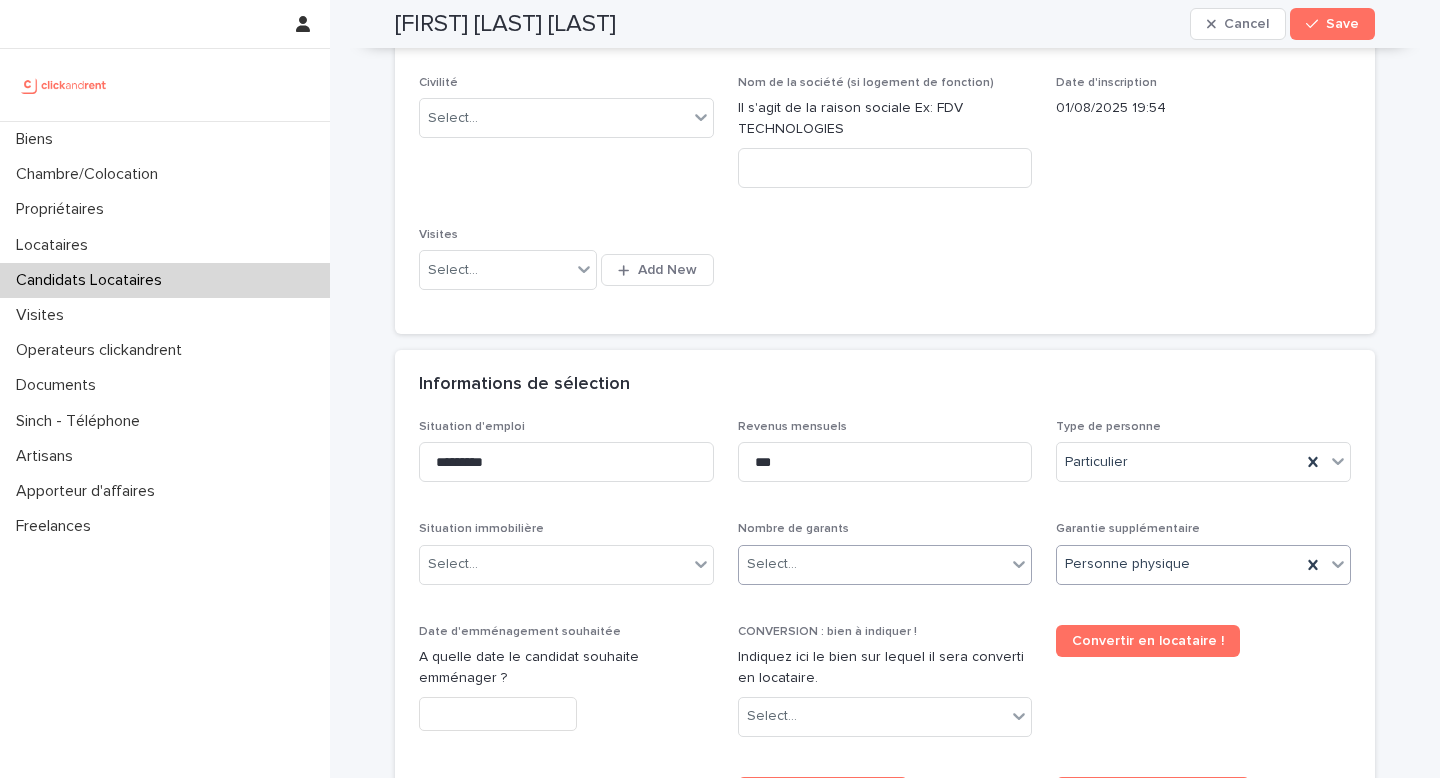 click on "Select..." at bounding box center [873, 564] 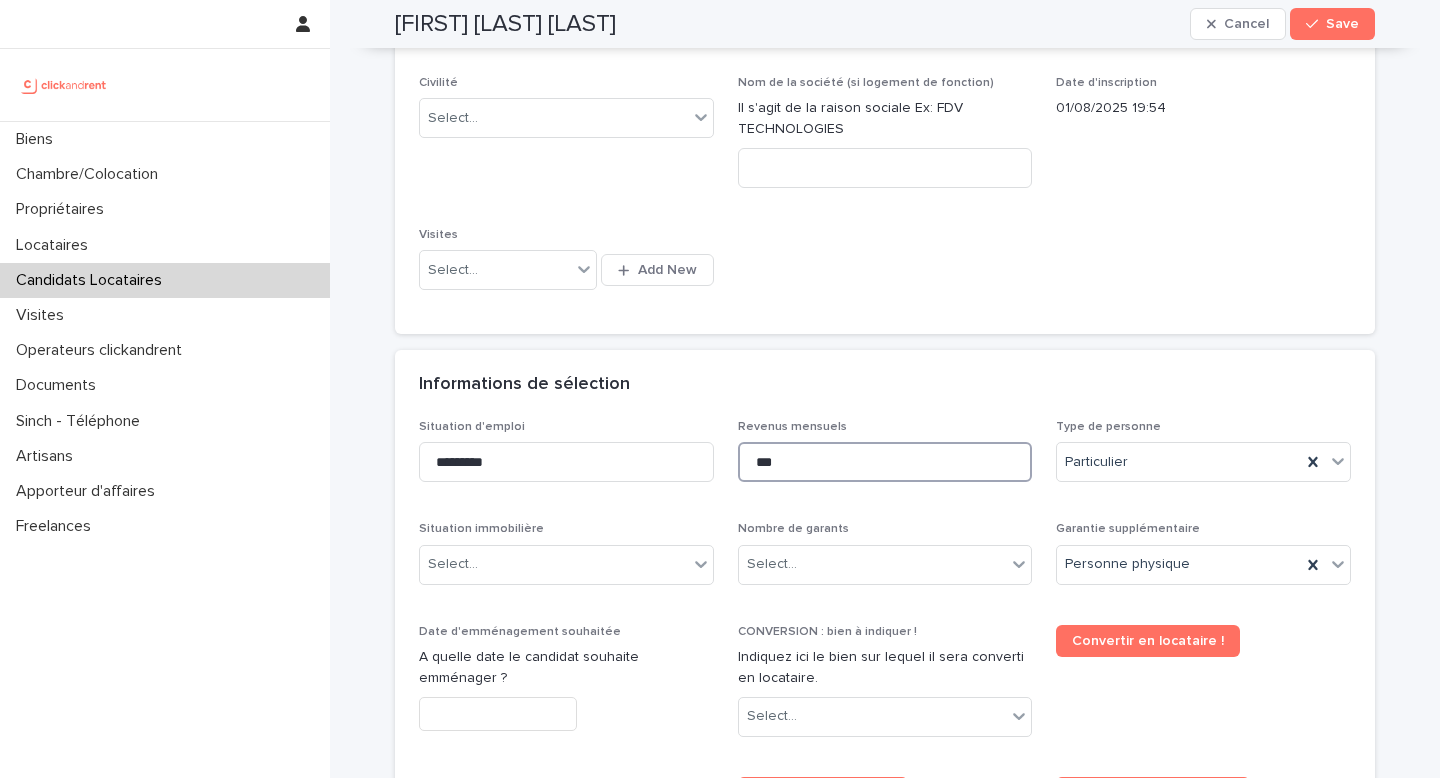 click on "***" at bounding box center (885, 462) 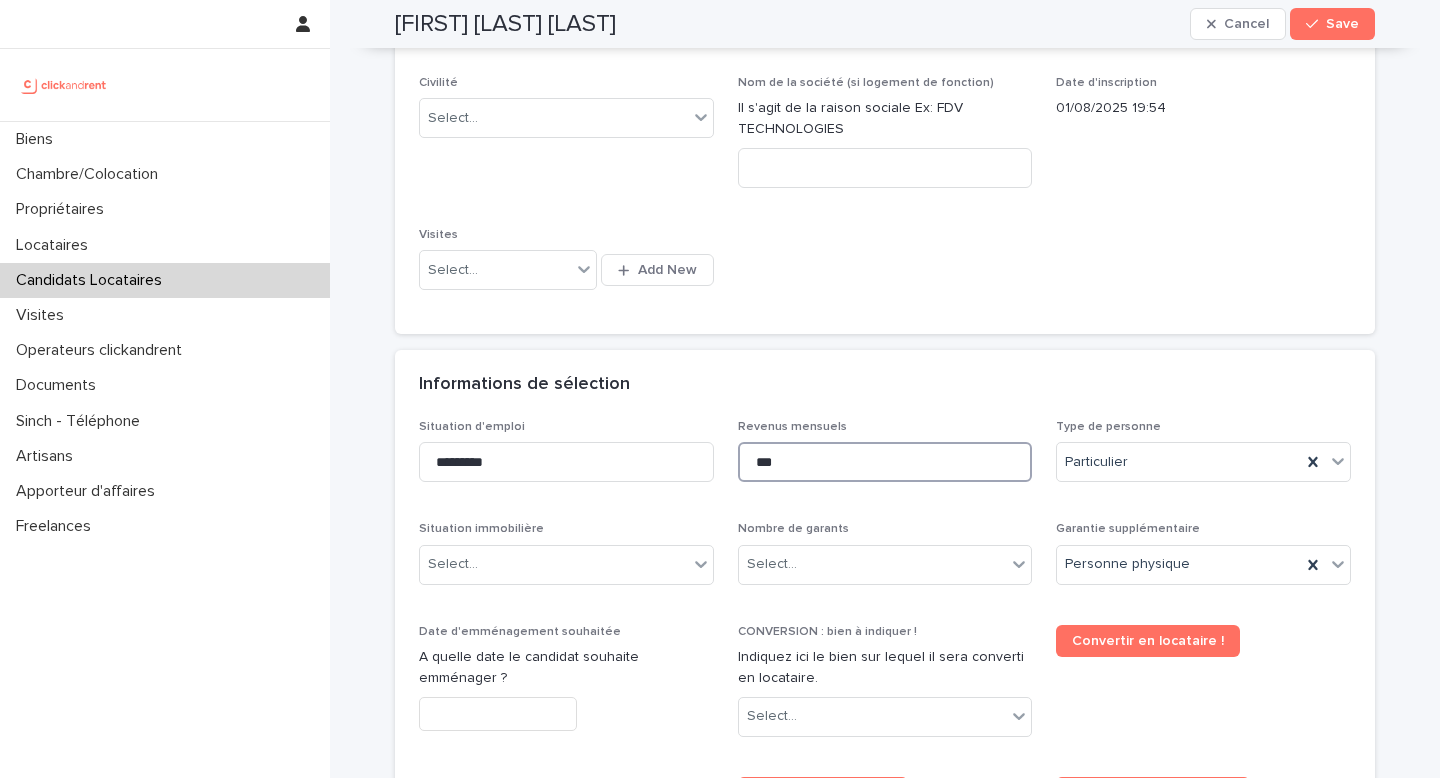 type on "***" 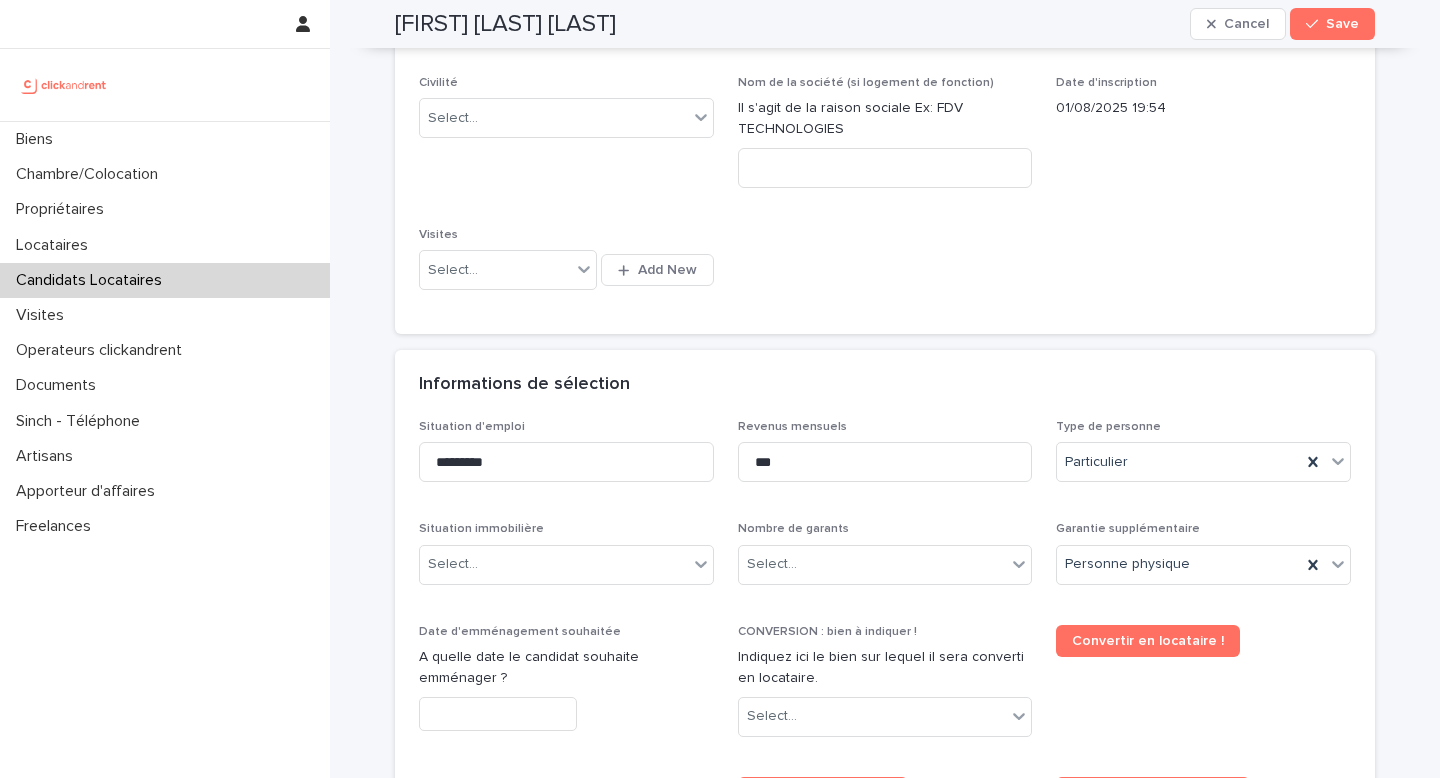 click on "Informations de sélection" at bounding box center [881, 385] 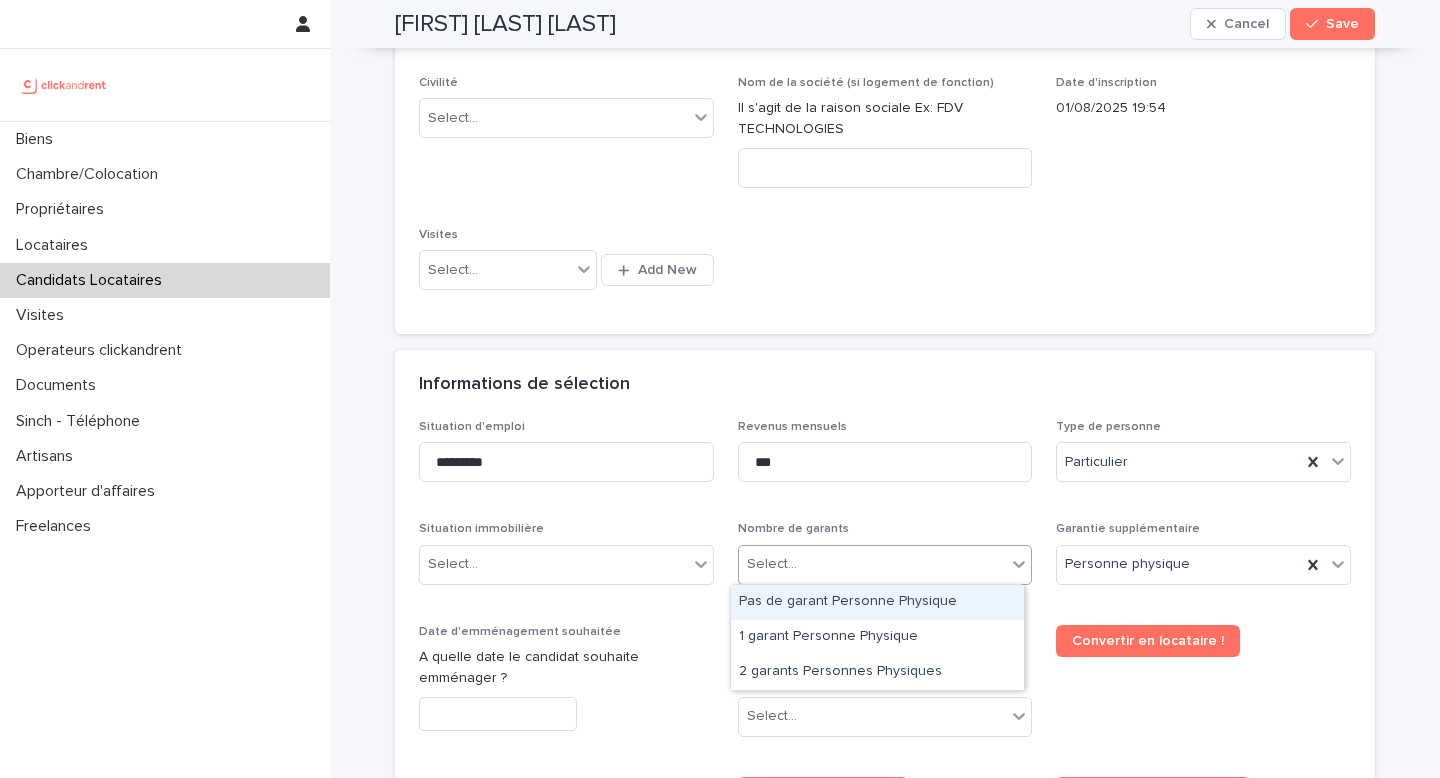 click on "Select..." at bounding box center [873, 564] 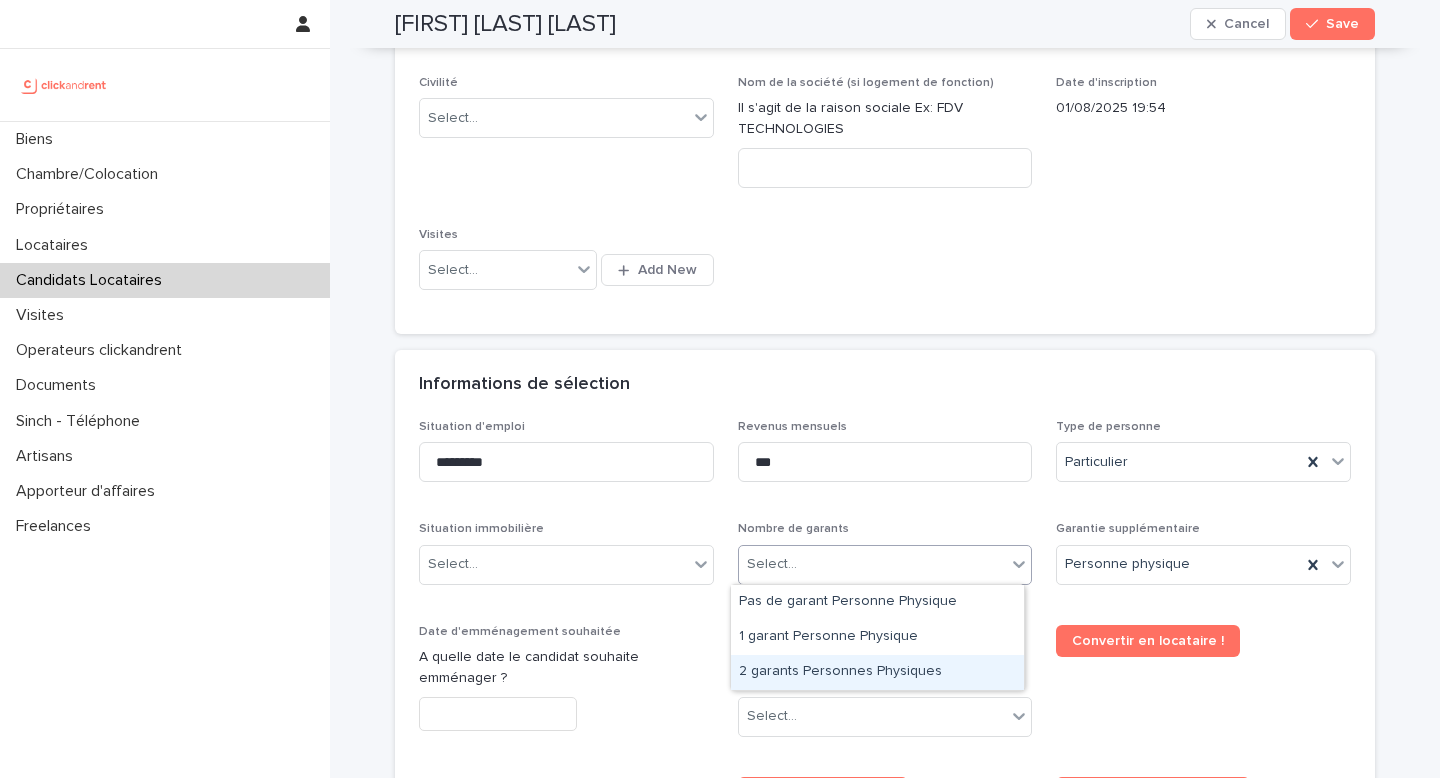 click on "2 garants Personnes Physiques" at bounding box center [877, 672] 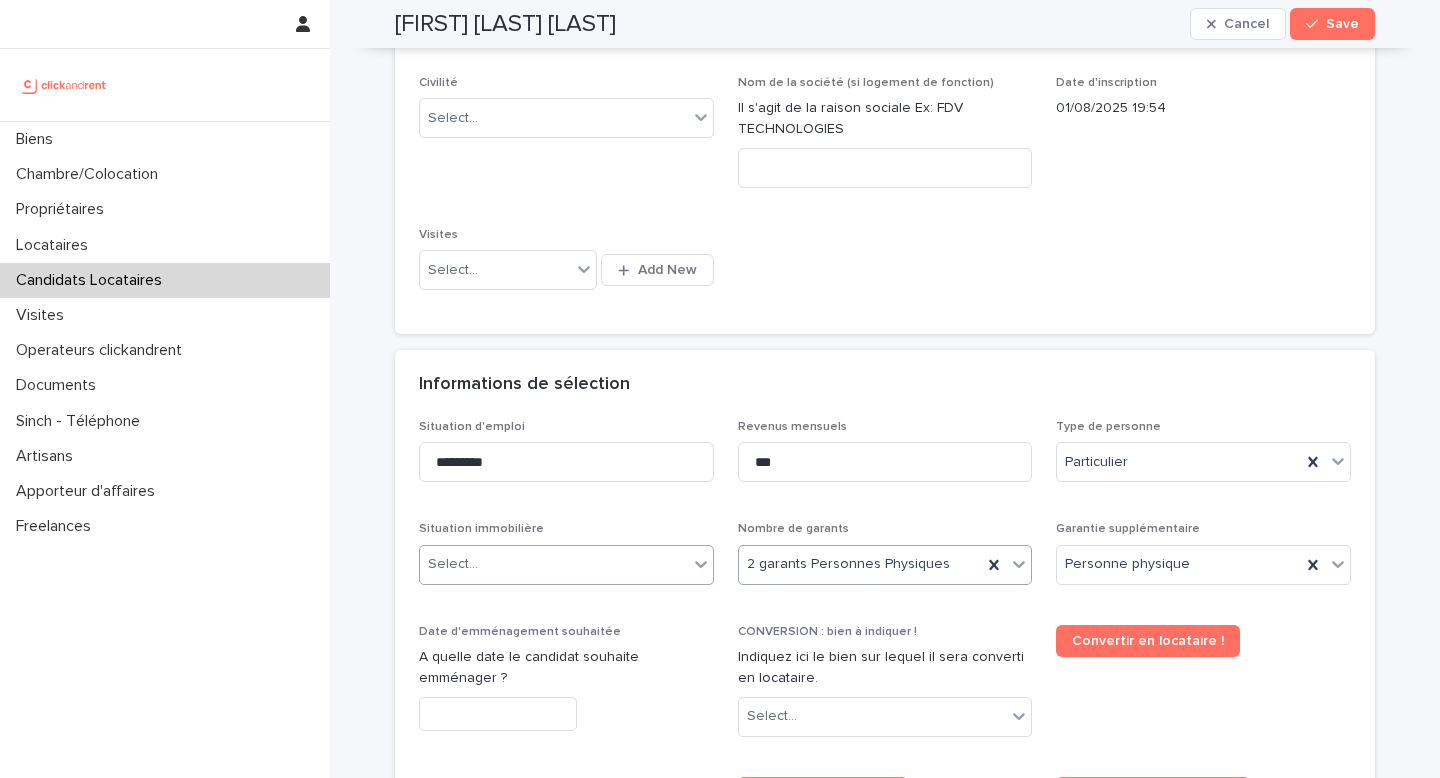 click on "Select..." at bounding box center (554, 564) 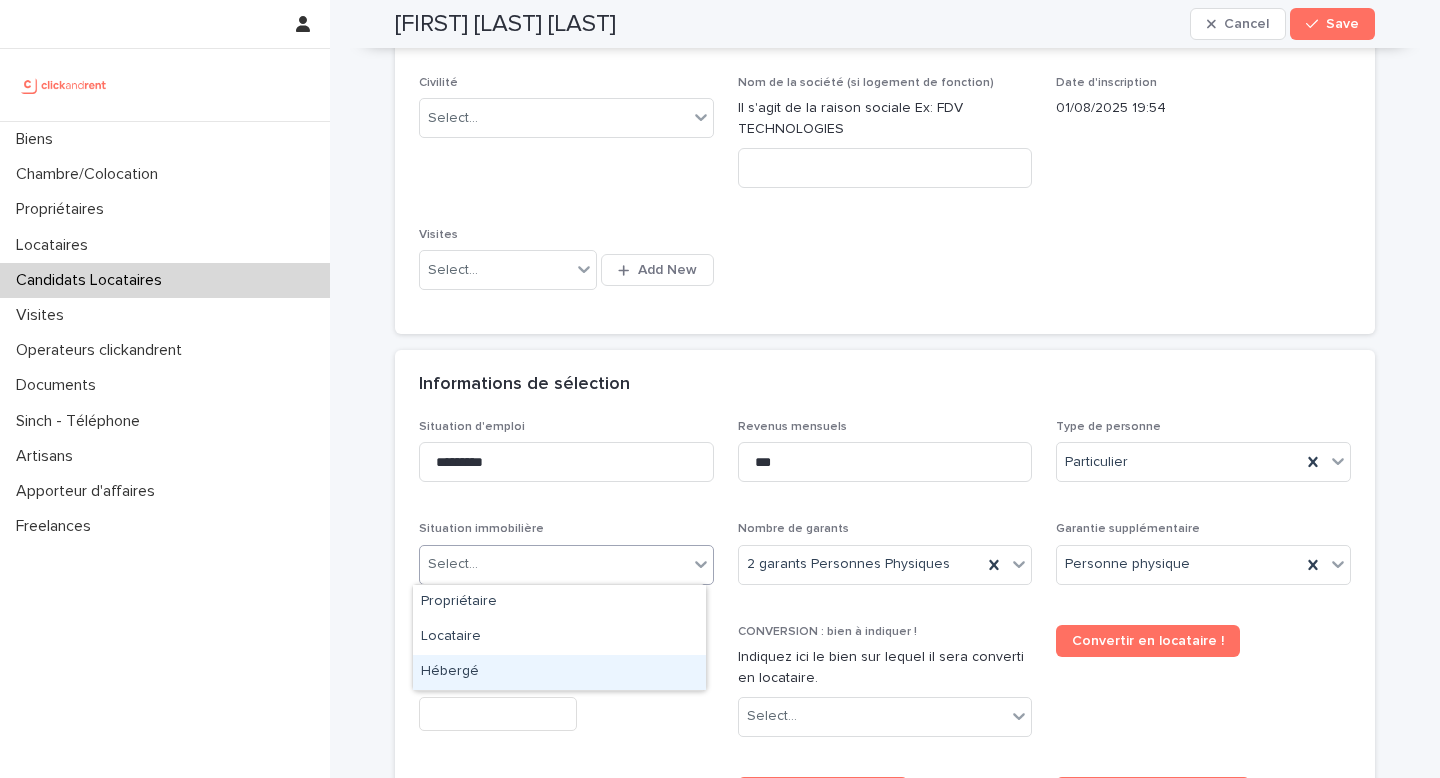 click on "Hébergé" at bounding box center [559, 672] 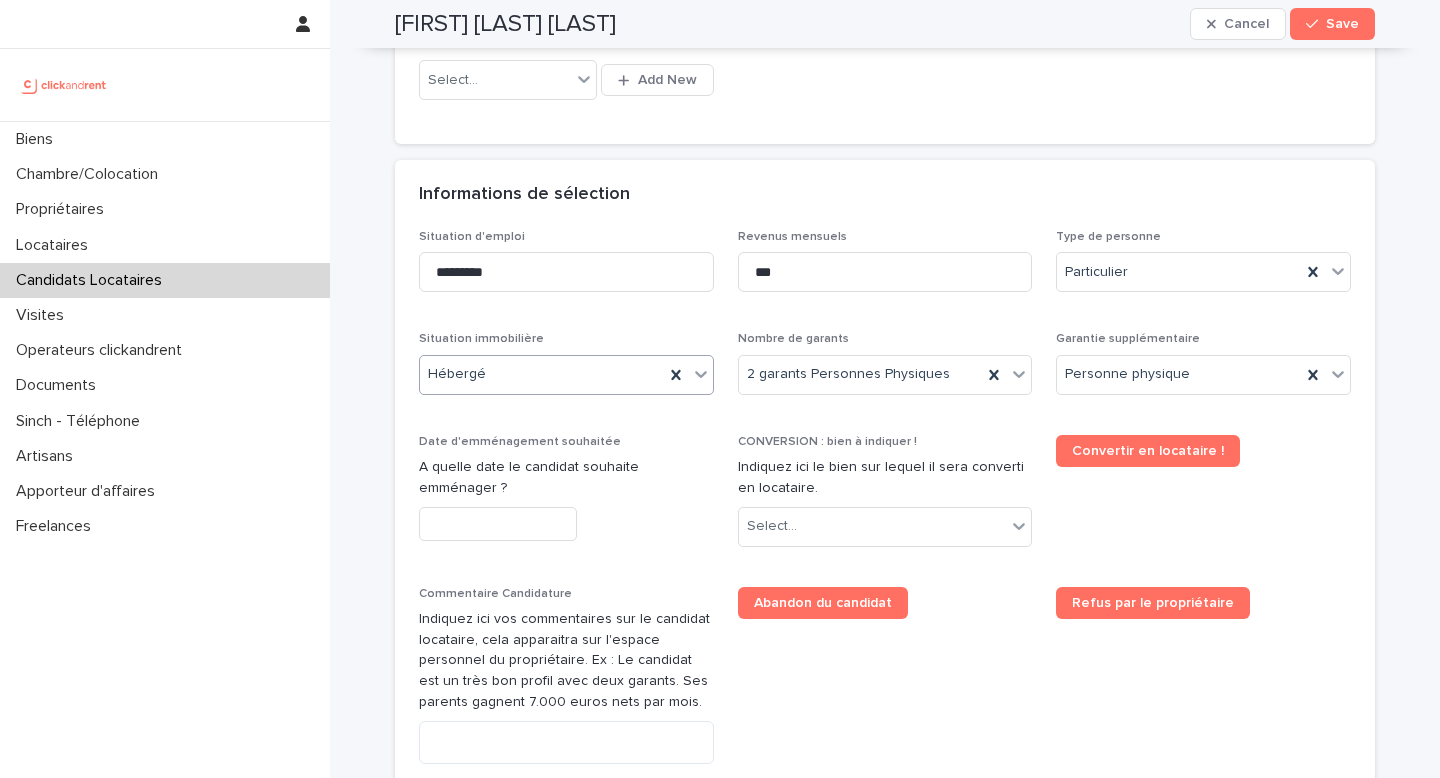scroll, scrollTop: 614, scrollLeft: 0, axis: vertical 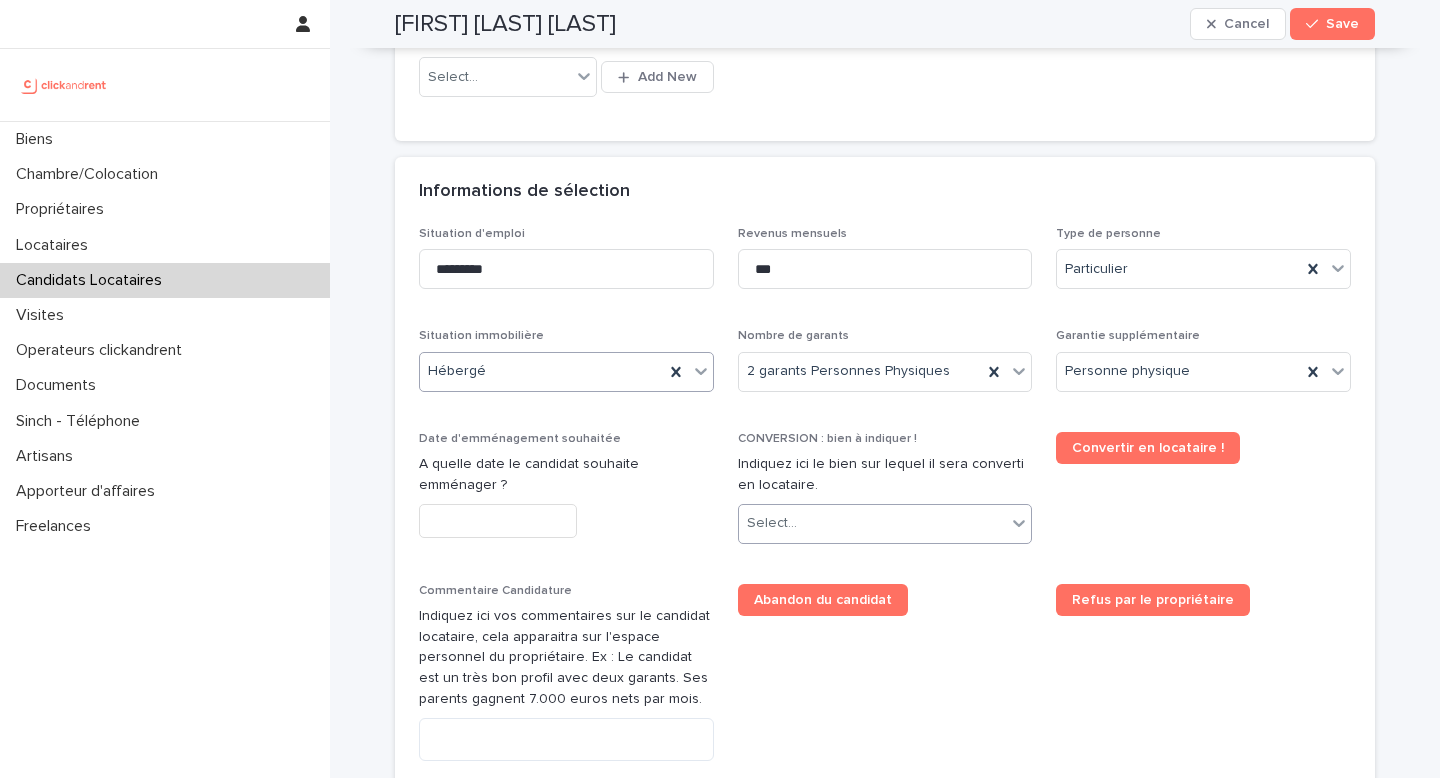 click on "Select..." at bounding box center (873, 523) 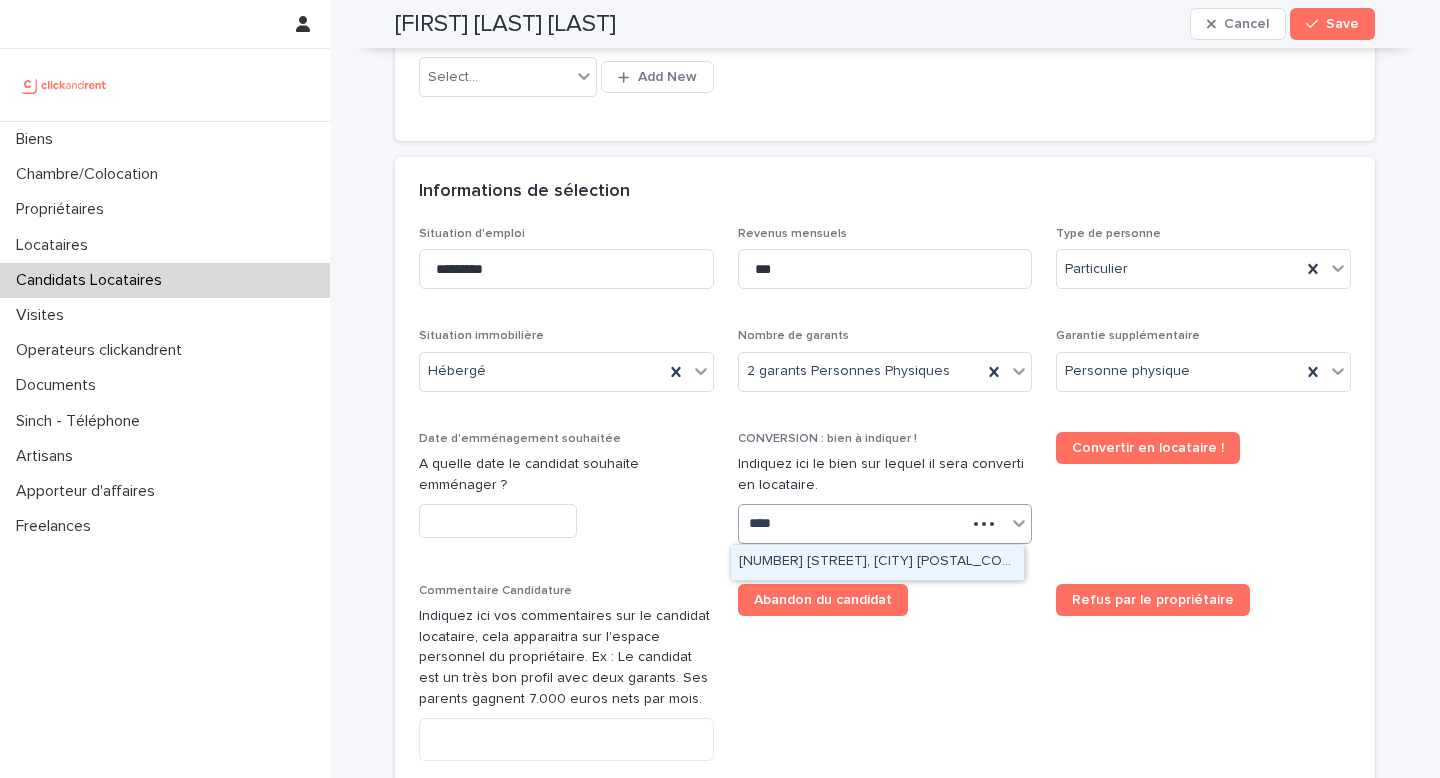 type on "*****" 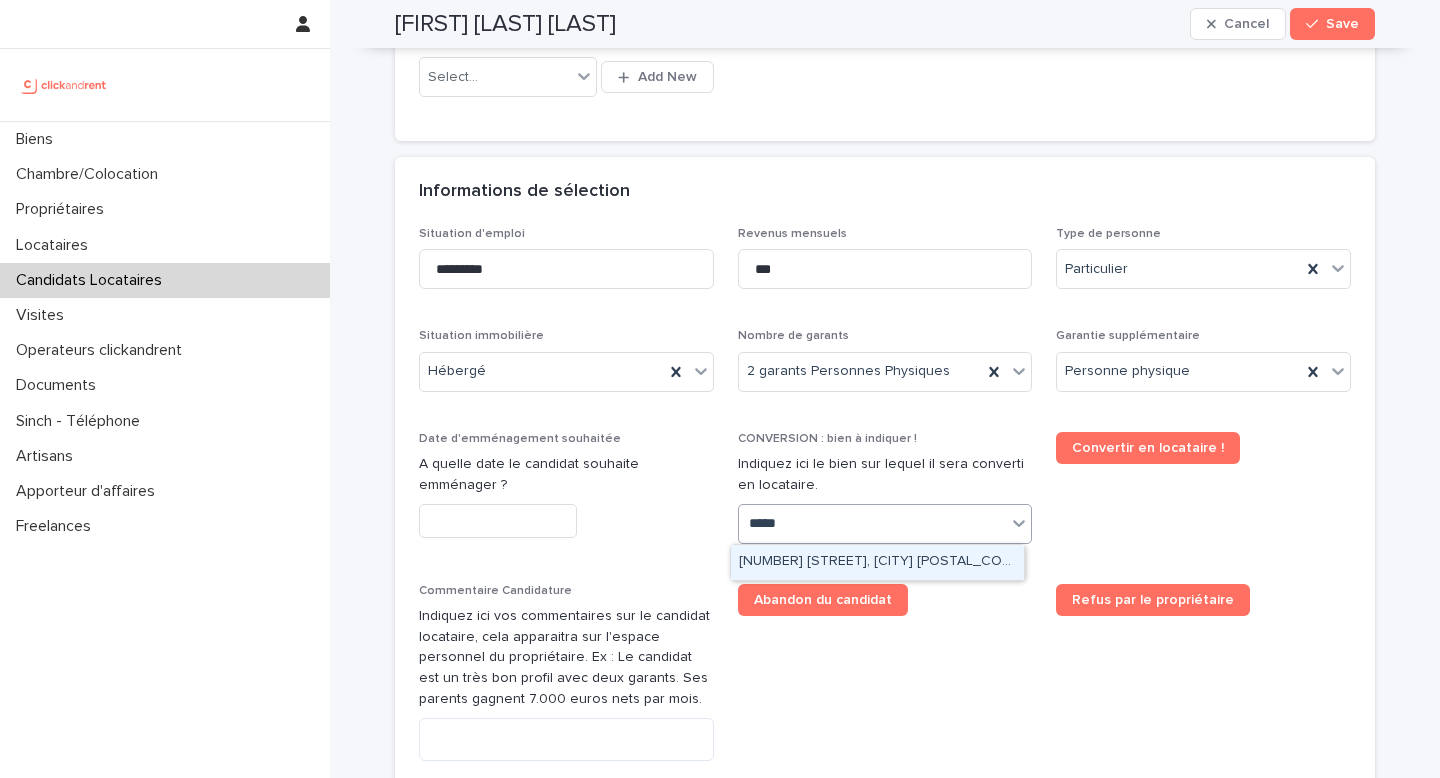click on "[NUMBER] [STREET], [CITY] [POSTAL_CODE]" at bounding box center [877, 562] 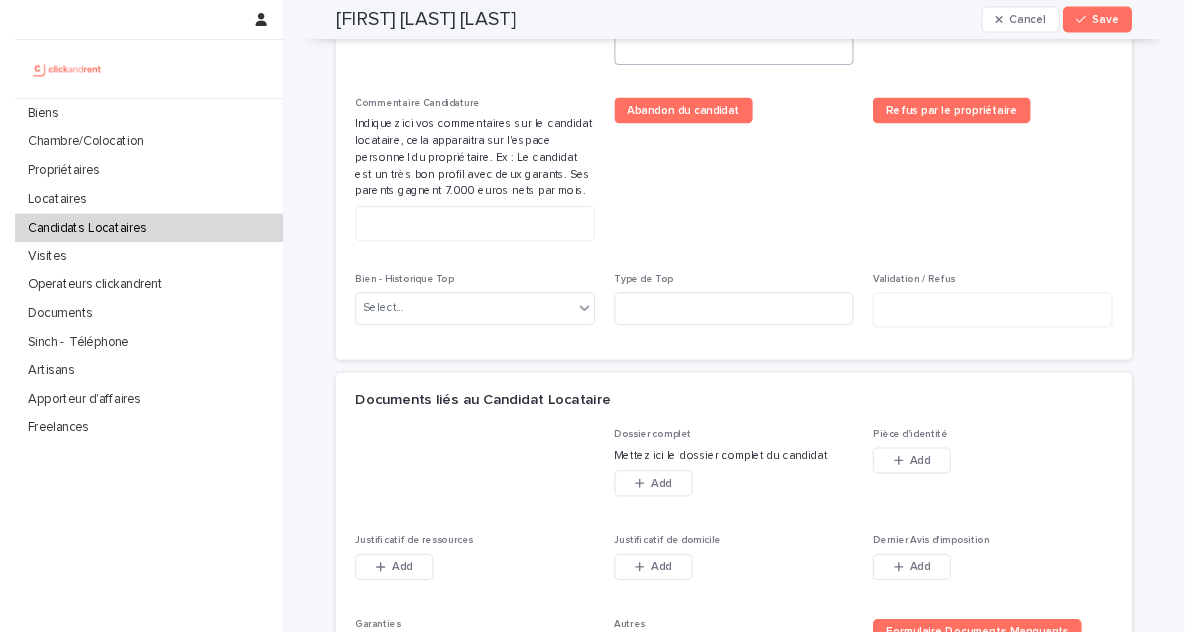 scroll, scrollTop: 1134, scrollLeft: 0, axis: vertical 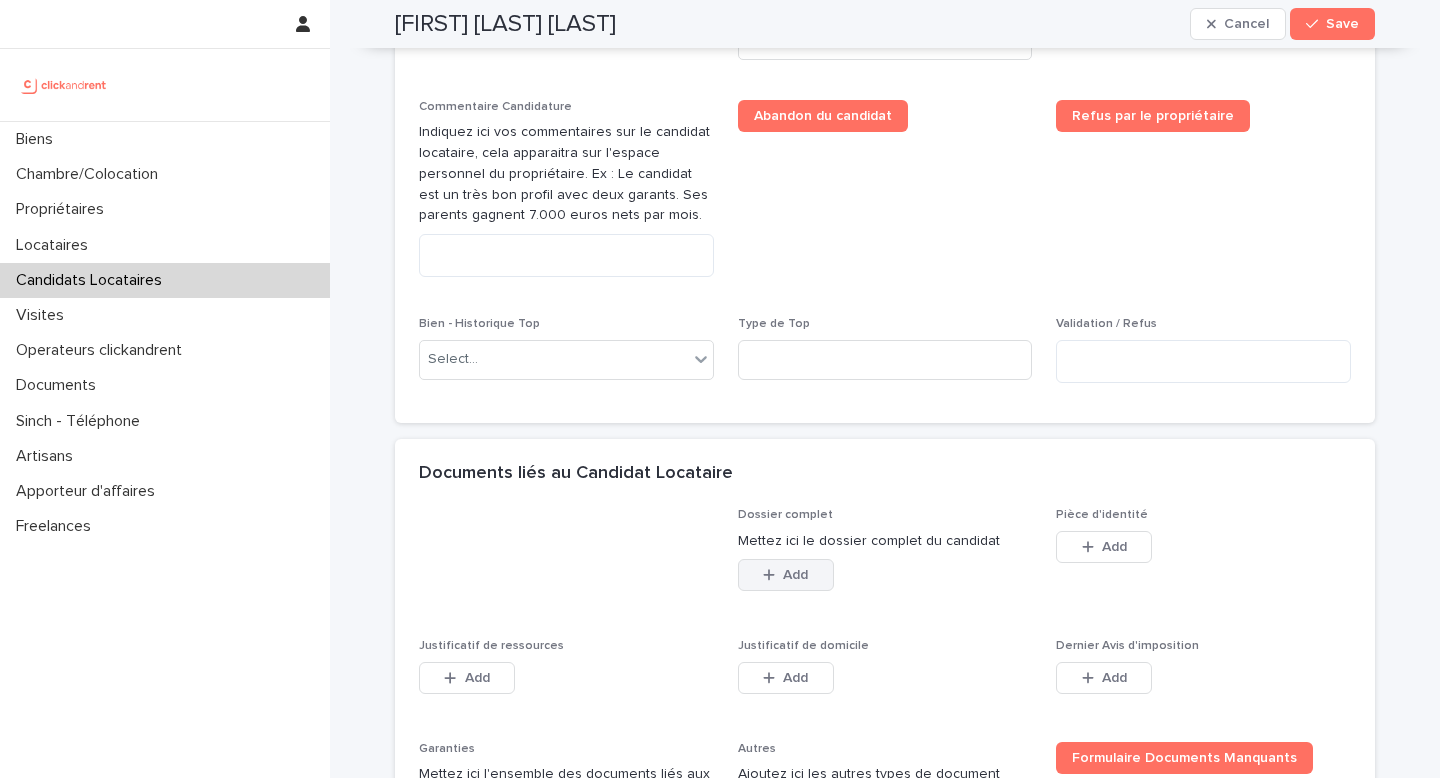 click on "Add" at bounding box center (795, 575) 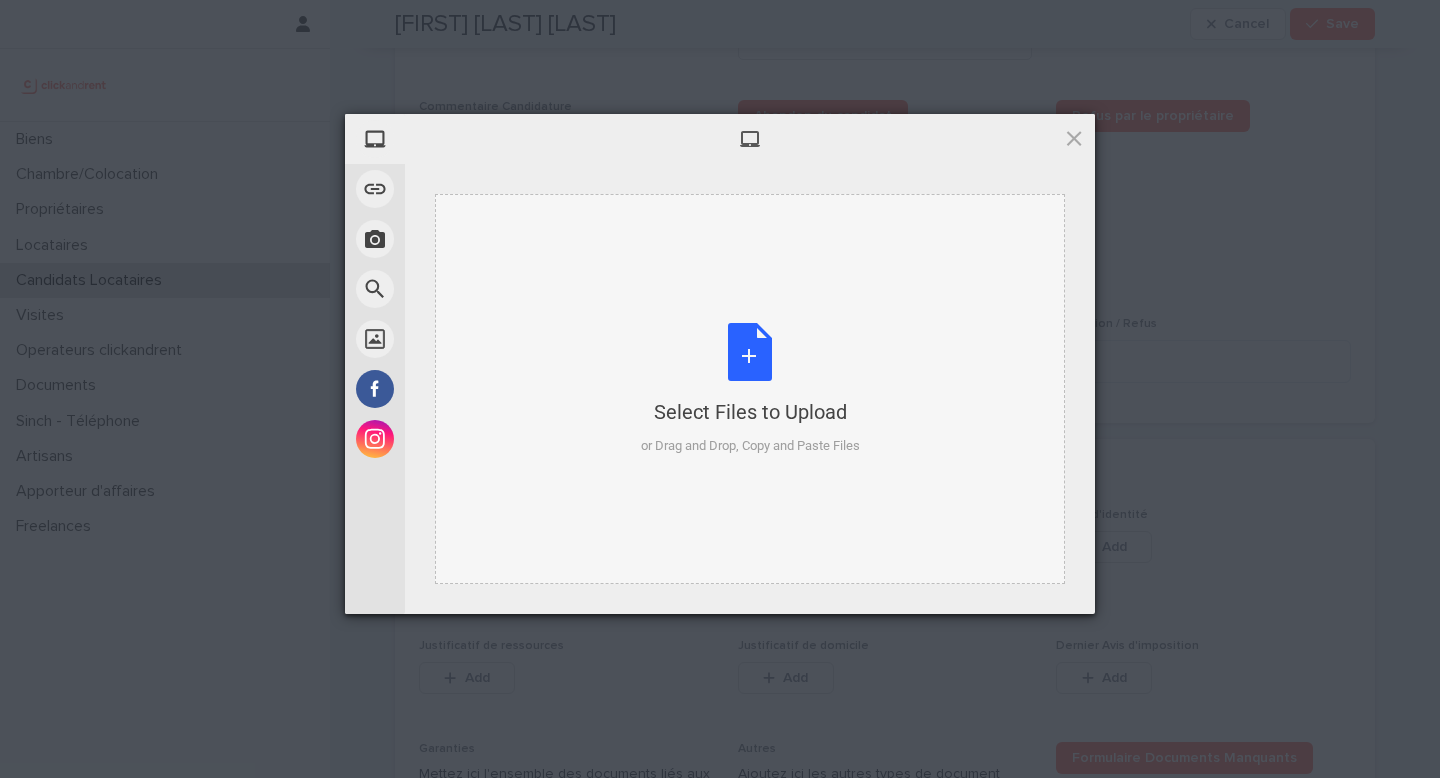 click on "or Drag and Drop, Copy and Paste Files" at bounding box center (750, 446) 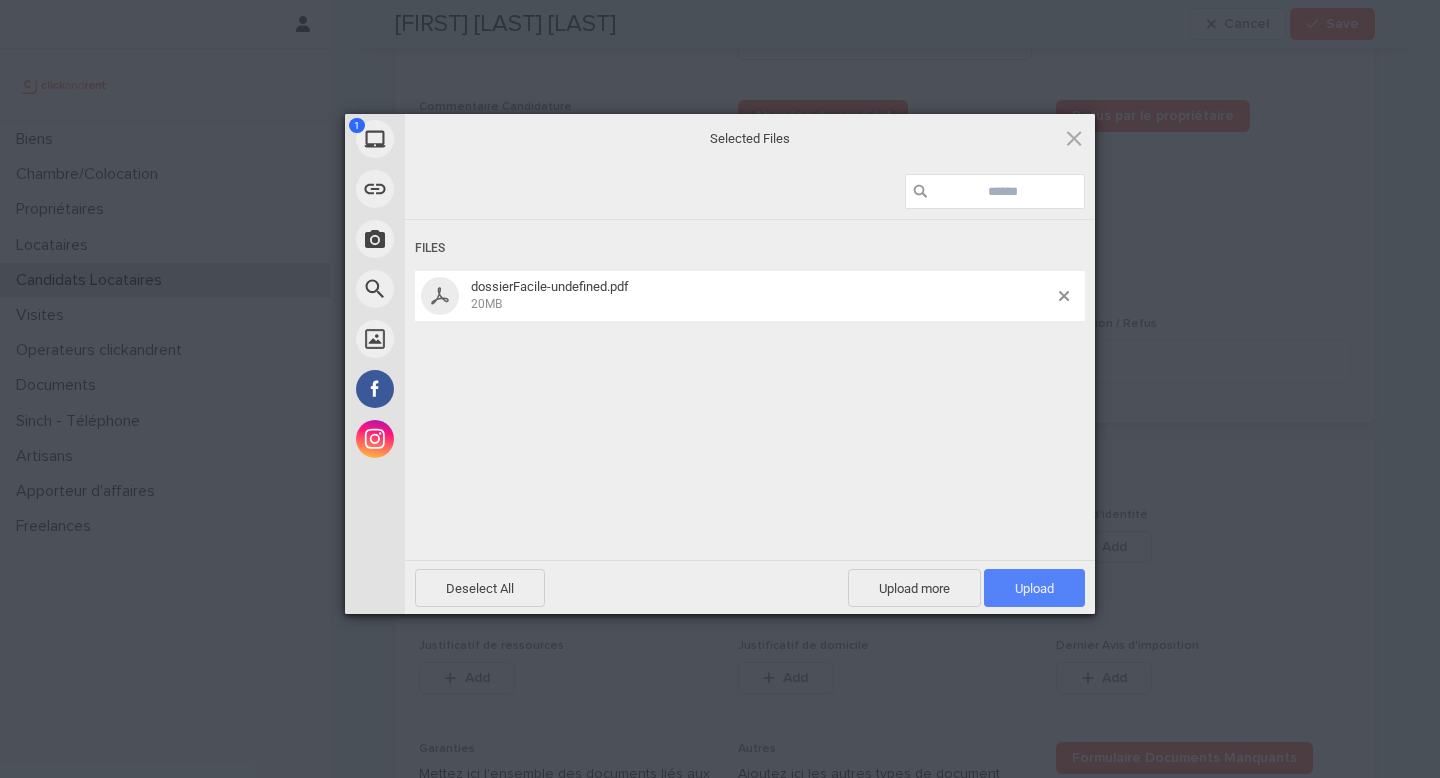 click on "Upload
1" at bounding box center [1034, 588] 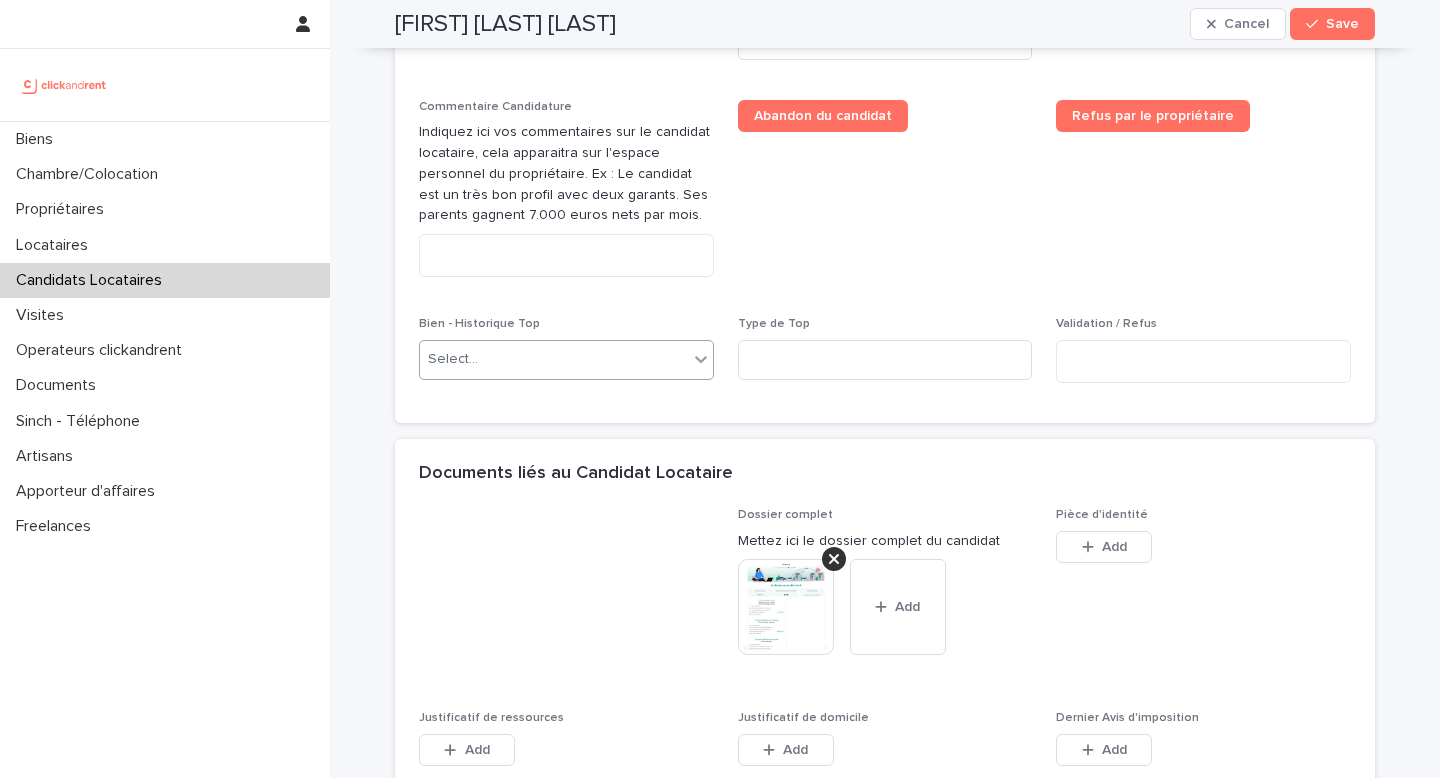 click on "Select..." at bounding box center (554, 359) 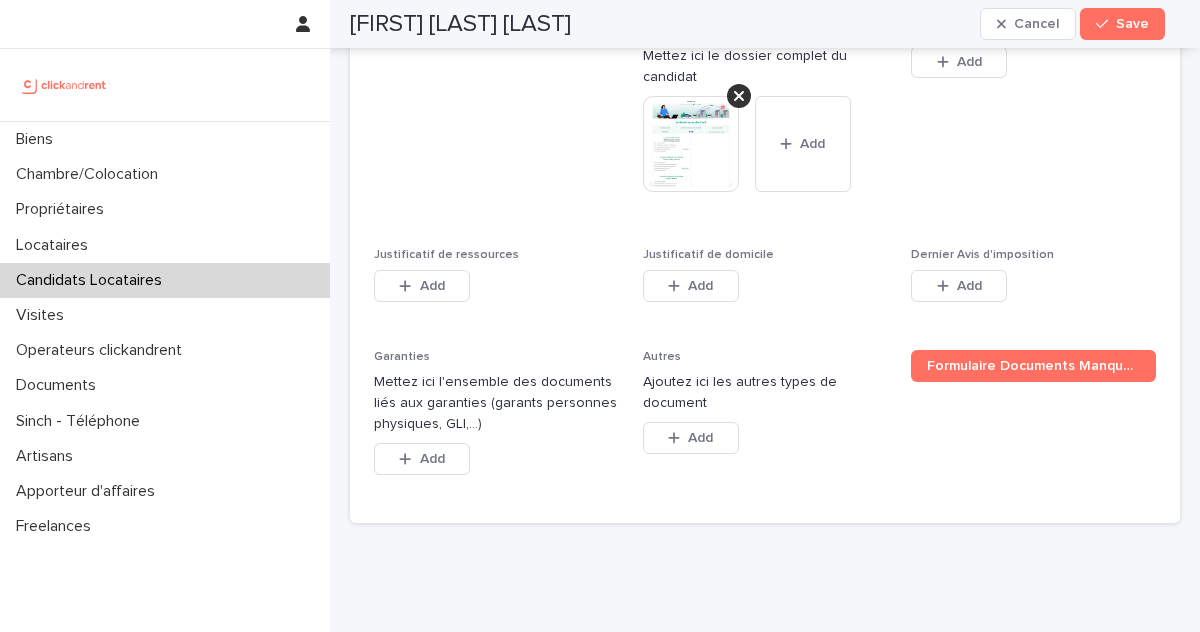 scroll, scrollTop: 1792, scrollLeft: 0, axis: vertical 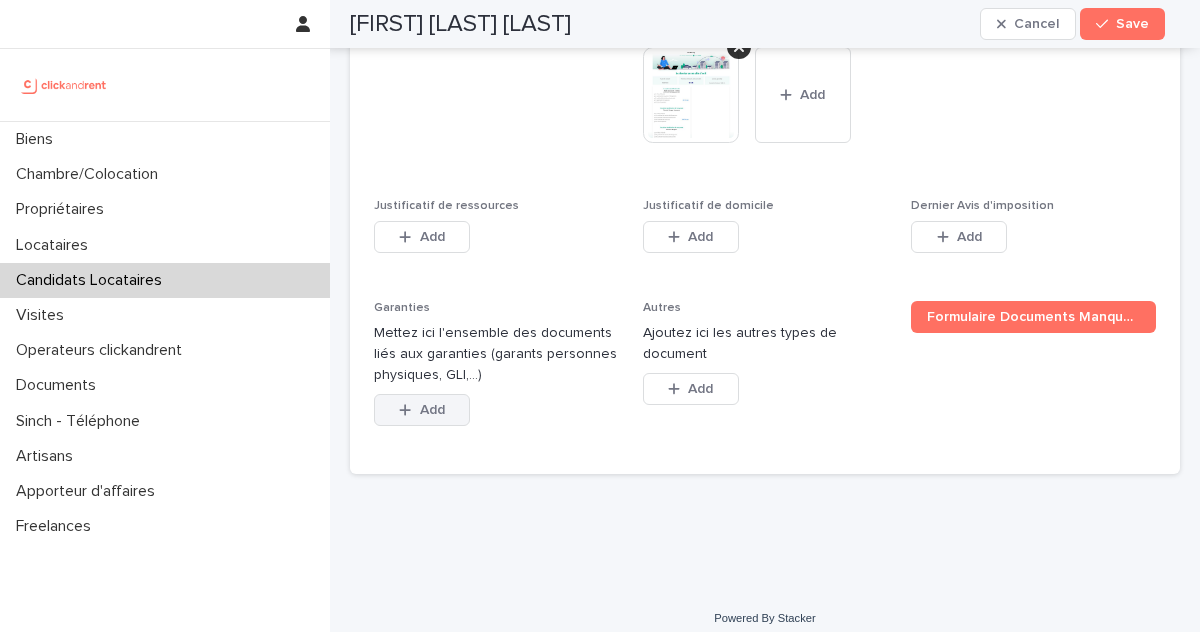 click on "Add" at bounding box center [422, 410] 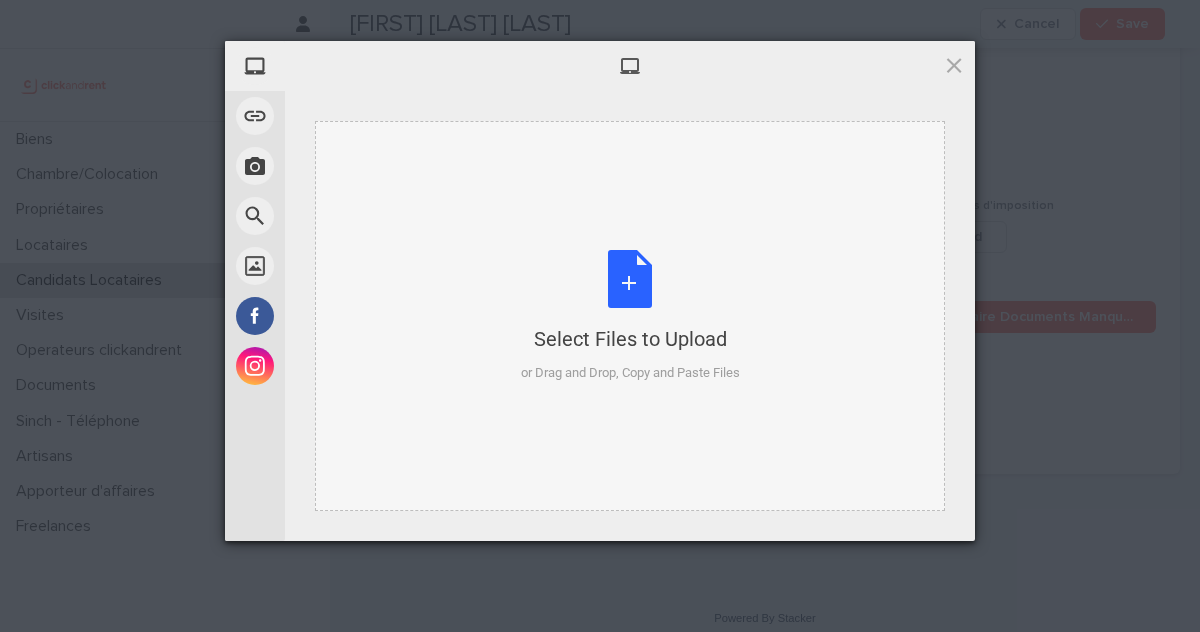 click on "or Drag and Drop, Copy and Paste Files" at bounding box center [630, 373] 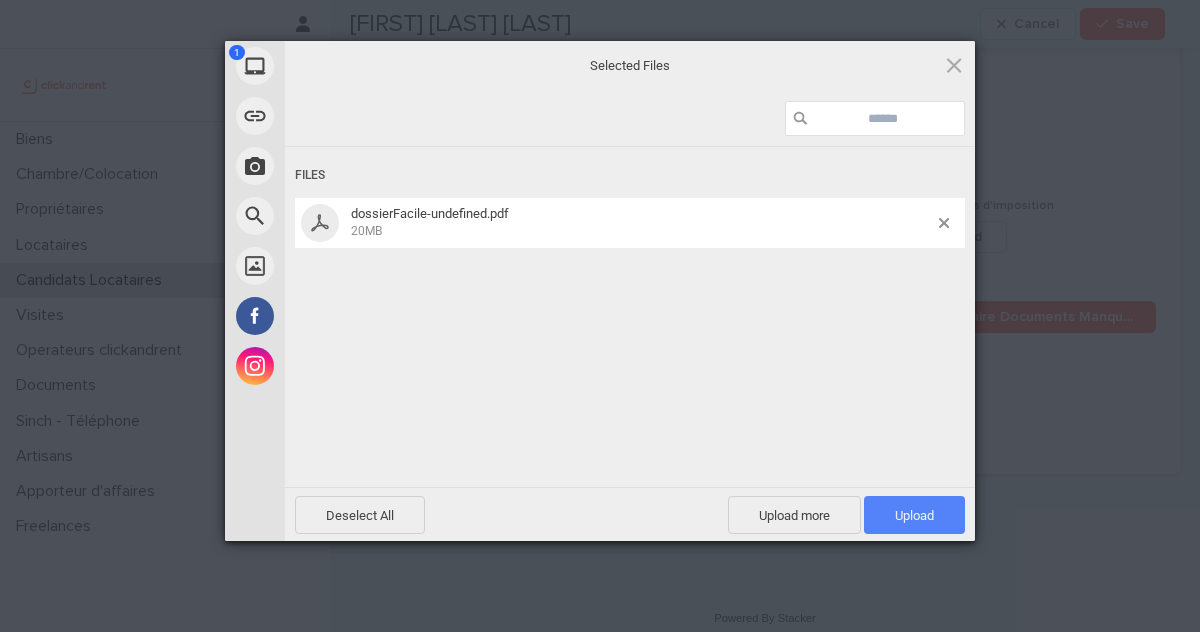 click on "Upload
1" at bounding box center [914, 515] 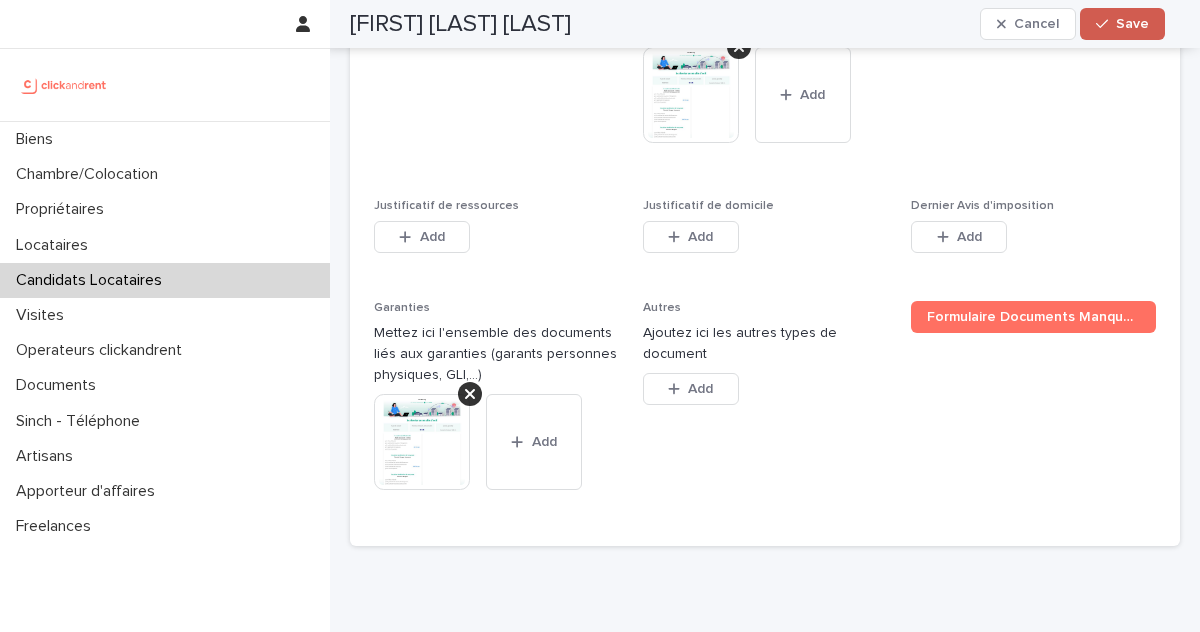 click on "Save" at bounding box center (1122, 24) 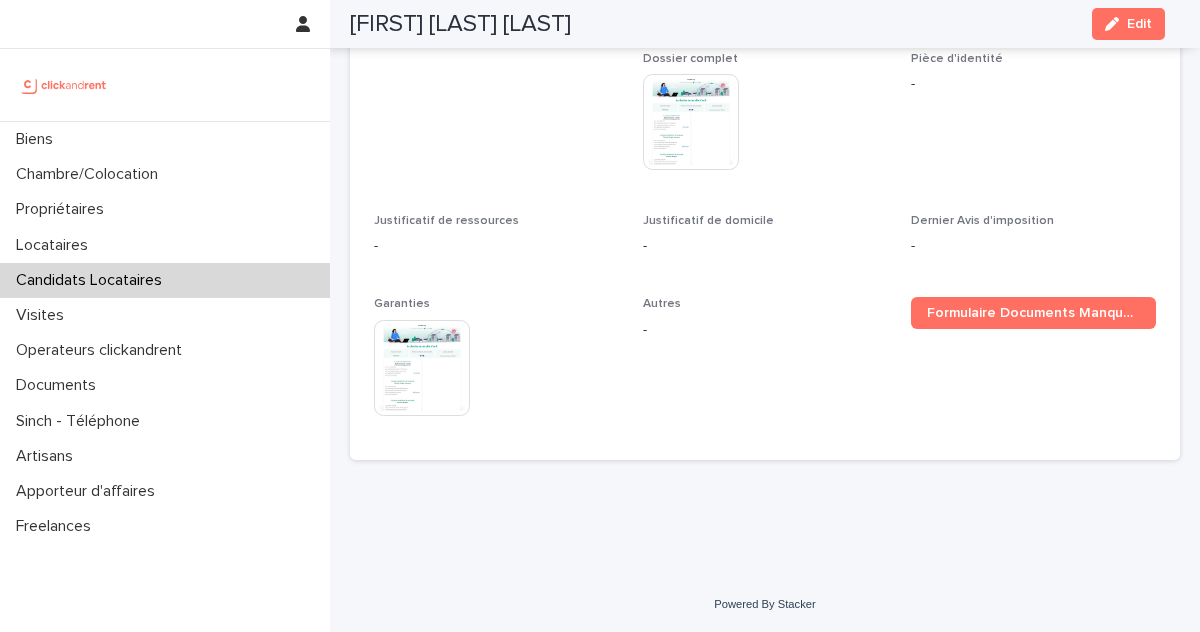 scroll, scrollTop: 1103, scrollLeft: 0, axis: vertical 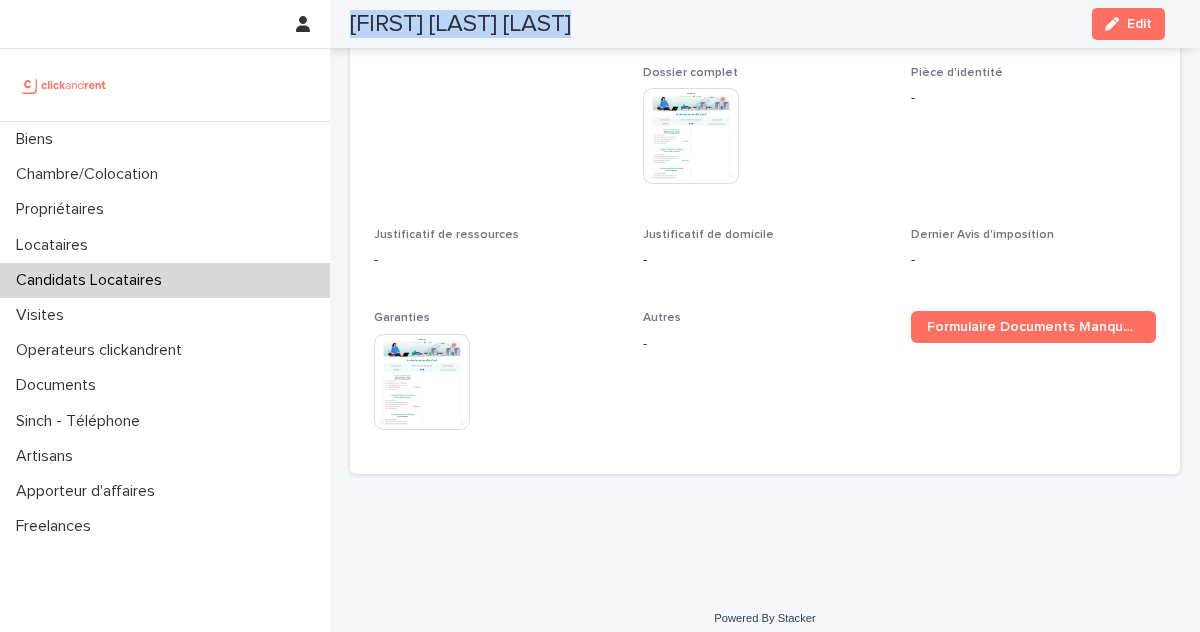 drag, startPoint x: 591, startPoint y: 24, endPoint x: 341, endPoint y: 28, distance: 250.032 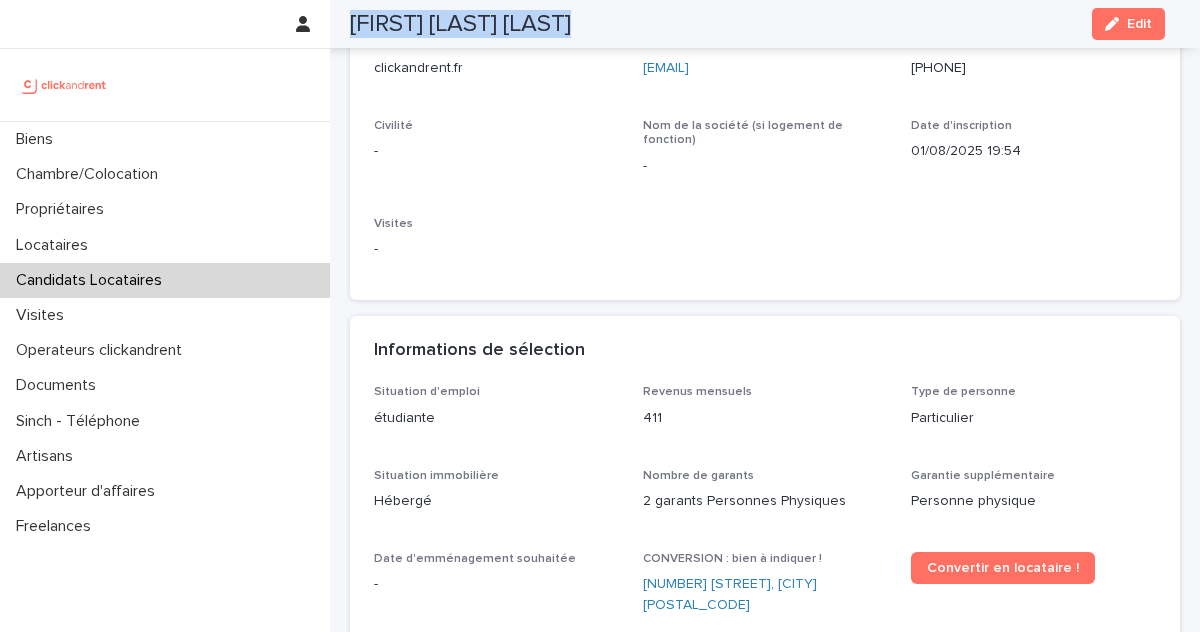 scroll, scrollTop: 248, scrollLeft: 0, axis: vertical 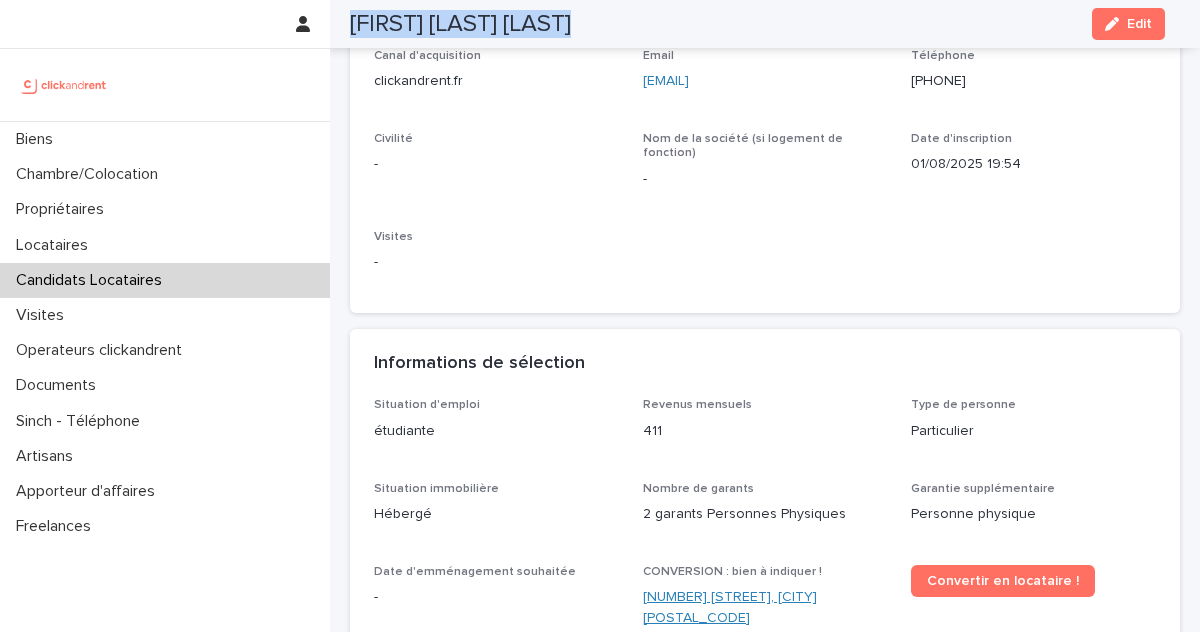 click on "[NUMBER] [STREET], [CITY] [POSTAL_CODE]" at bounding box center [765, 608] 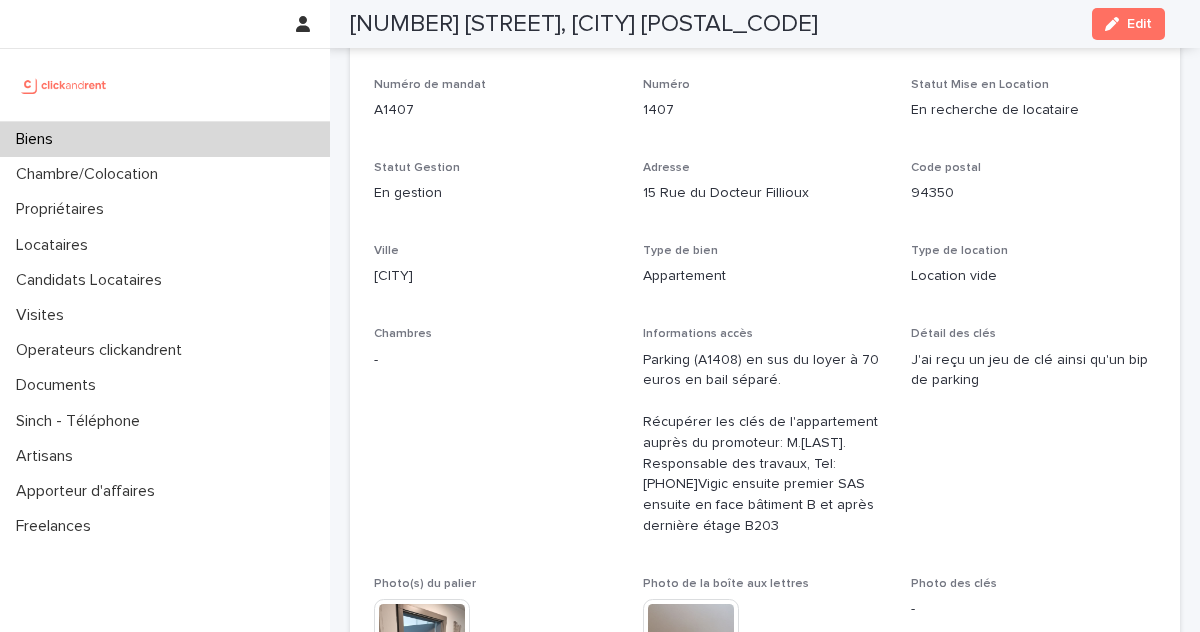 scroll, scrollTop: 0, scrollLeft: 0, axis: both 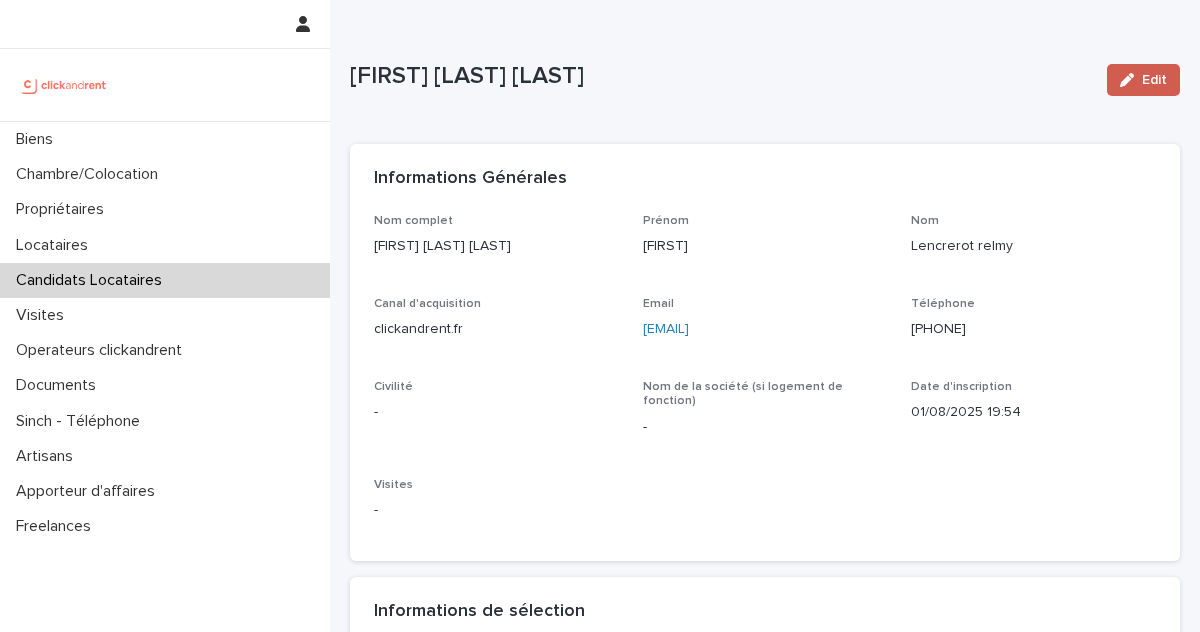 click 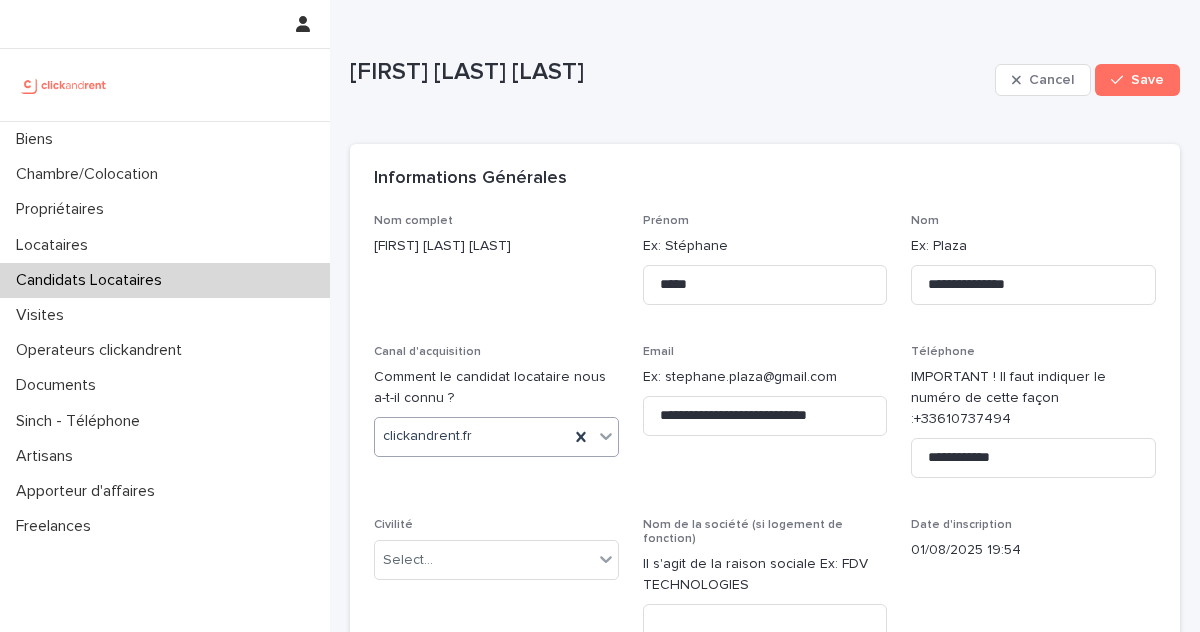scroll, scrollTop: 44, scrollLeft: 0, axis: vertical 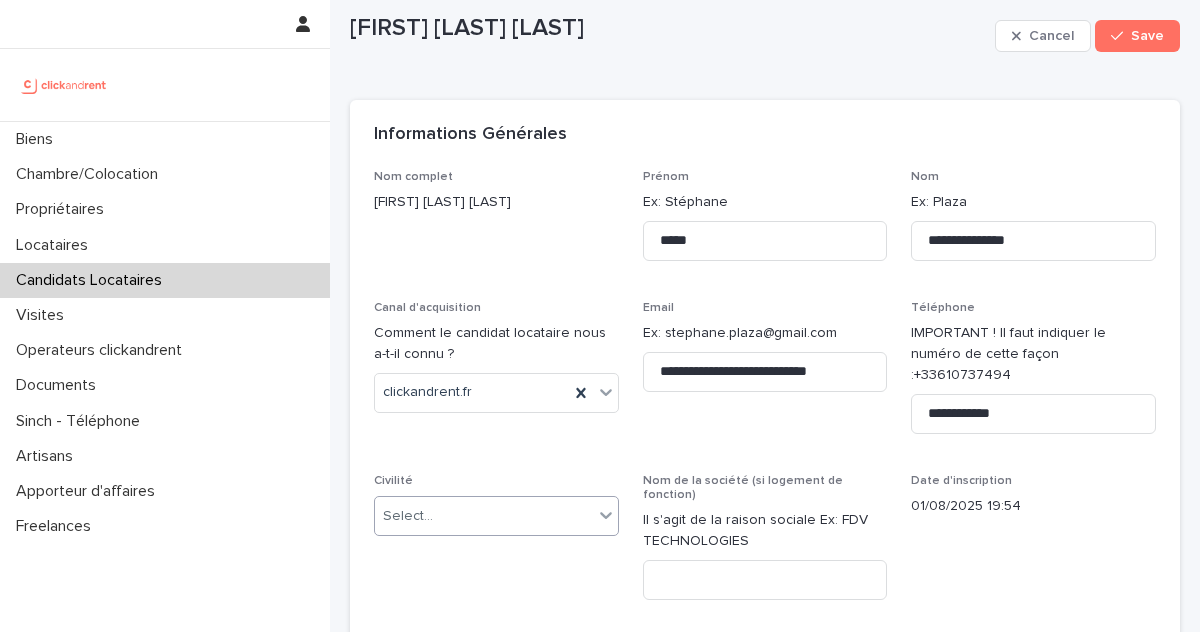 click at bounding box center [436, 516] 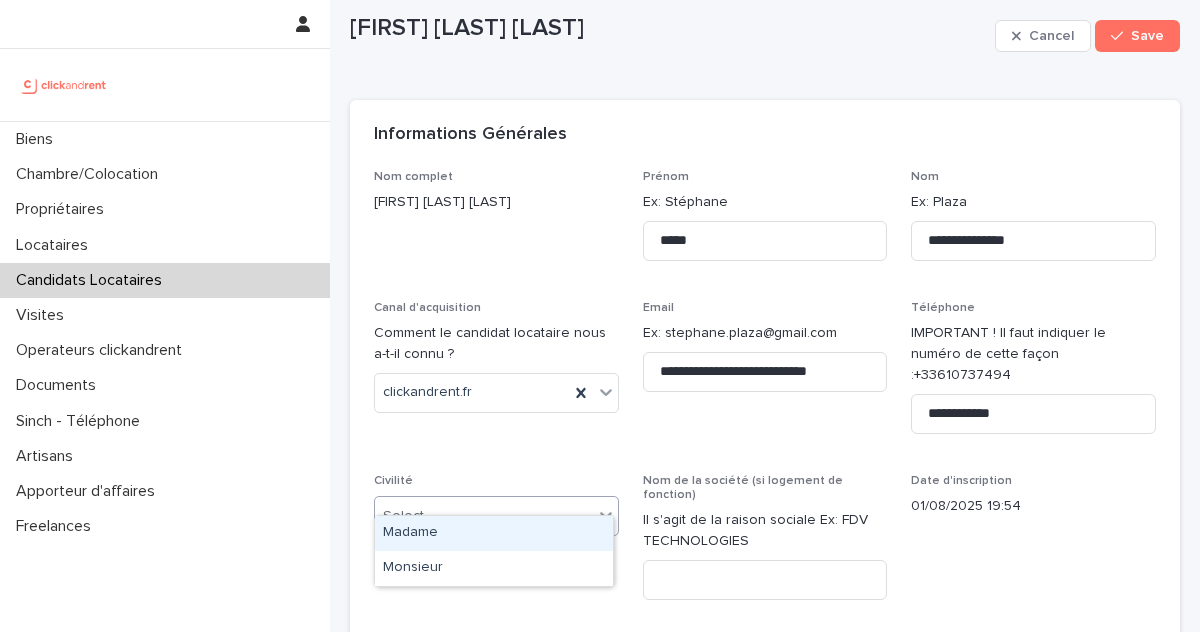 click on "Madame" at bounding box center (494, 533) 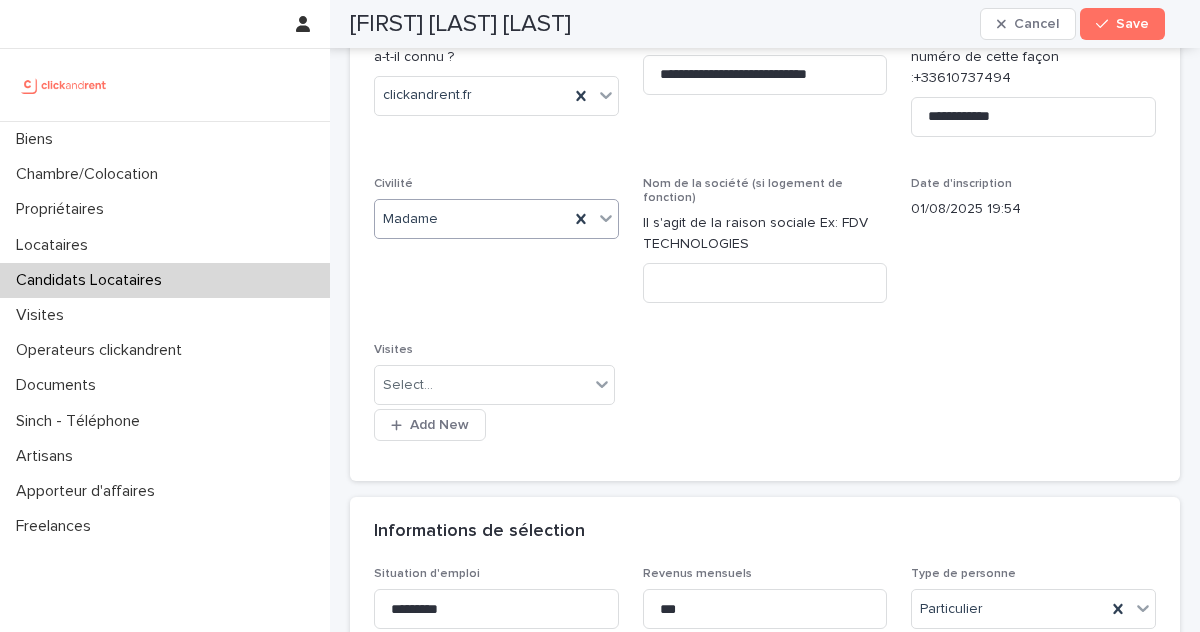 scroll, scrollTop: 364, scrollLeft: 0, axis: vertical 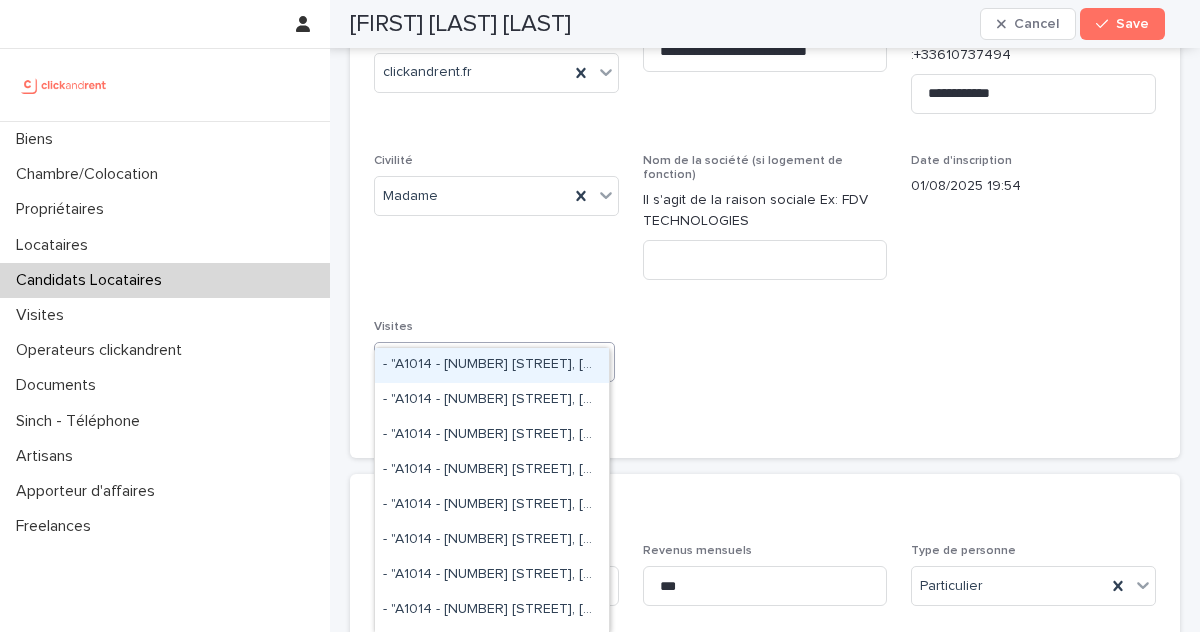 click on "Select..." at bounding box center (482, 362) 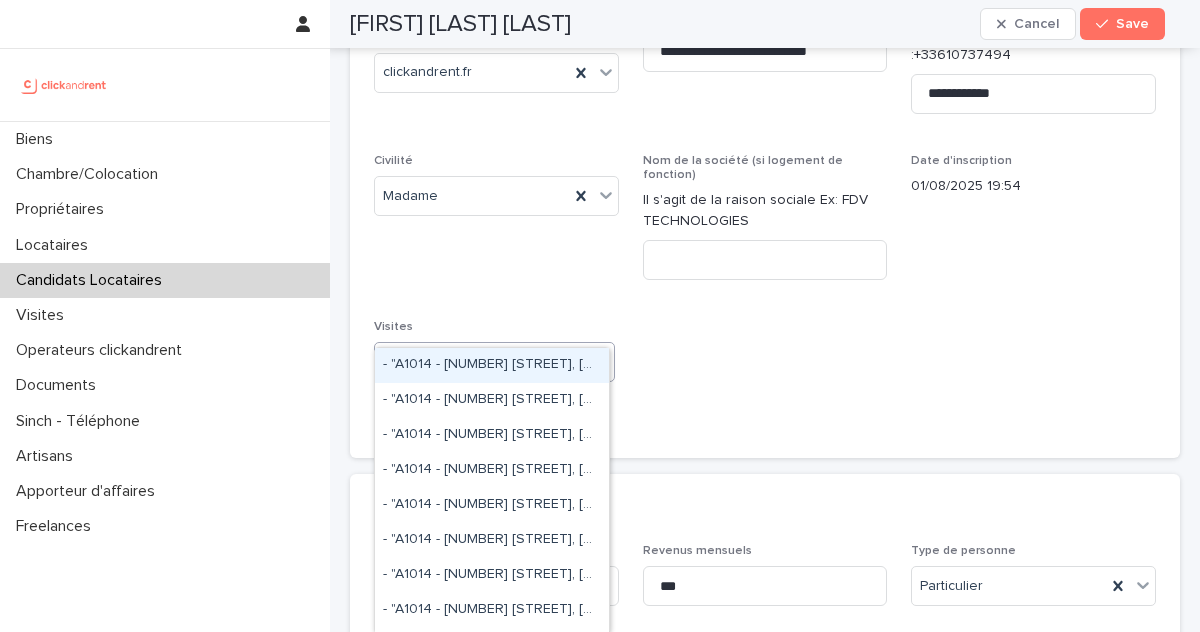 click on "**********" at bounding box center (765, 142) 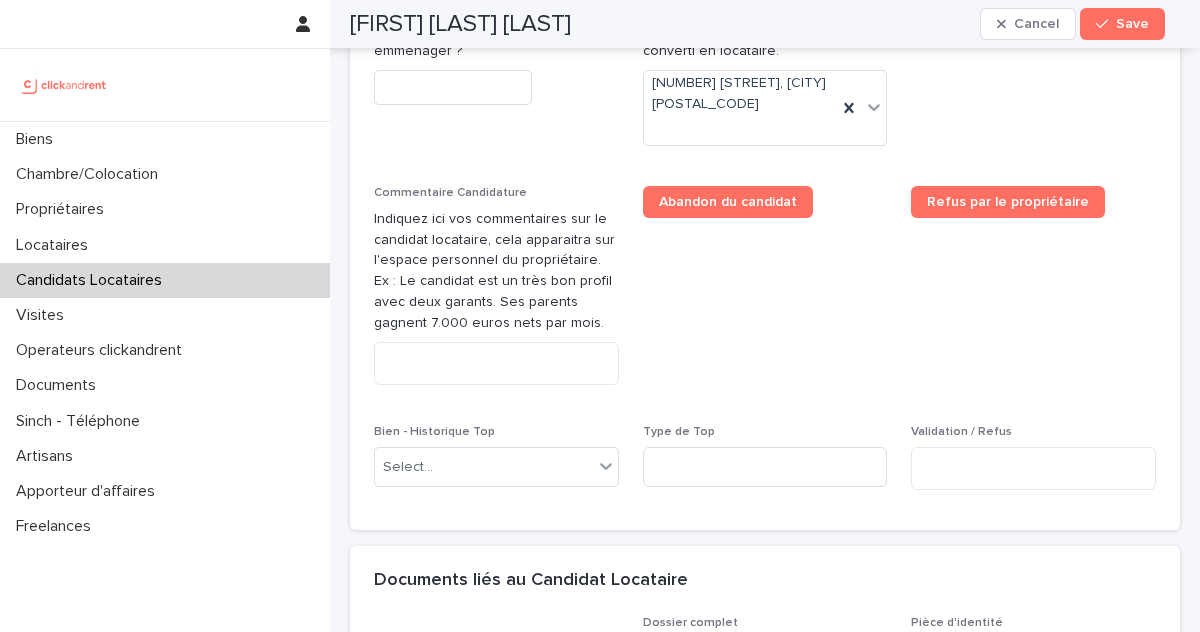 scroll, scrollTop: 1150, scrollLeft: 0, axis: vertical 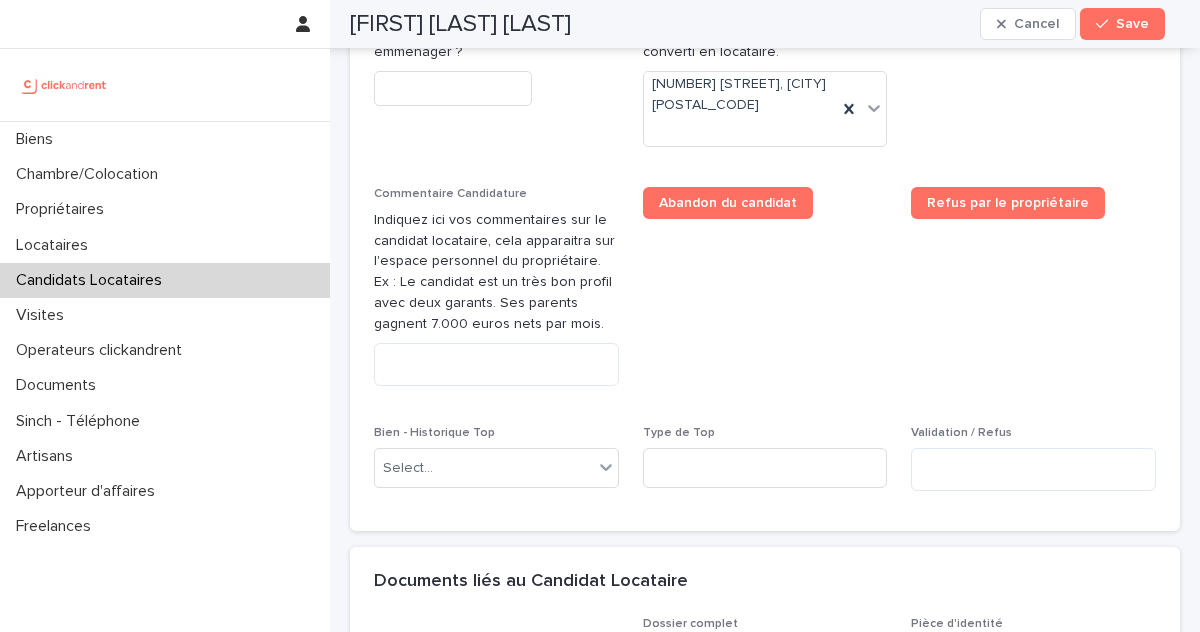 click at bounding box center [453, 88] 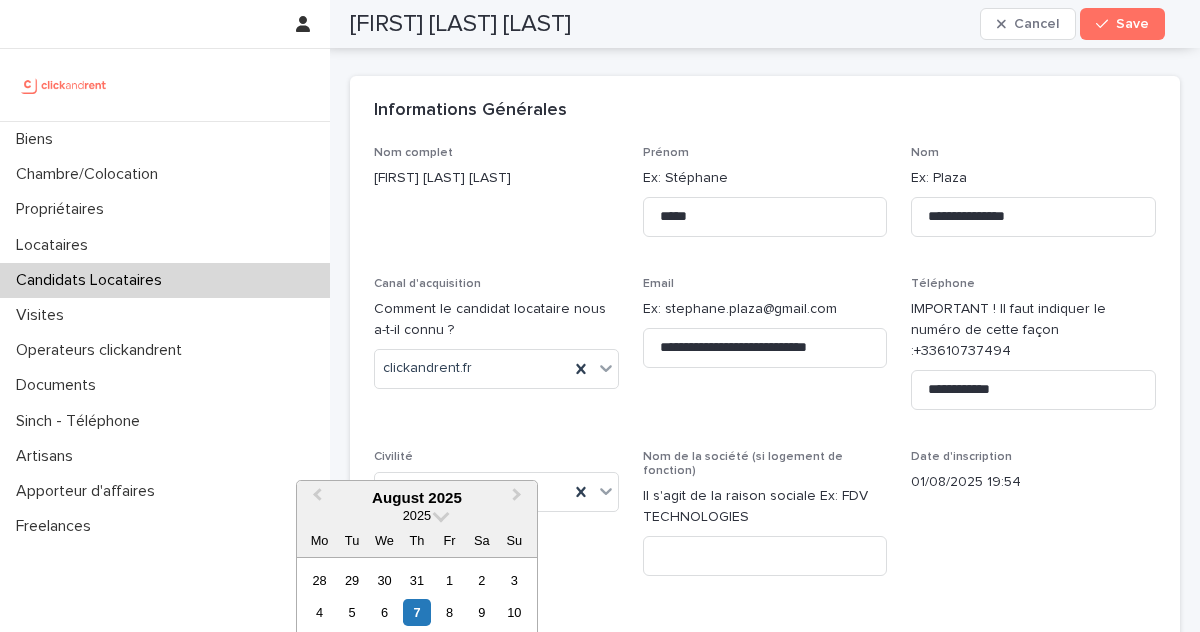 scroll, scrollTop: 0, scrollLeft: 0, axis: both 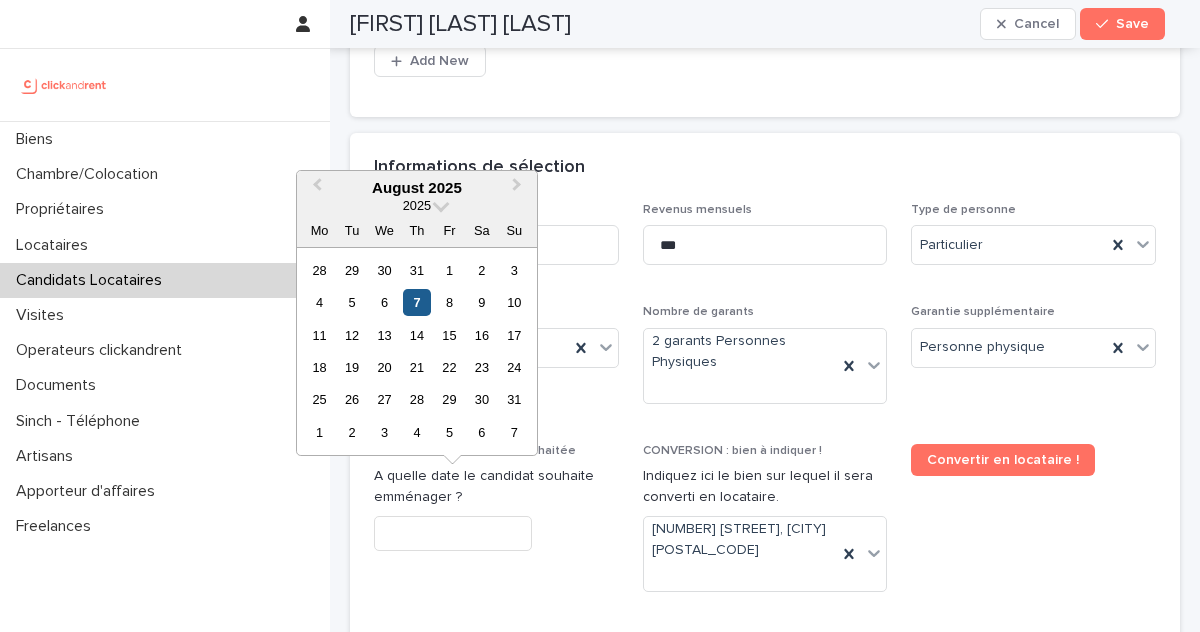 click on "7" at bounding box center [416, 302] 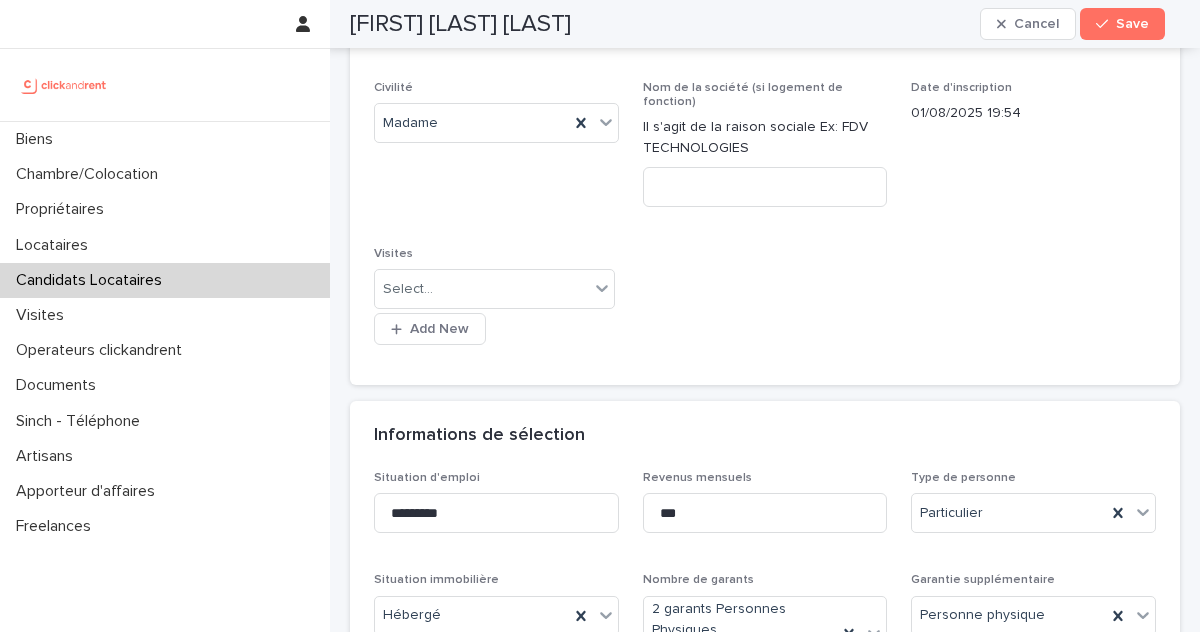scroll, scrollTop: 0, scrollLeft: 0, axis: both 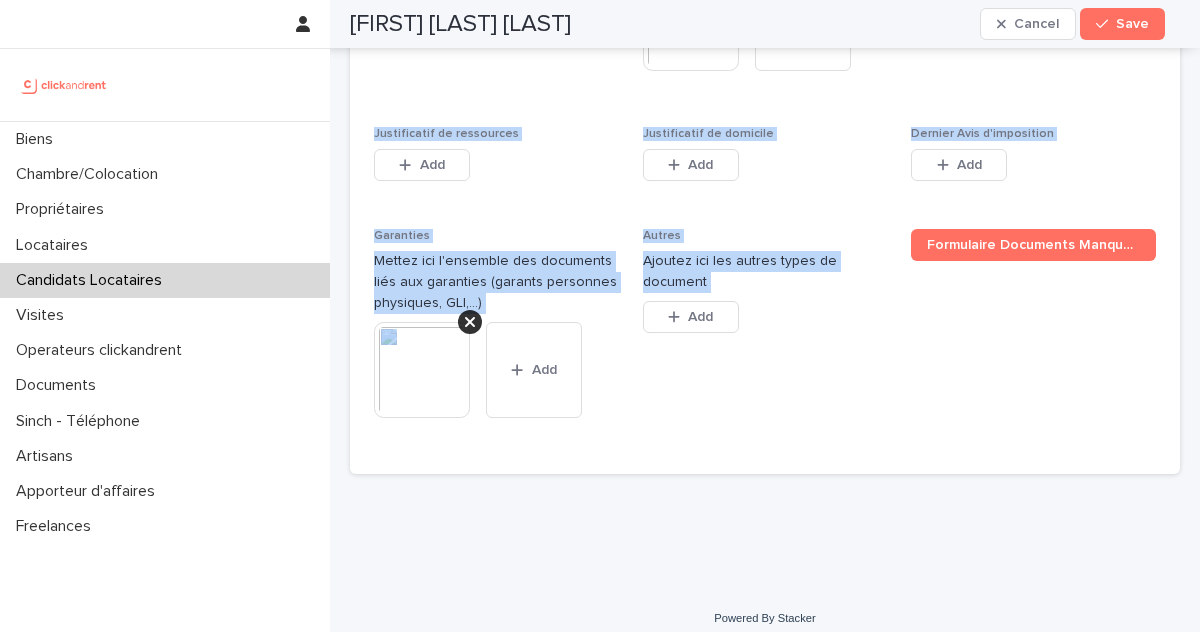 drag, startPoint x: 374, startPoint y: 173, endPoint x: 651, endPoint y: 411, distance: 365.2027 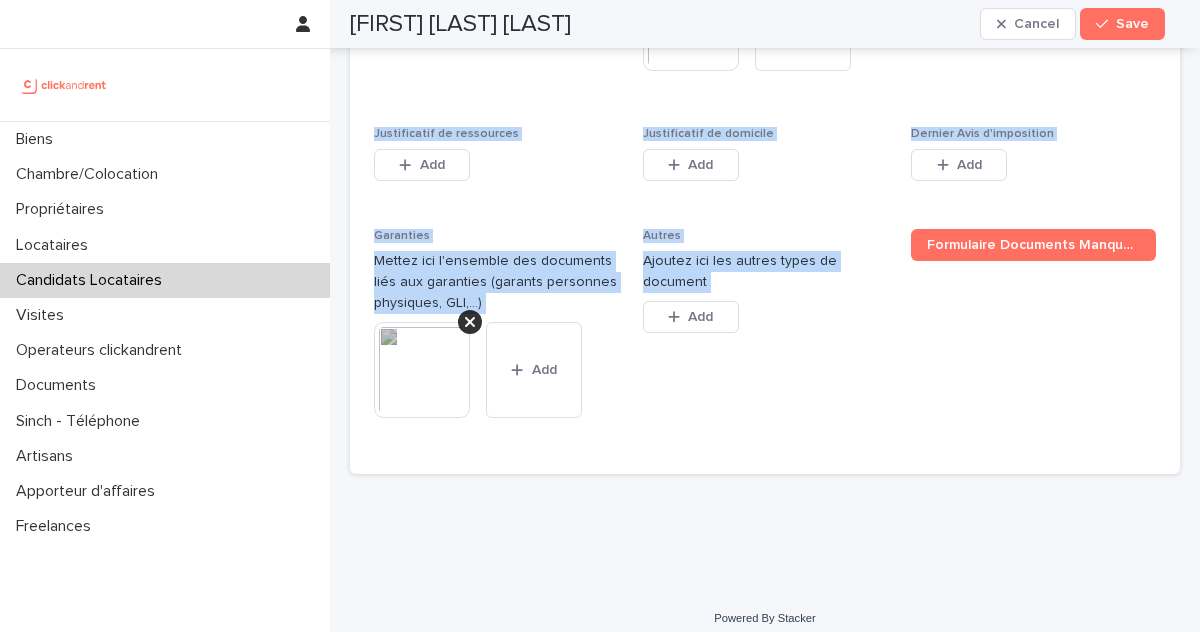 click on "Dossier complet Mettez ici le dossier complet du candidat This file cannot be opened Download File Add Pièce d'identité This file cannot be opened Download File Add Justificatif de ressources This file cannot be opened Download File Add Justificatif de domicile This file cannot be opened Download File Add Dernier Avis d'imposition This file cannot be opened Download File Add Garanties Mettez ici l'ensemble des documents liés aux garanties (garants personnes physiques, GLI,...) This file cannot be opened Download File Add Autres Ajoutez ici les autres types de document This file cannot be opened Download File Add Formulaire Documents Manquants" at bounding box center (765, 188) 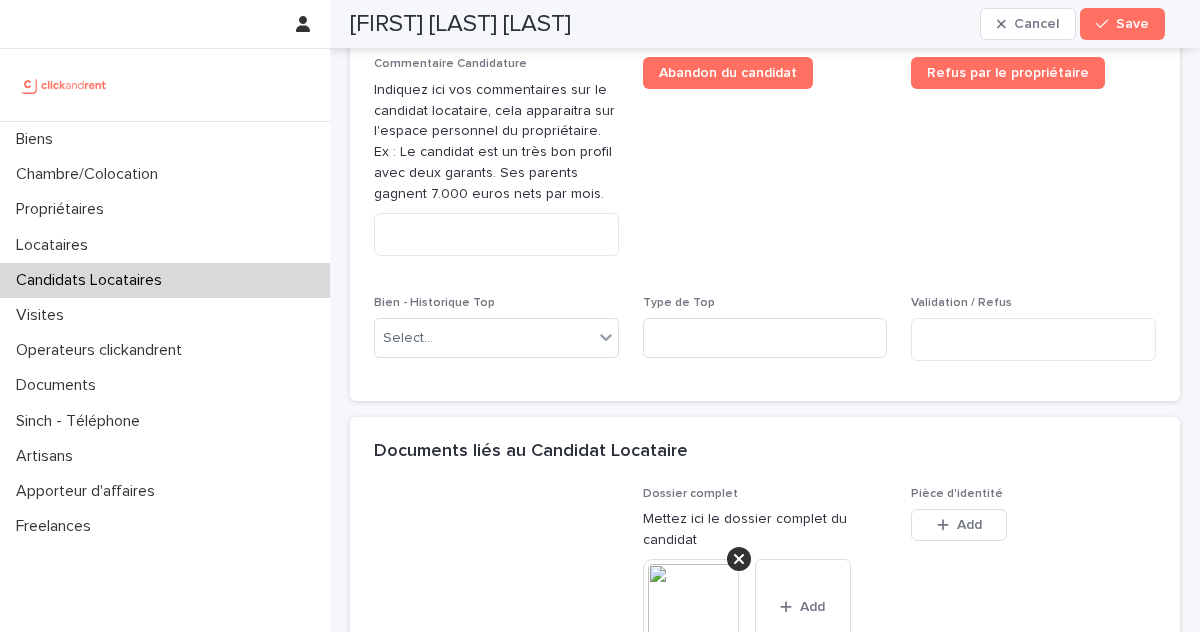 scroll, scrollTop: 1176, scrollLeft: 0, axis: vertical 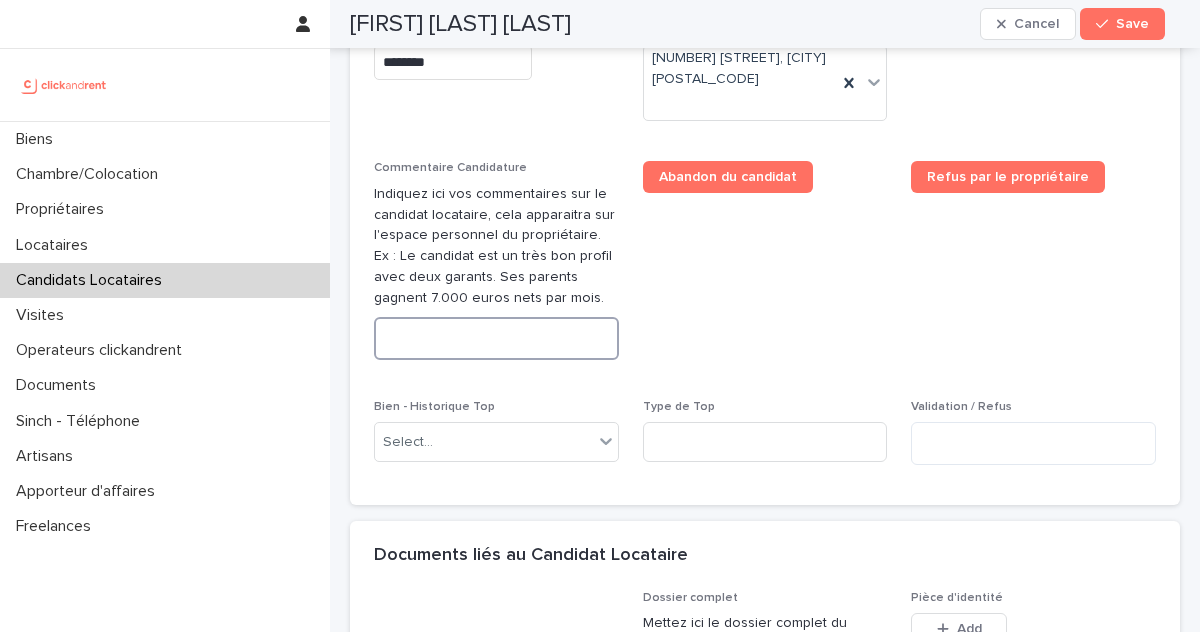 click at bounding box center (496, 338) 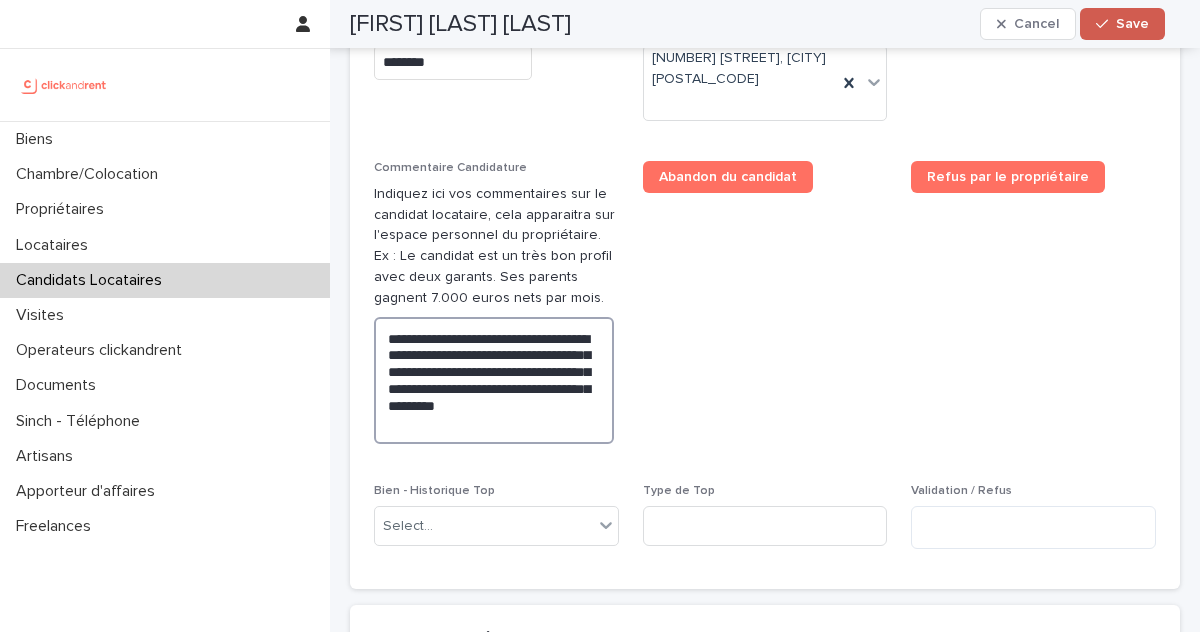 type on "**********" 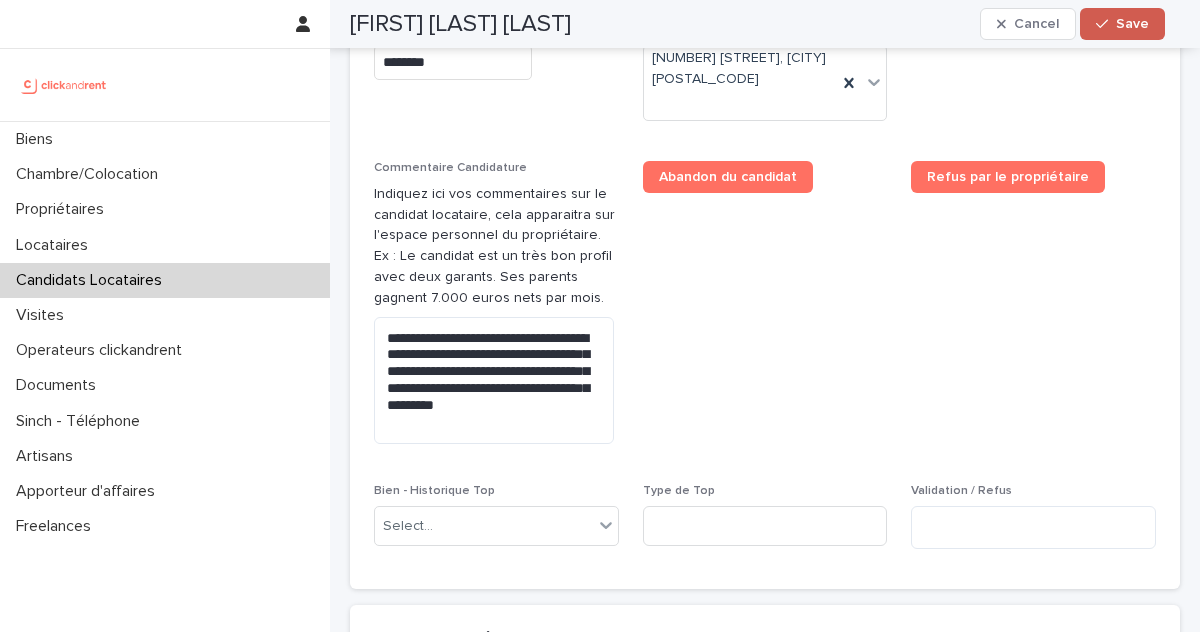 click on "Save" at bounding box center (1122, 24) 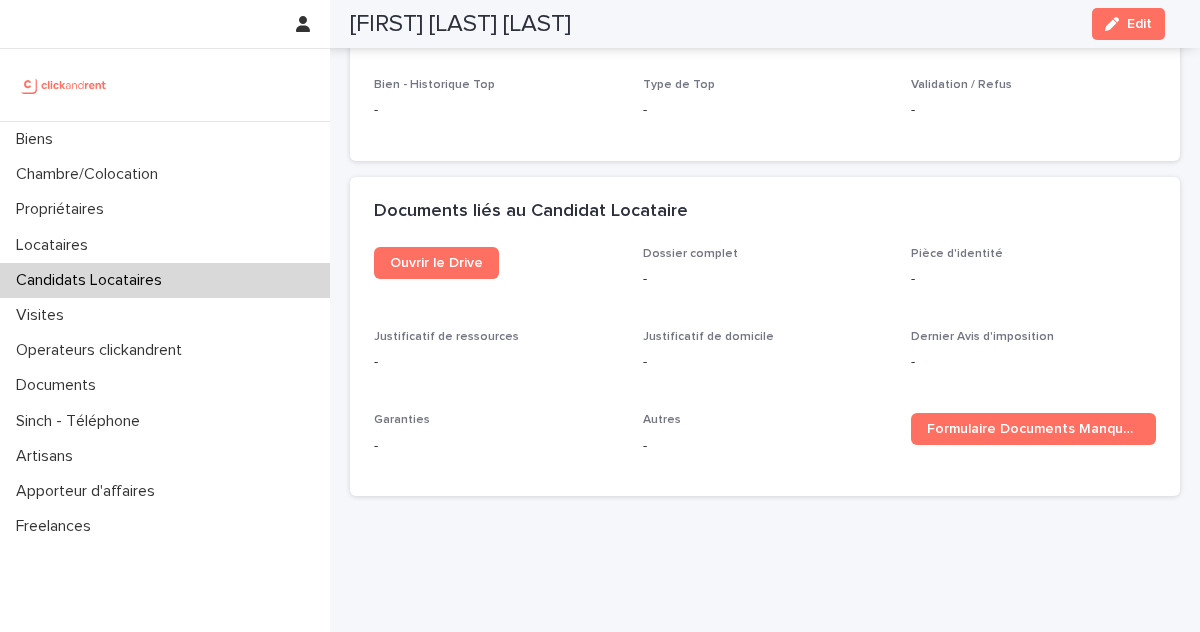 scroll, scrollTop: 1028, scrollLeft: 0, axis: vertical 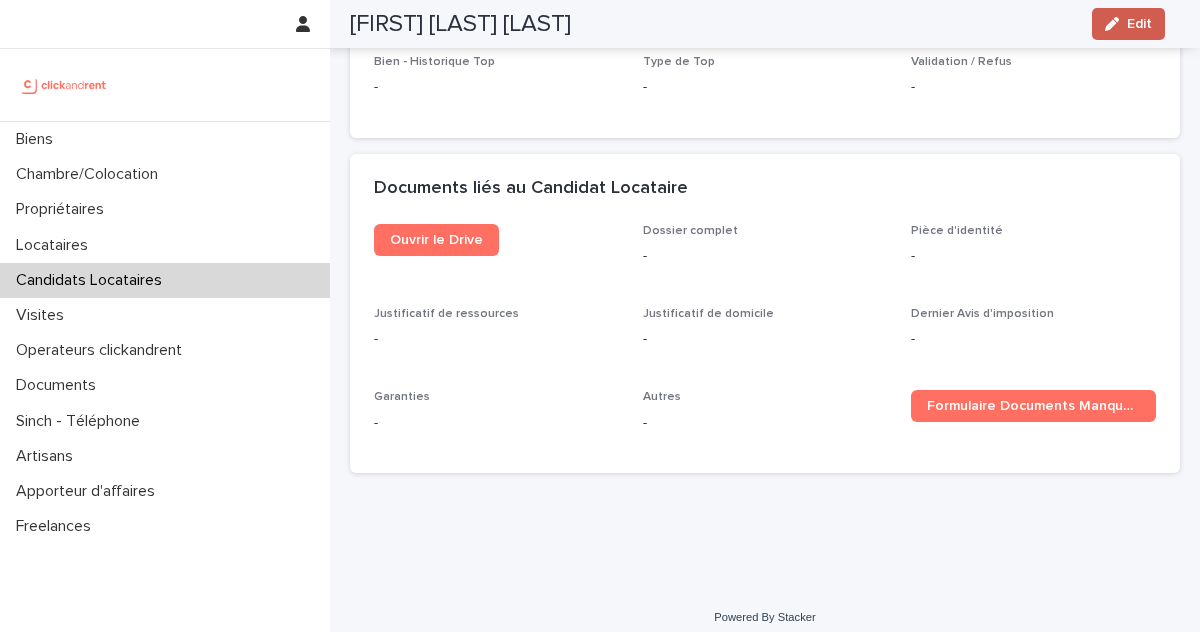 click at bounding box center (1116, 24) 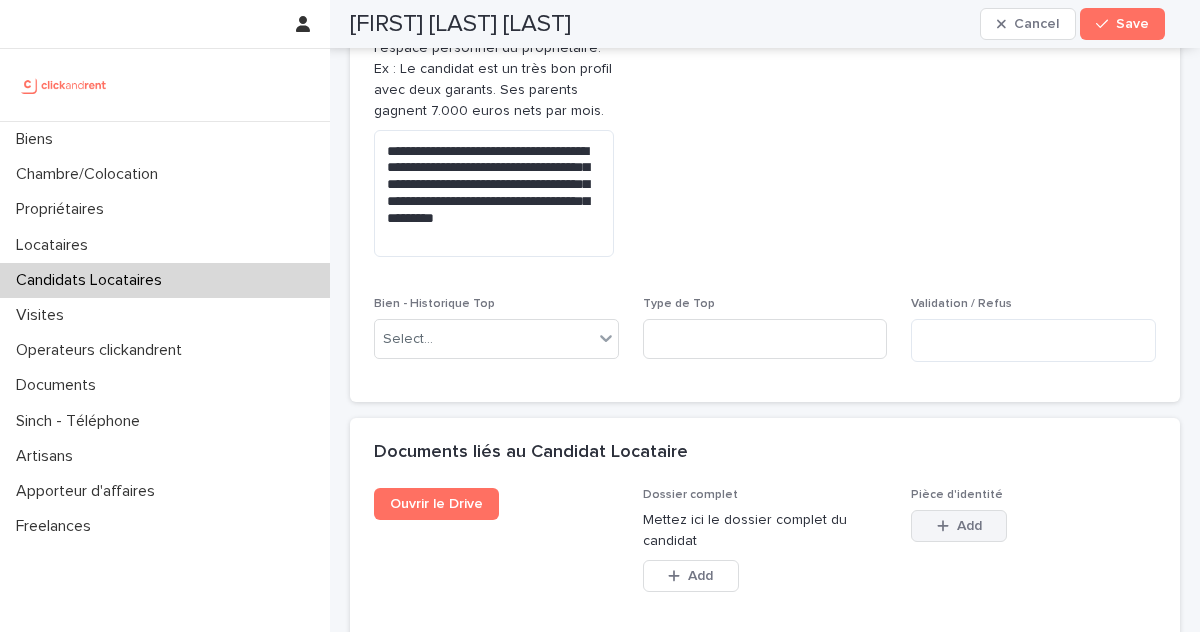scroll, scrollTop: 1367, scrollLeft: 0, axis: vertical 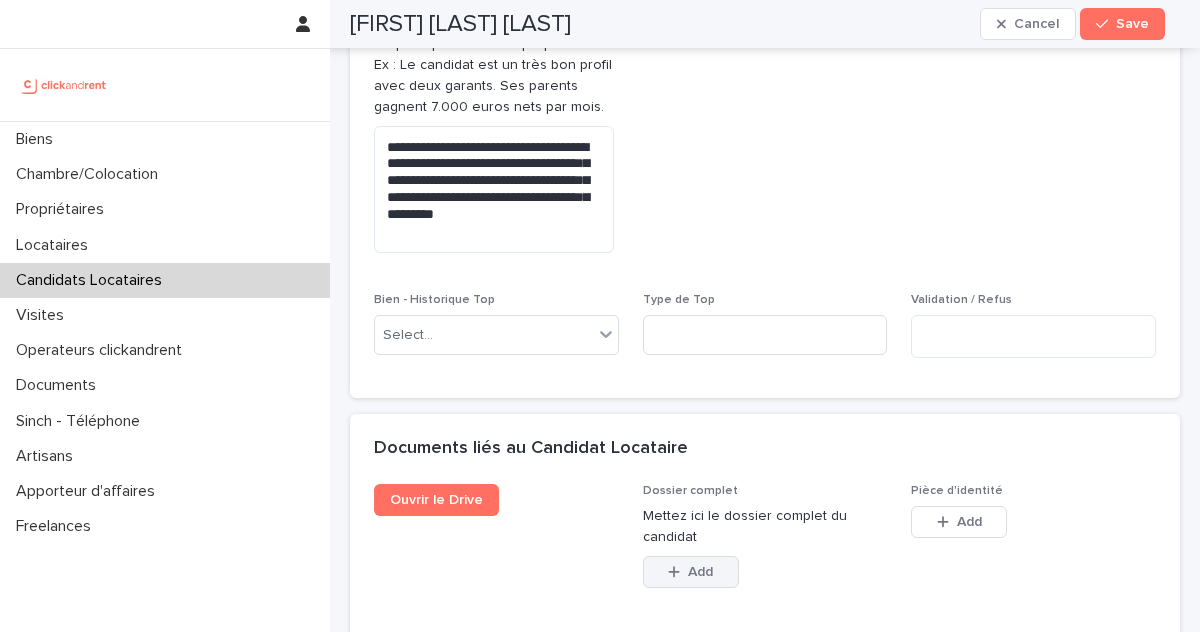 click on "Add" at bounding box center [700, 572] 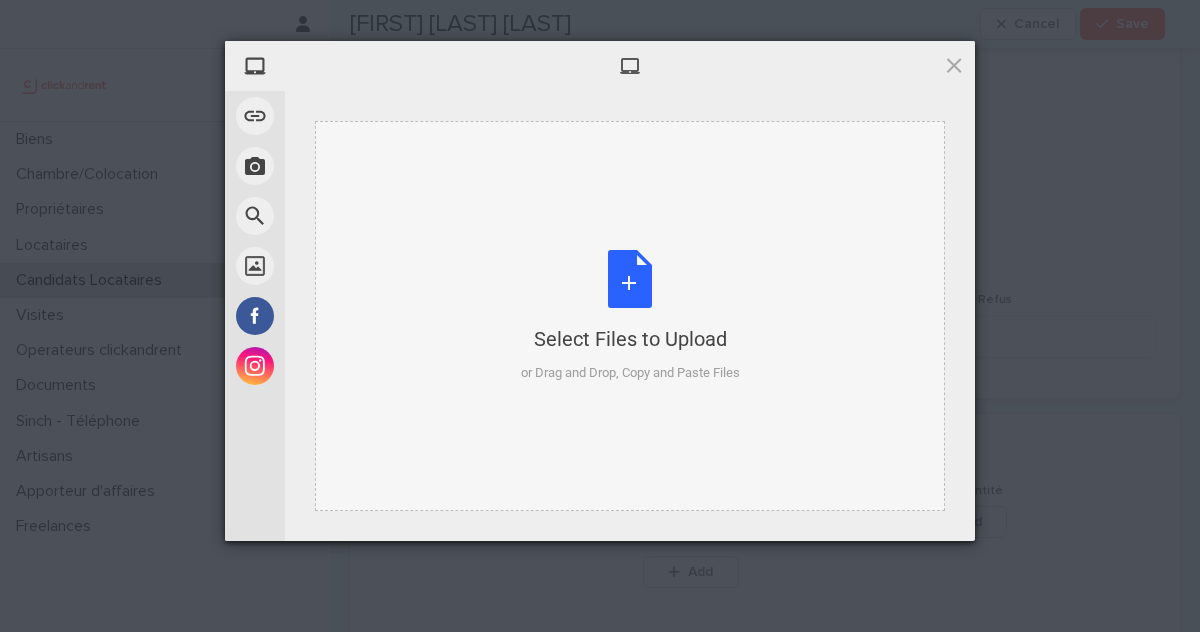 click on "Select Files to Upload
or Drag and Drop, Copy and Paste Files" at bounding box center (630, 316) 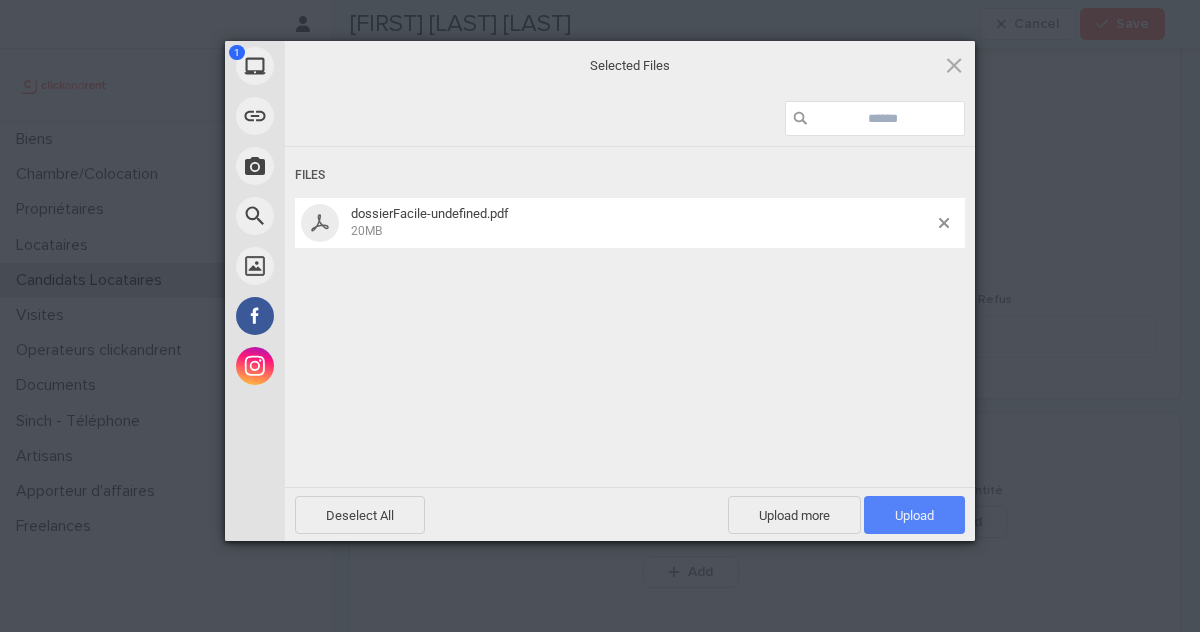 click on "Upload
1" at bounding box center (914, 515) 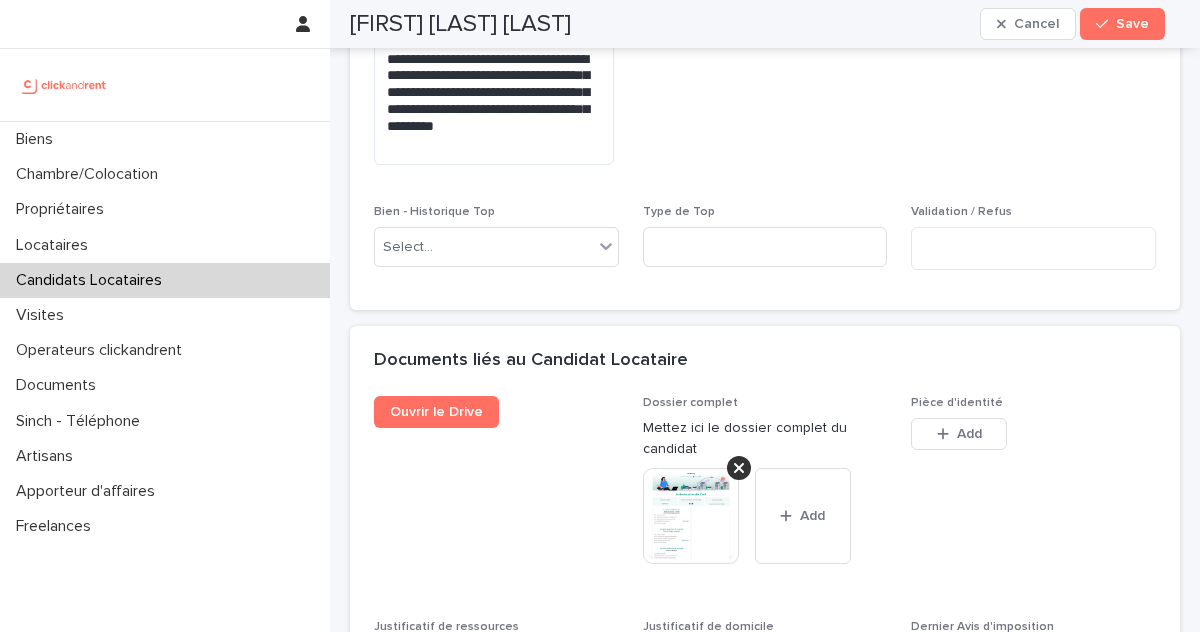 scroll, scrollTop: 1876, scrollLeft: 0, axis: vertical 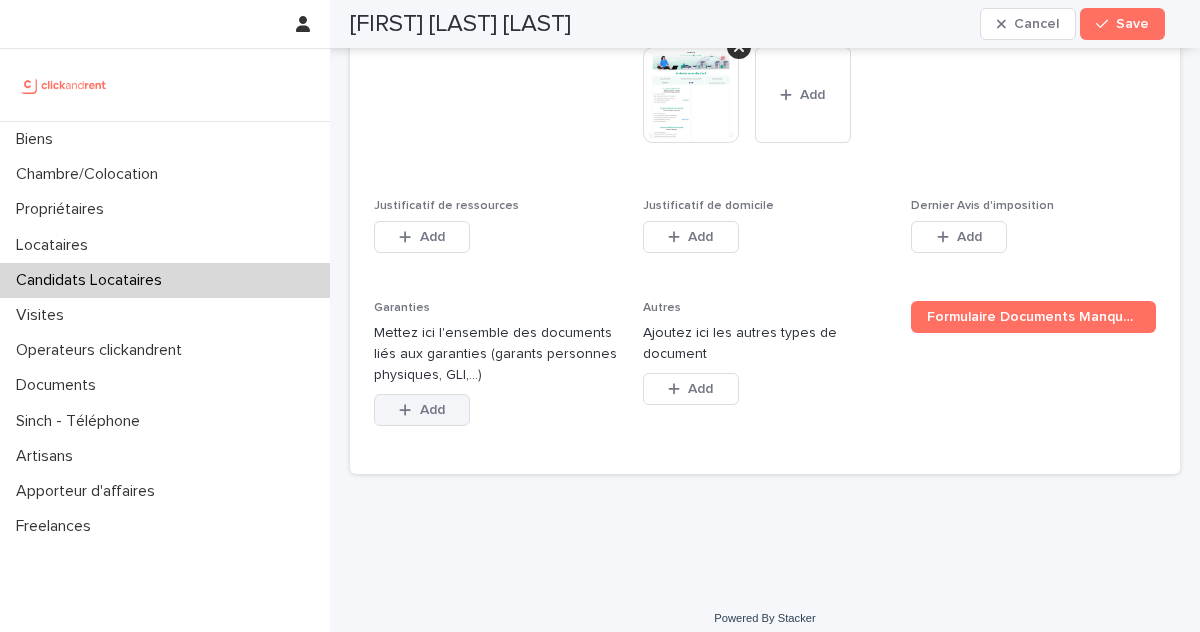 click on "Add" at bounding box center [422, 410] 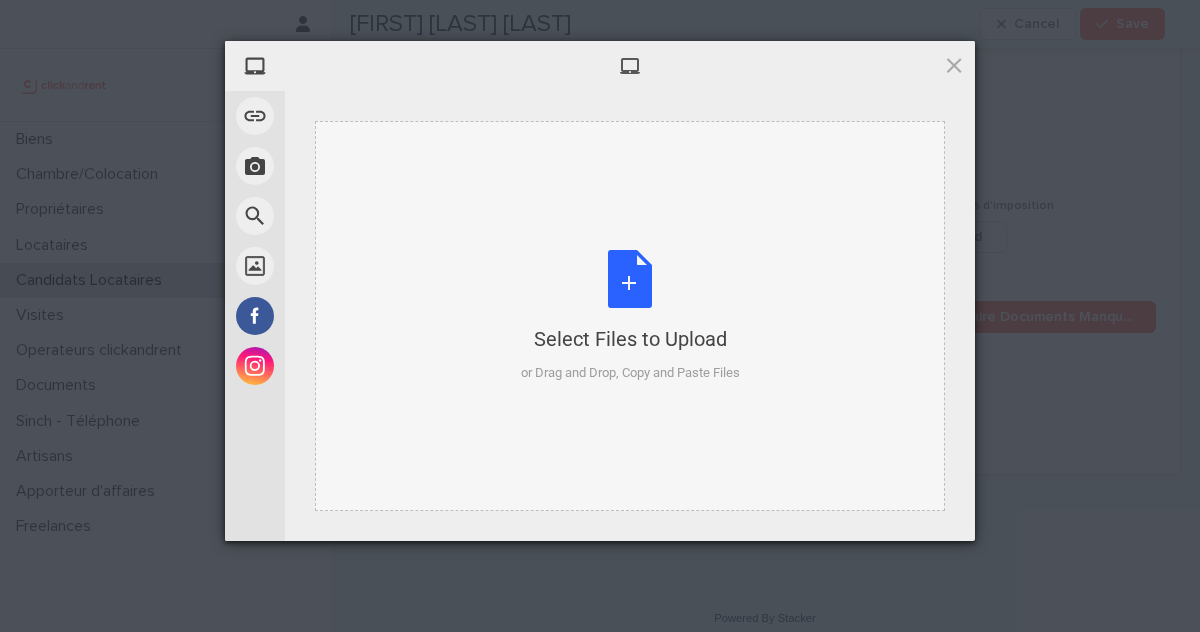 click on "Select Files to Upload" at bounding box center [630, 339] 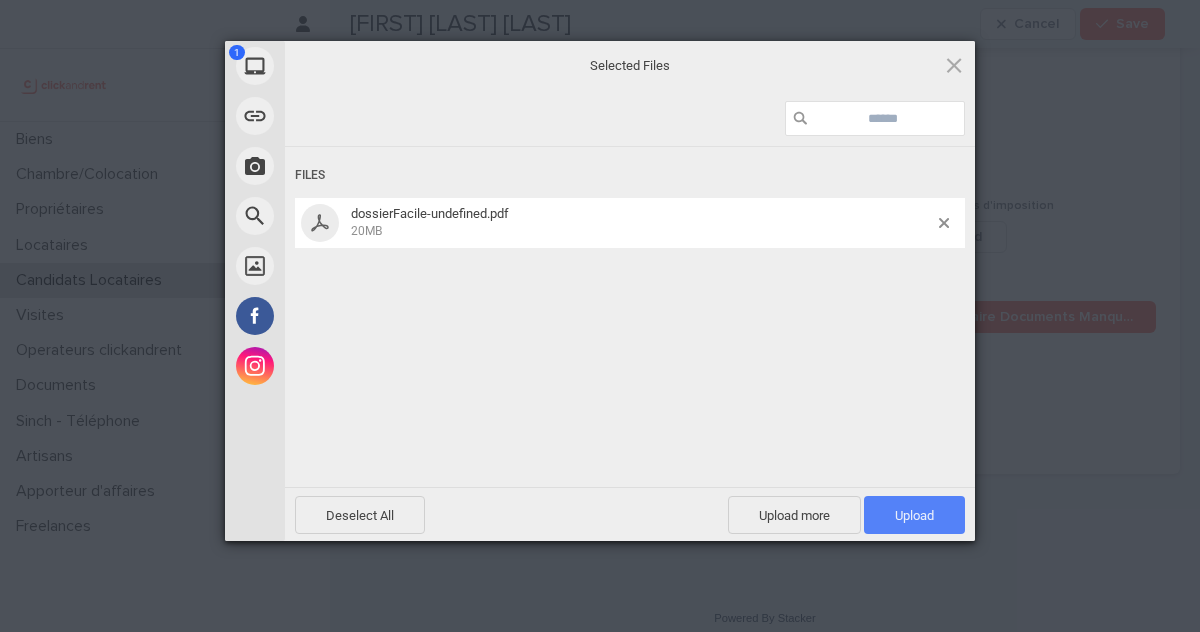 click on "Upload
1" at bounding box center (914, 515) 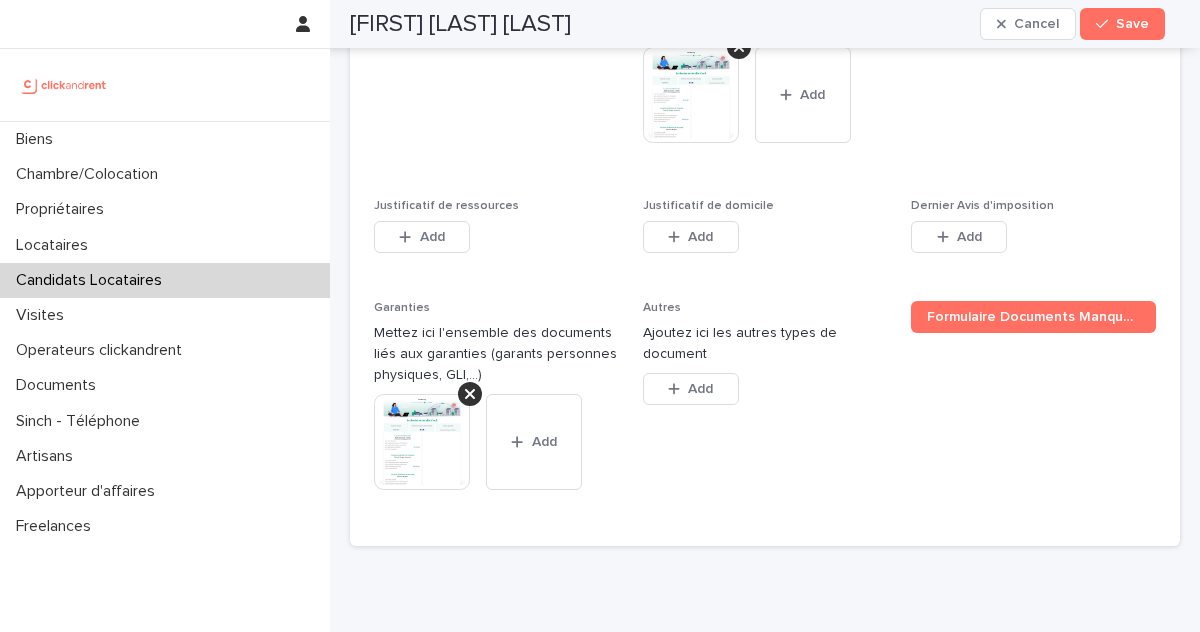 click 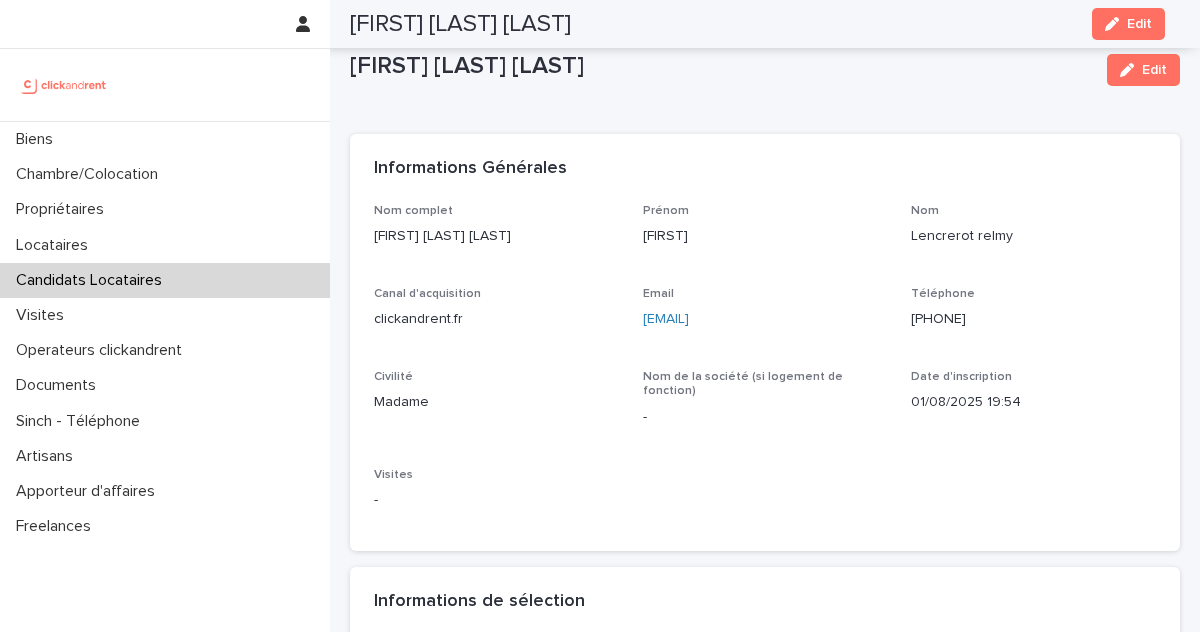 scroll, scrollTop: 0, scrollLeft: 0, axis: both 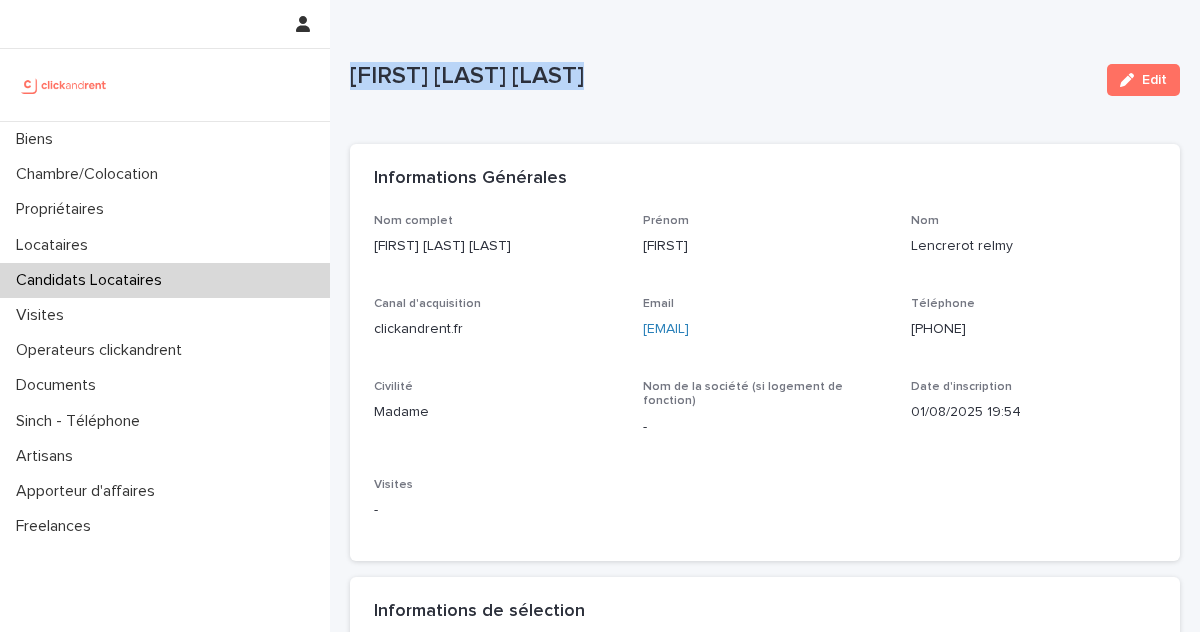 drag, startPoint x: 568, startPoint y: 72, endPoint x: 352, endPoint y: 81, distance: 216.18742 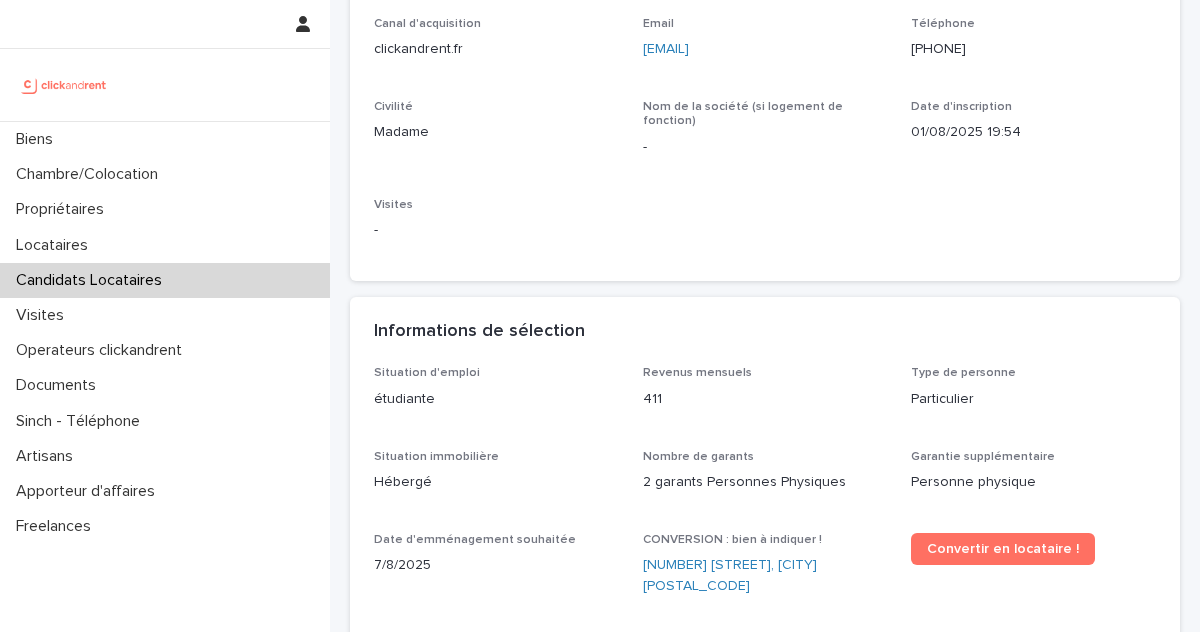 scroll, scrollTop: 392, scrollLeft: 0, axis: vertical 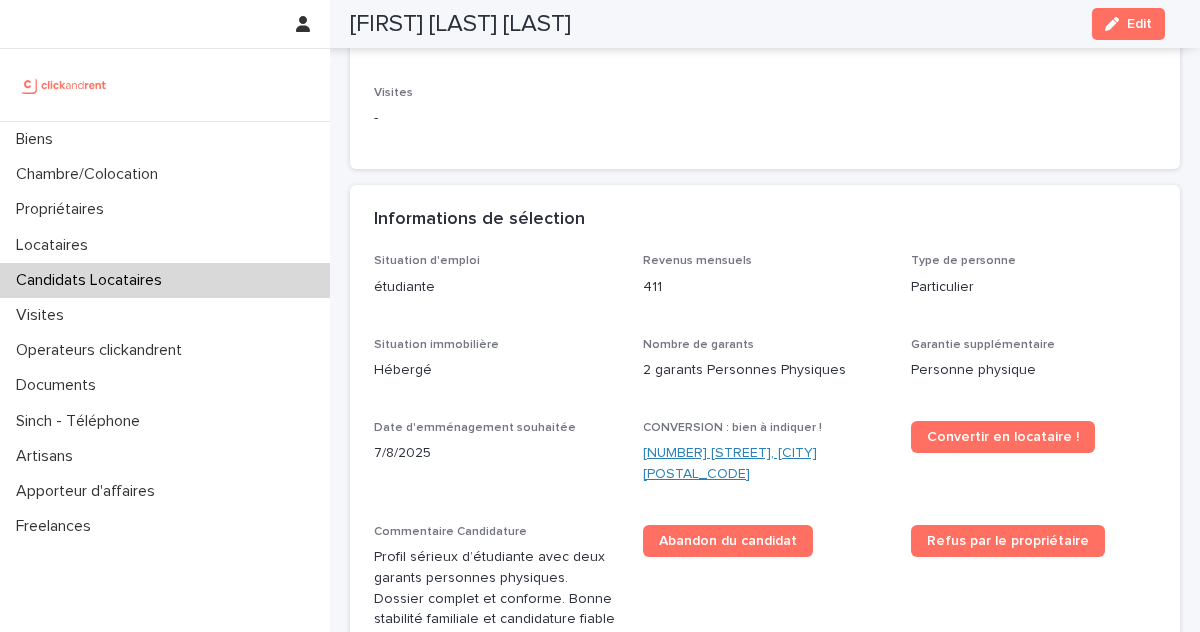 click on "[NUMBER] [STREET], [CITY] [POSTAL_CODE]" at bounding box center (765, 464) 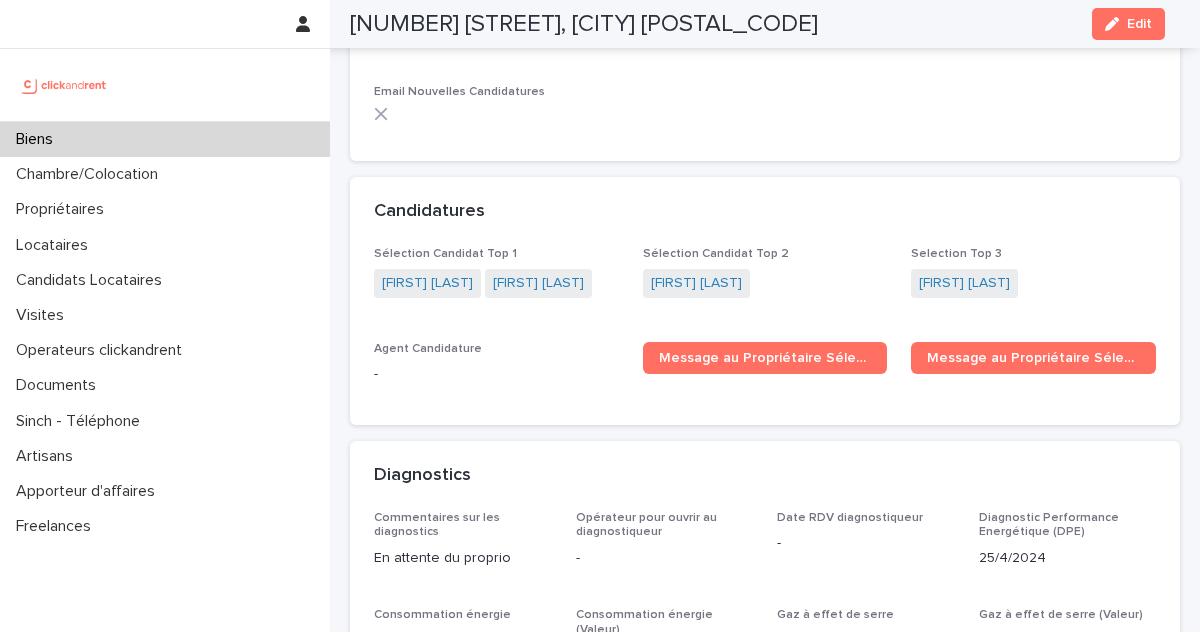 scroll, scrollTop: 6680, scrollLeft: 0, axis: vertical 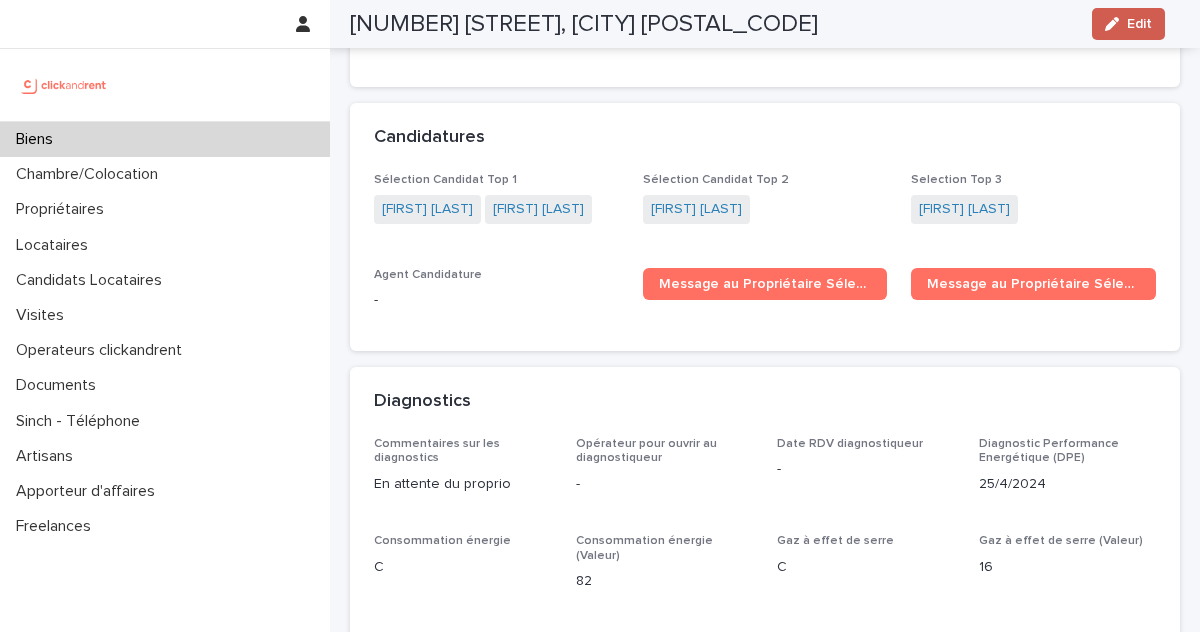 click on "Edit" at bounding box center (1139, 24) 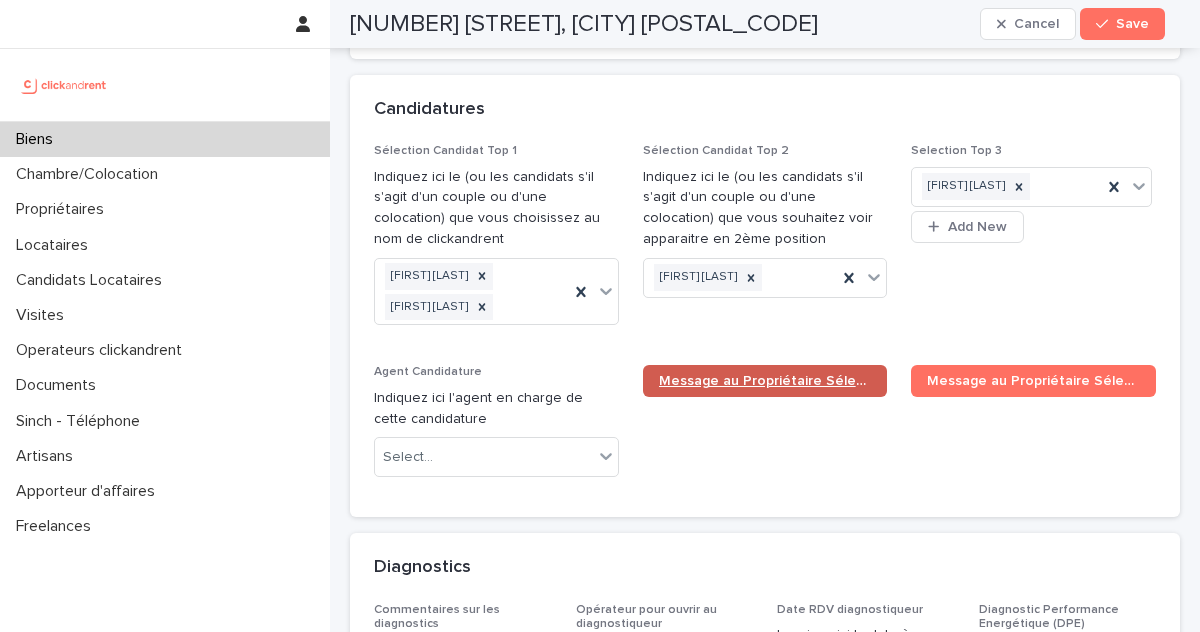 scroll, scrollTop: 10577, scrollLeft: 0, axis: vertical 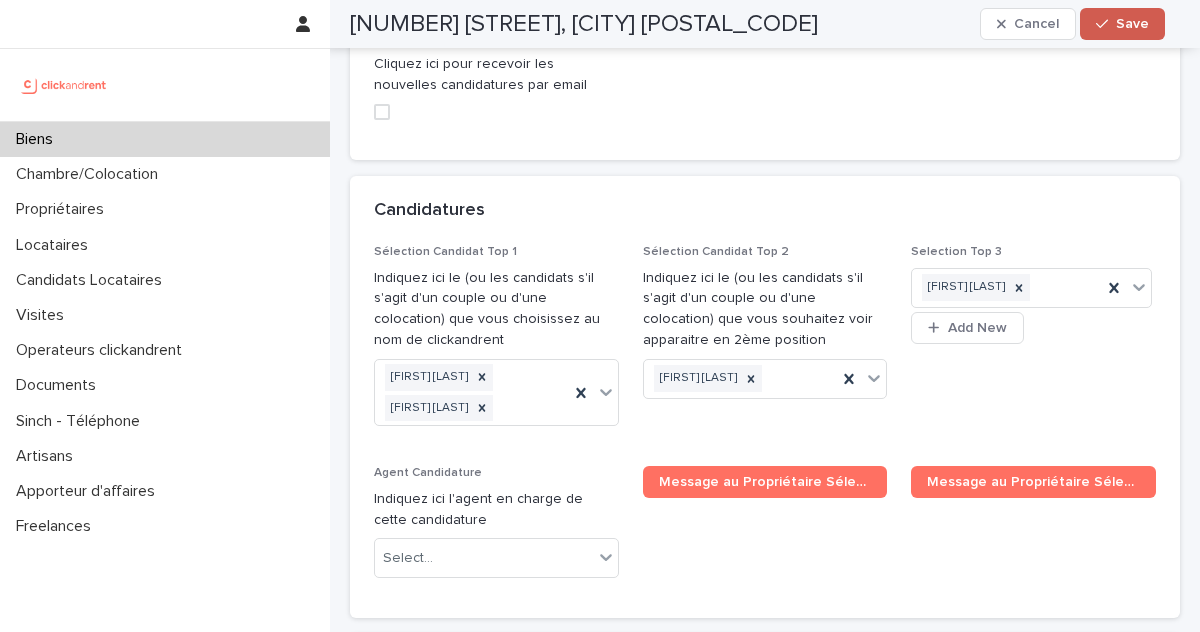 click at bounding box center [1106, 24] 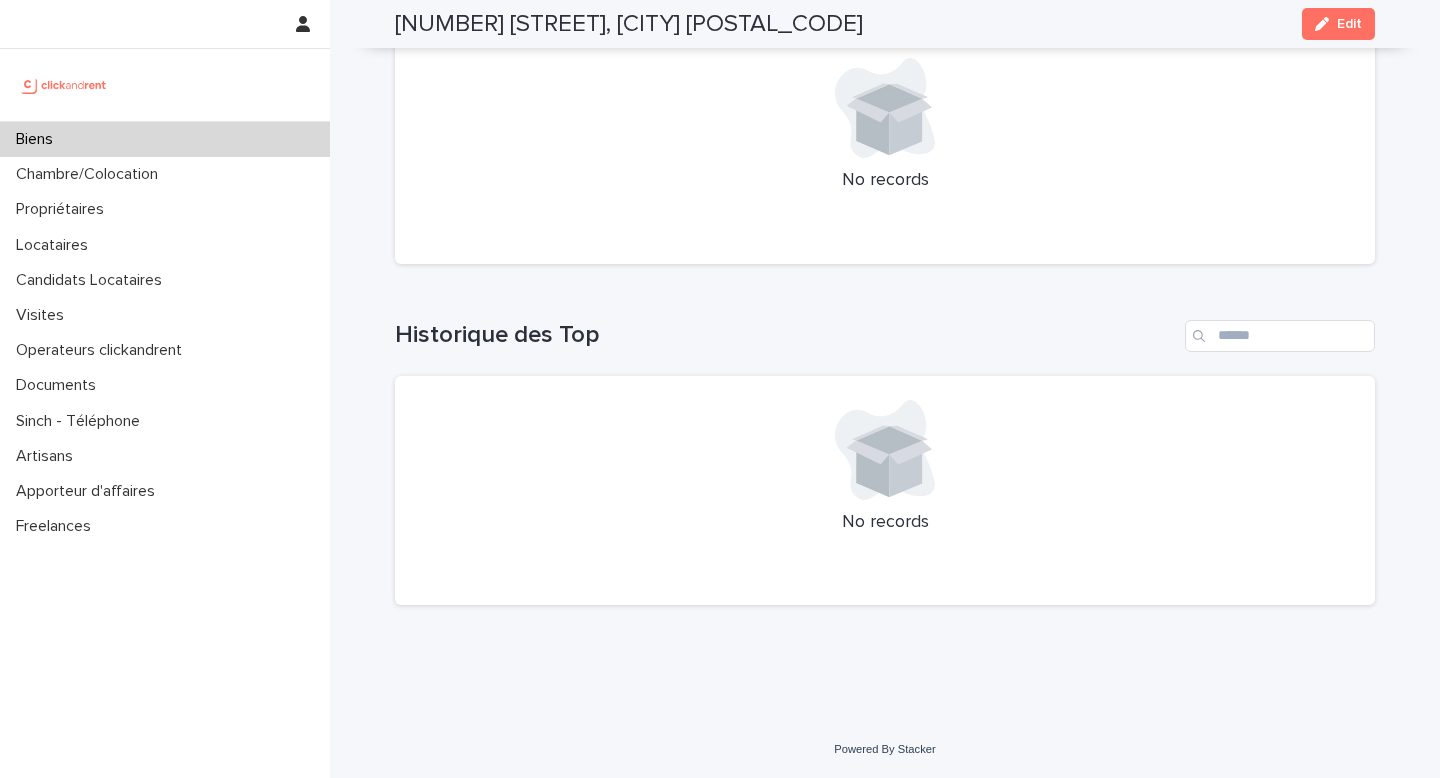 scroll, scrollTop: 8223, scrollLeft: 0, axis: vertical 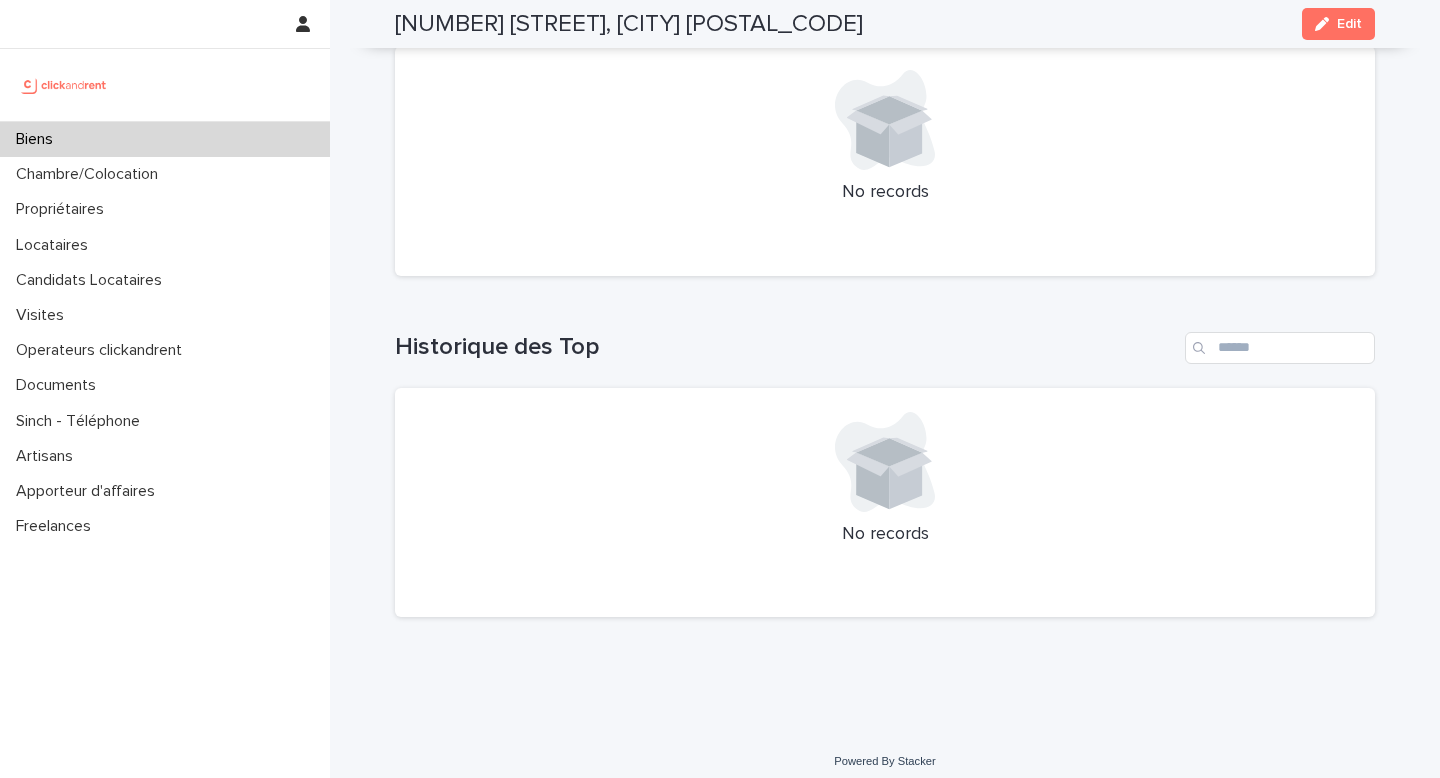 click on "Biens" at bounding box center (165, 139) 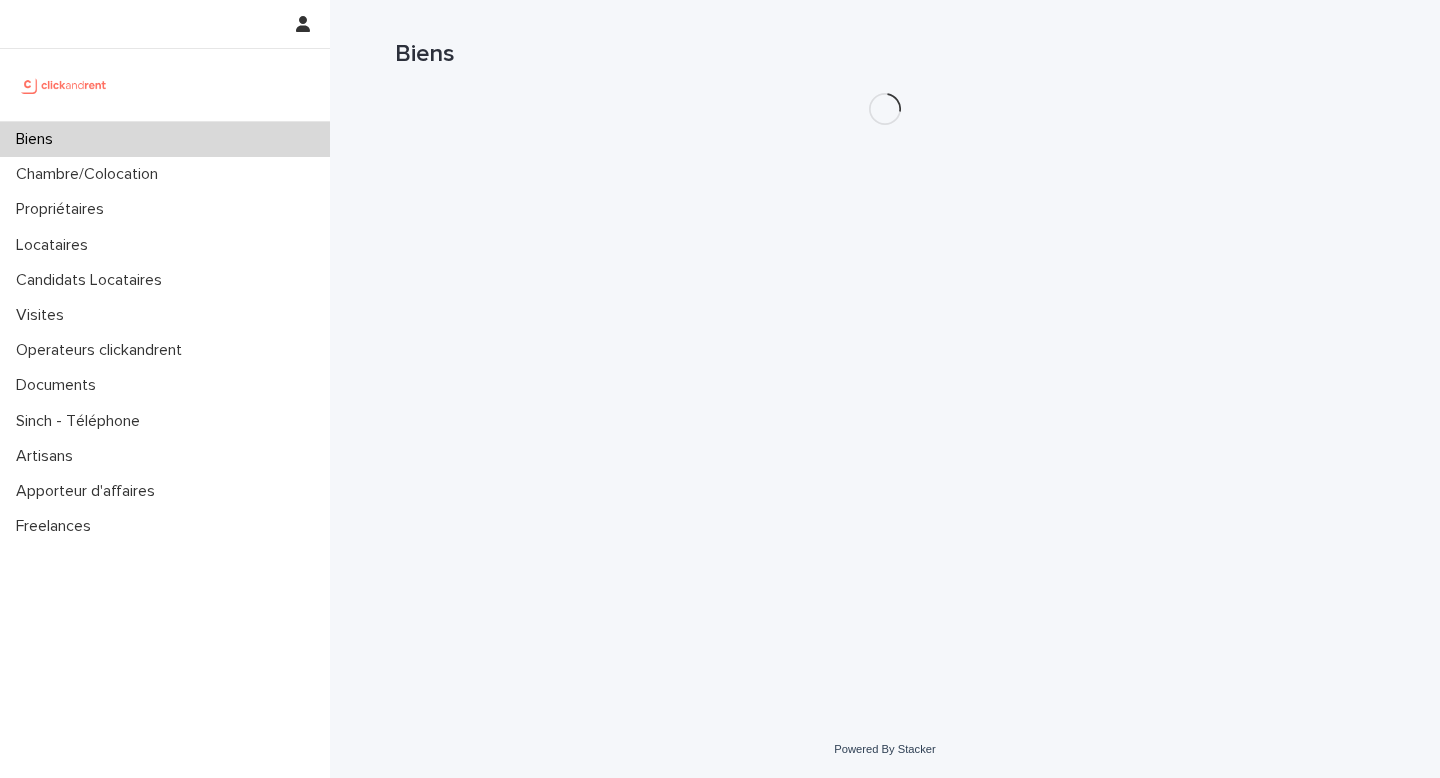 scroll, scrollTop: 0, scrollLeft: 0, axis: both 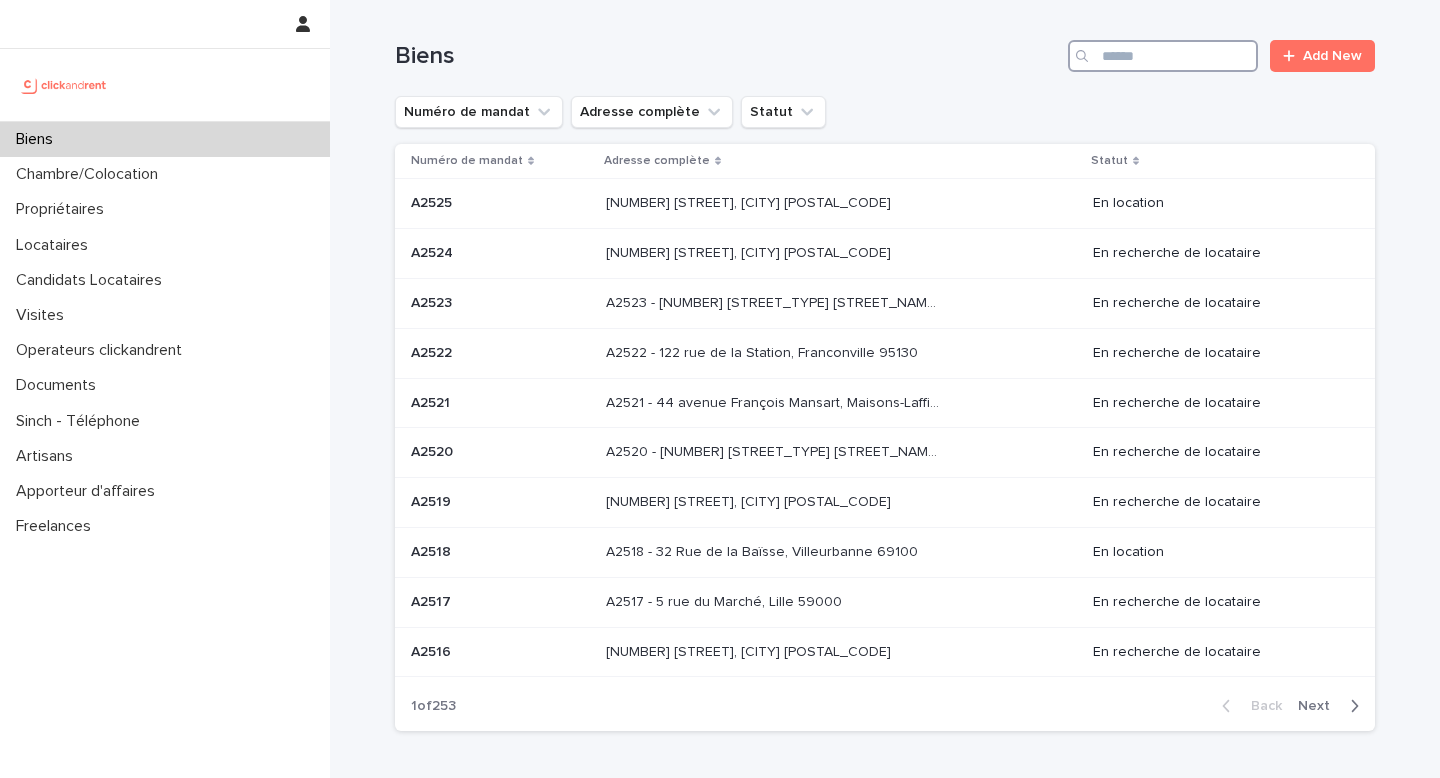 click at bounding box center [1163, 56] 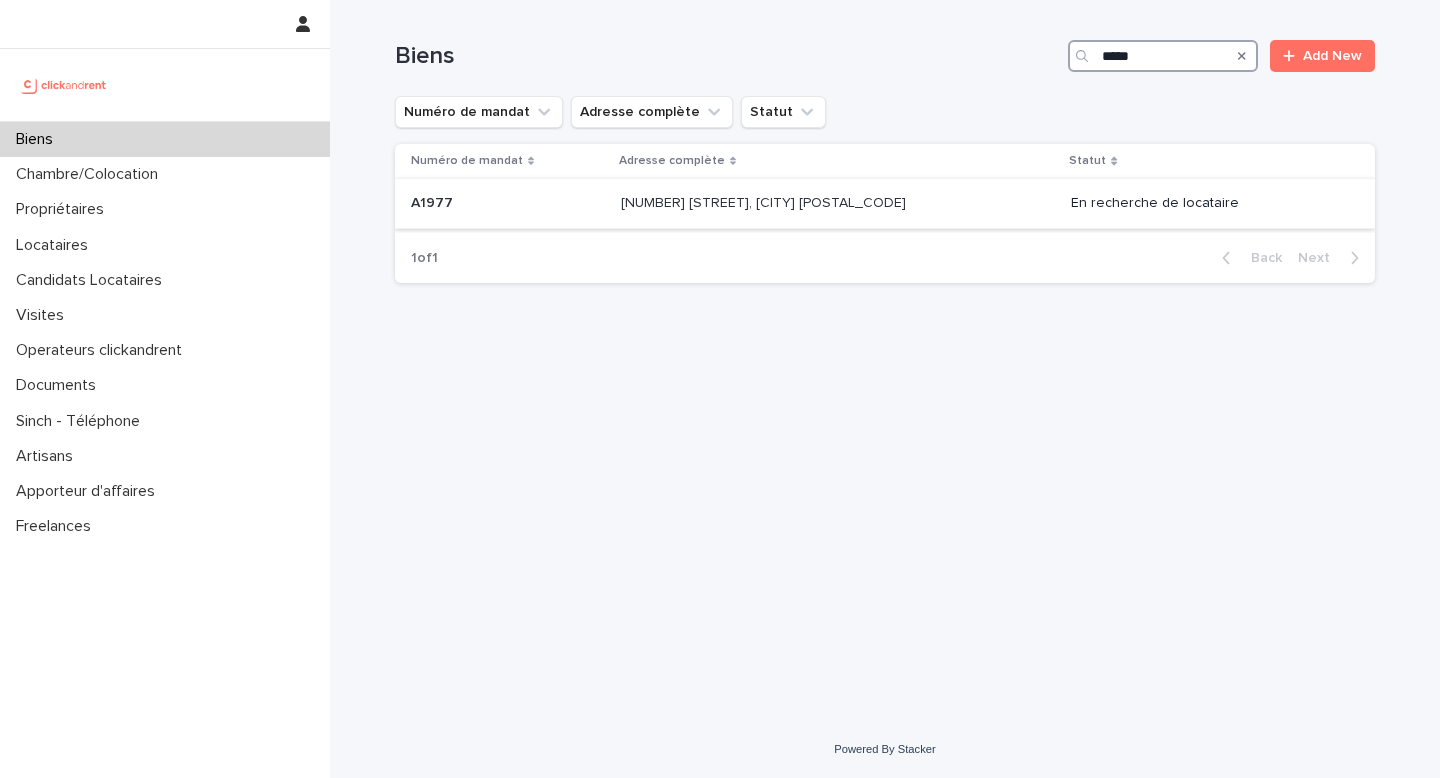 type on "*****" 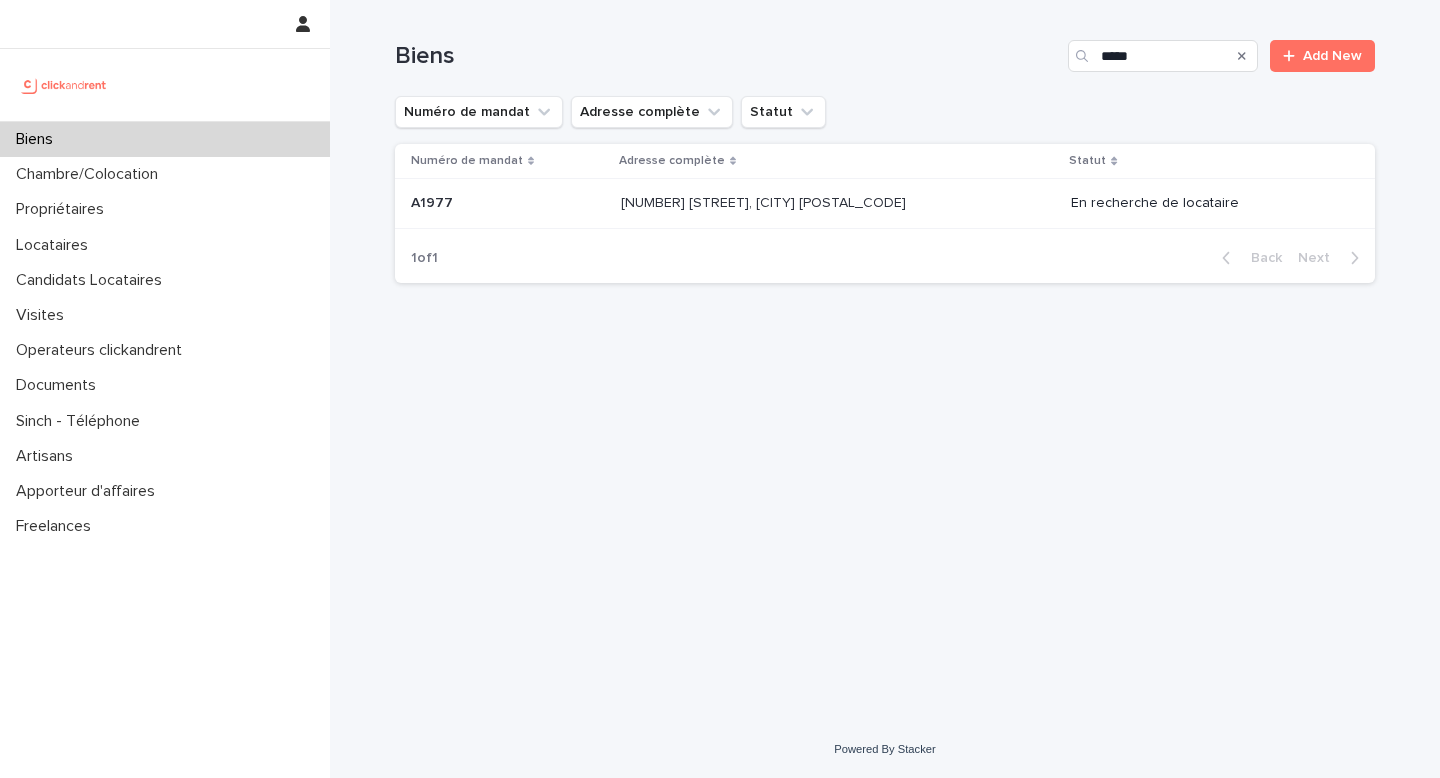 click on "[NUMBER] [STREET], [CITY] [POSTAL_CODE]" at bounding box center [765, 201] 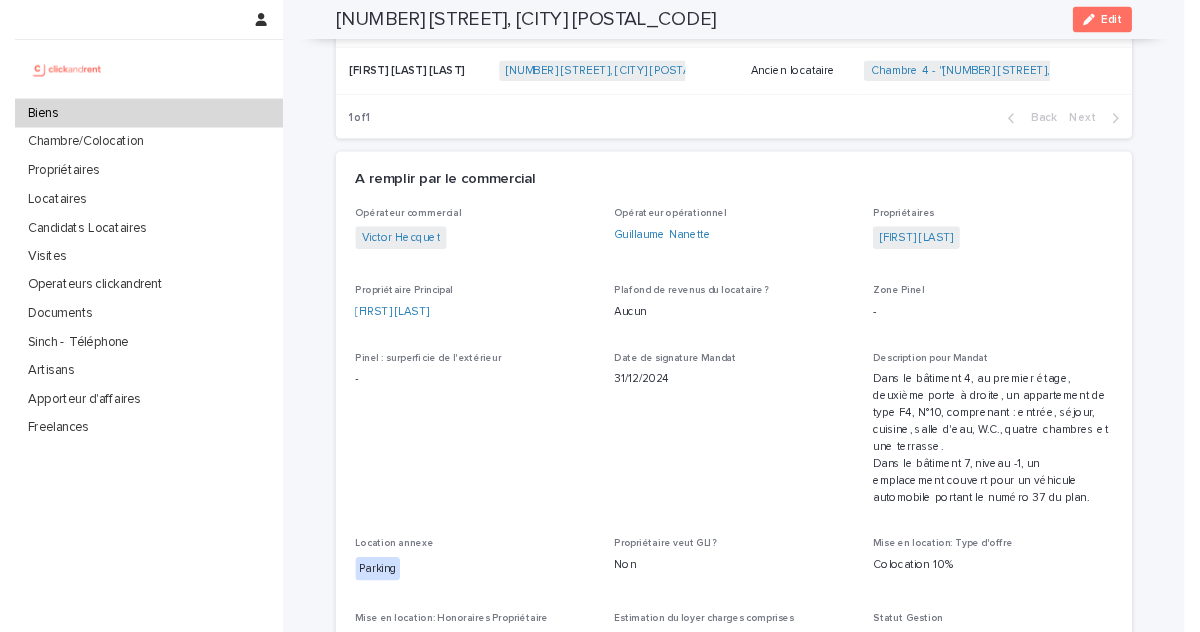 scroll, scrollTop: 1364, scrollLeft: 0, axis: vertical 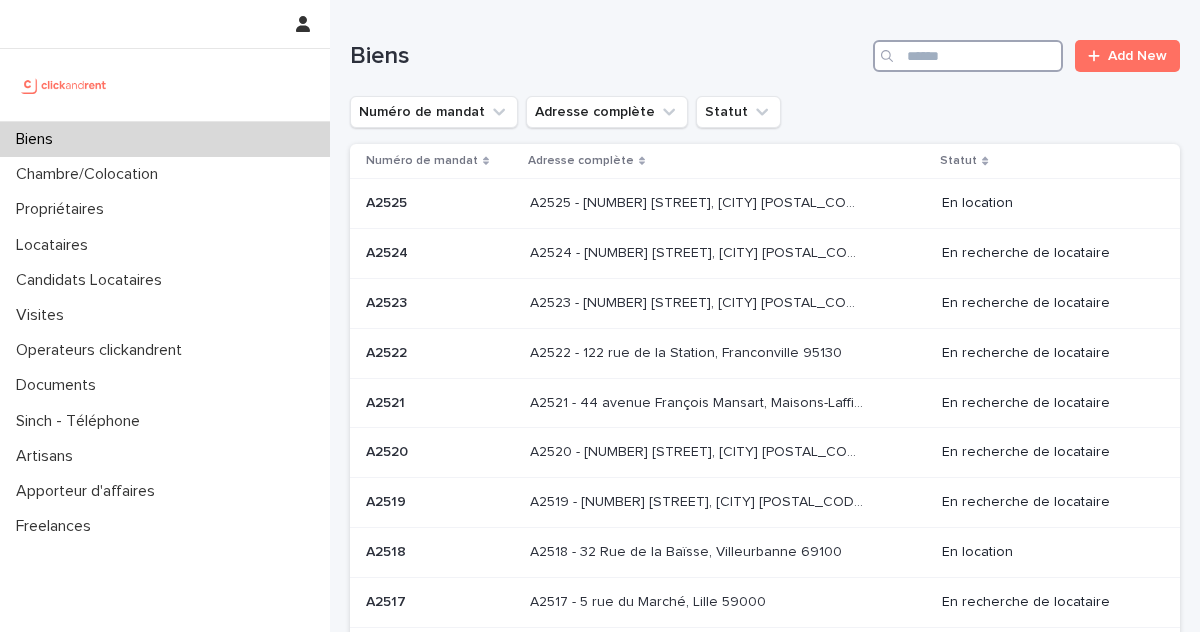 click at bounding box center (968, 56) 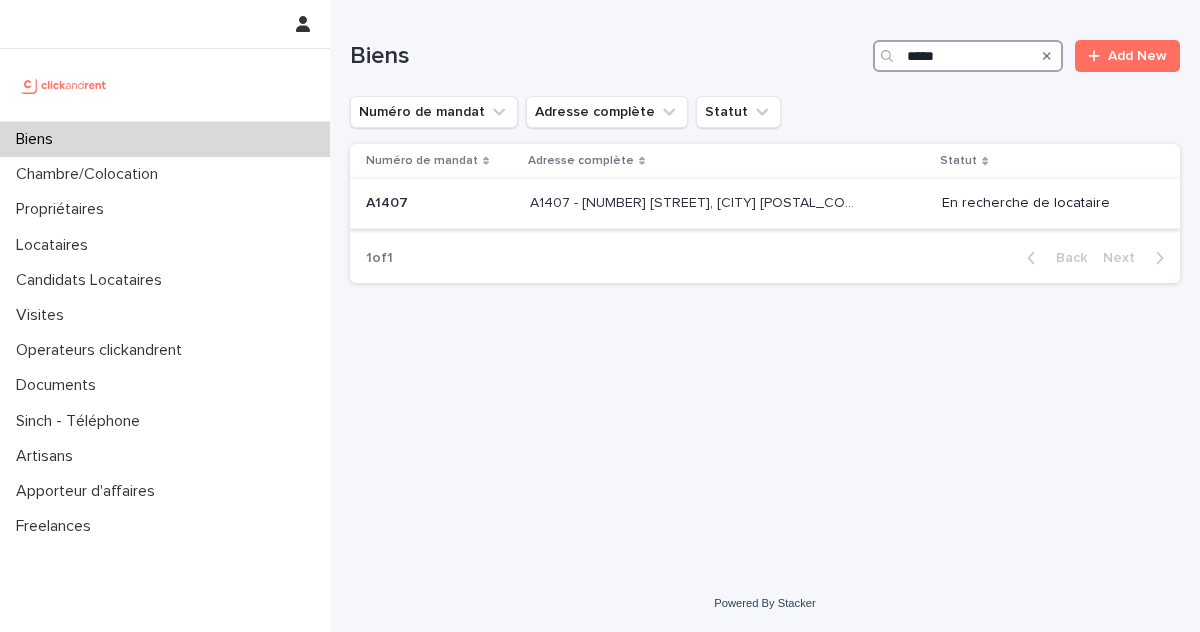 type on "*****" 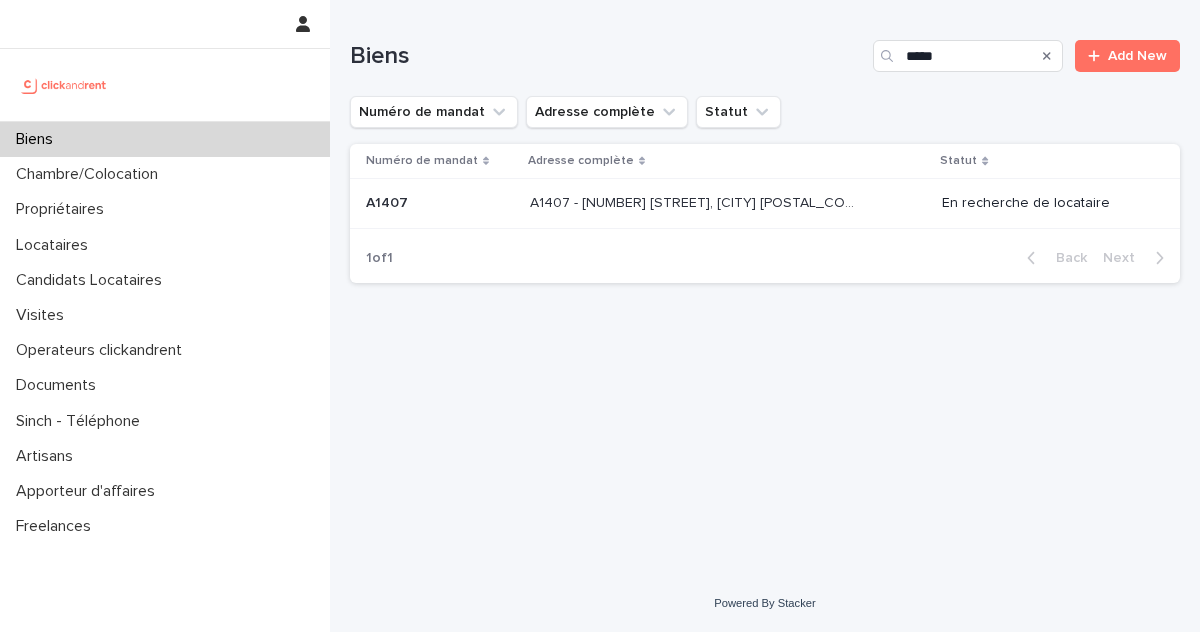 click at bounding box center (440, 203) 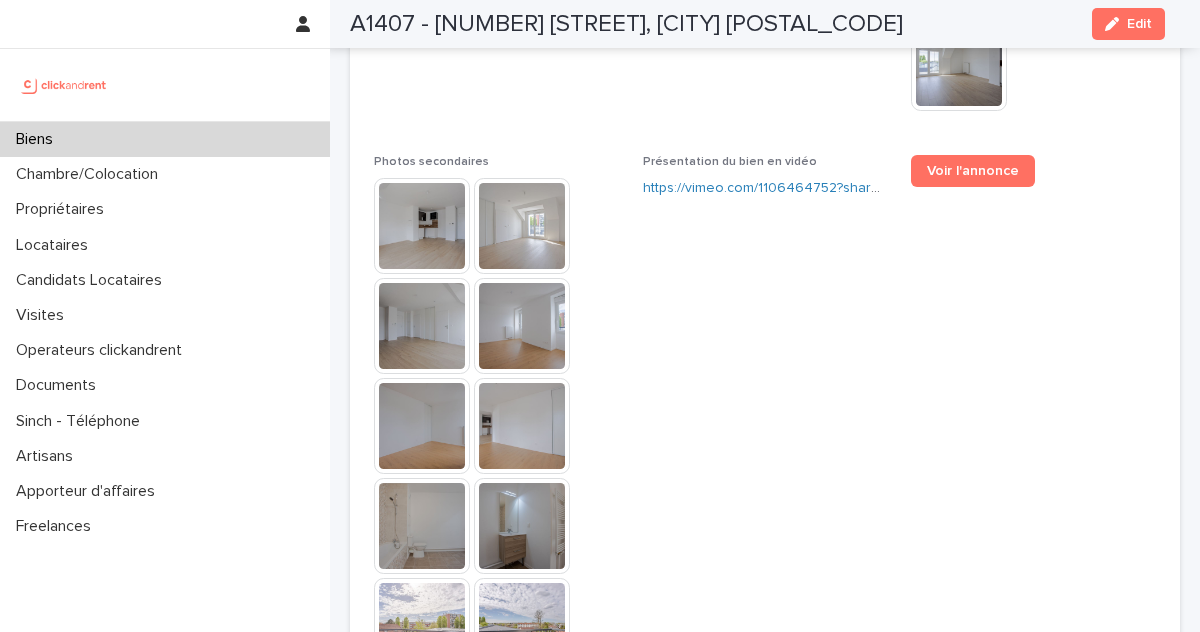 scroll, scrollTop: 5787, scrollLeft: 0, axis: vertical 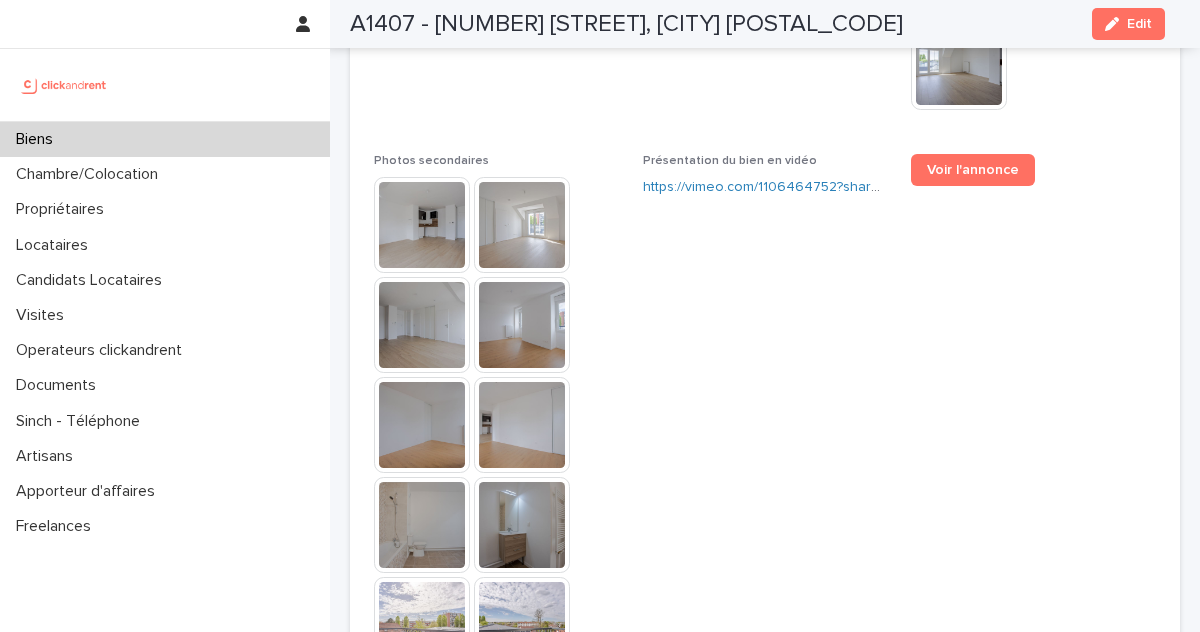 click at bounding box center (165, 85) 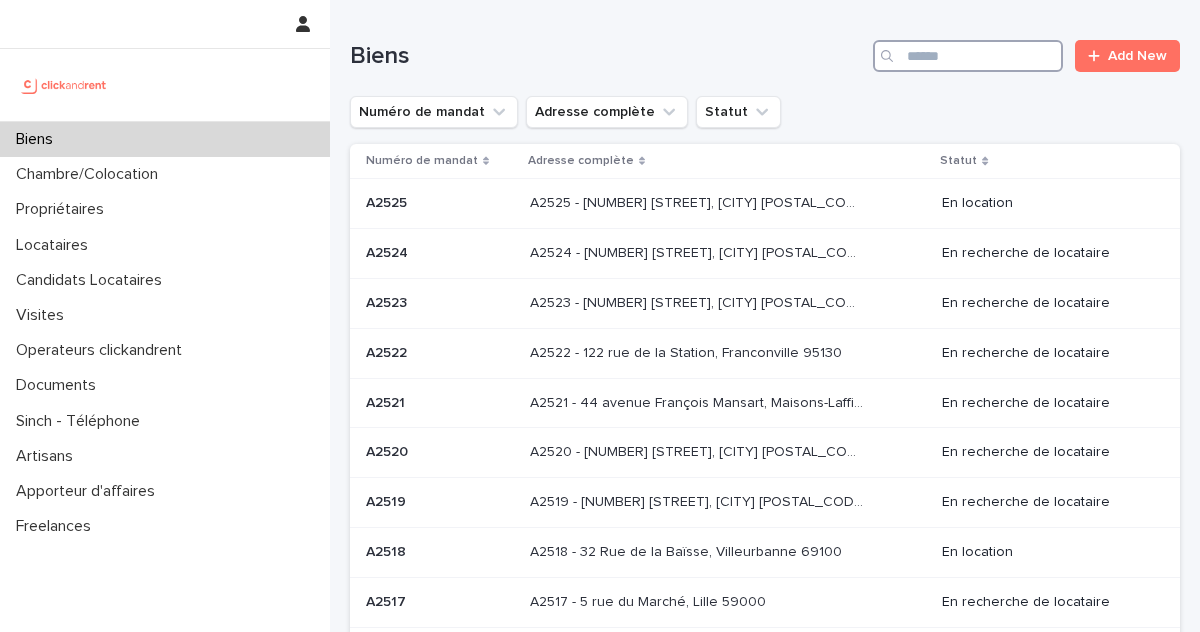 click at bounding box center (968, 56) 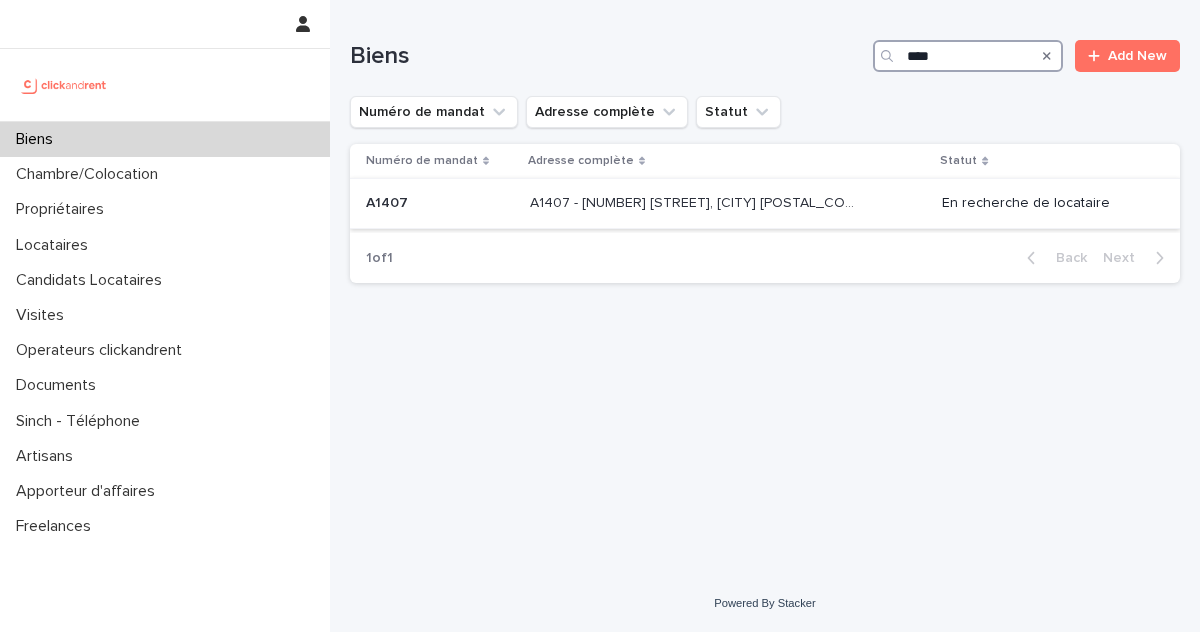 type on "****" 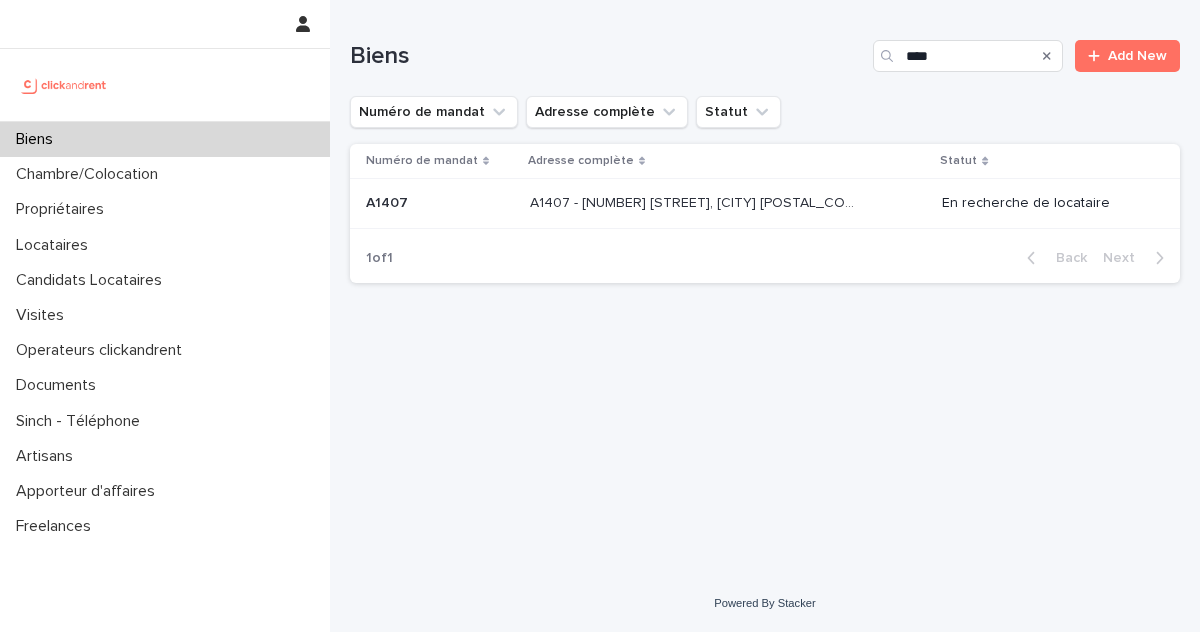 click on "[NUMBER] [STREET], [CITY] [POSTAL_CODE]" at bounding box center [698, 201] 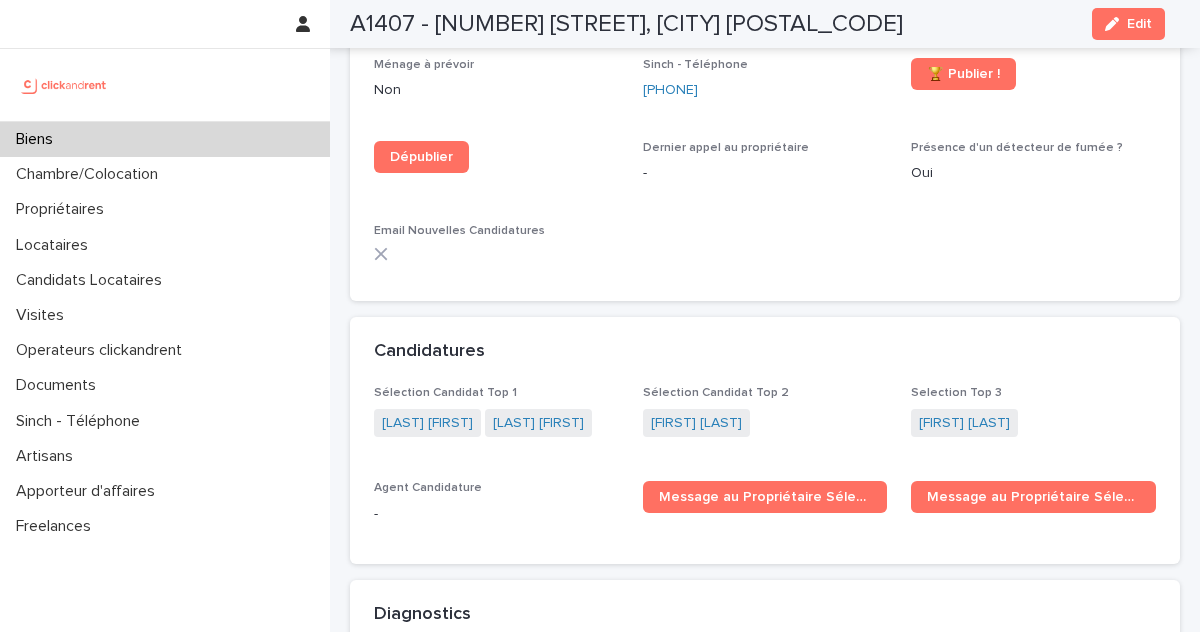 scroll, scrollTop: 5774, scrollLeft: 0, axis: vertical 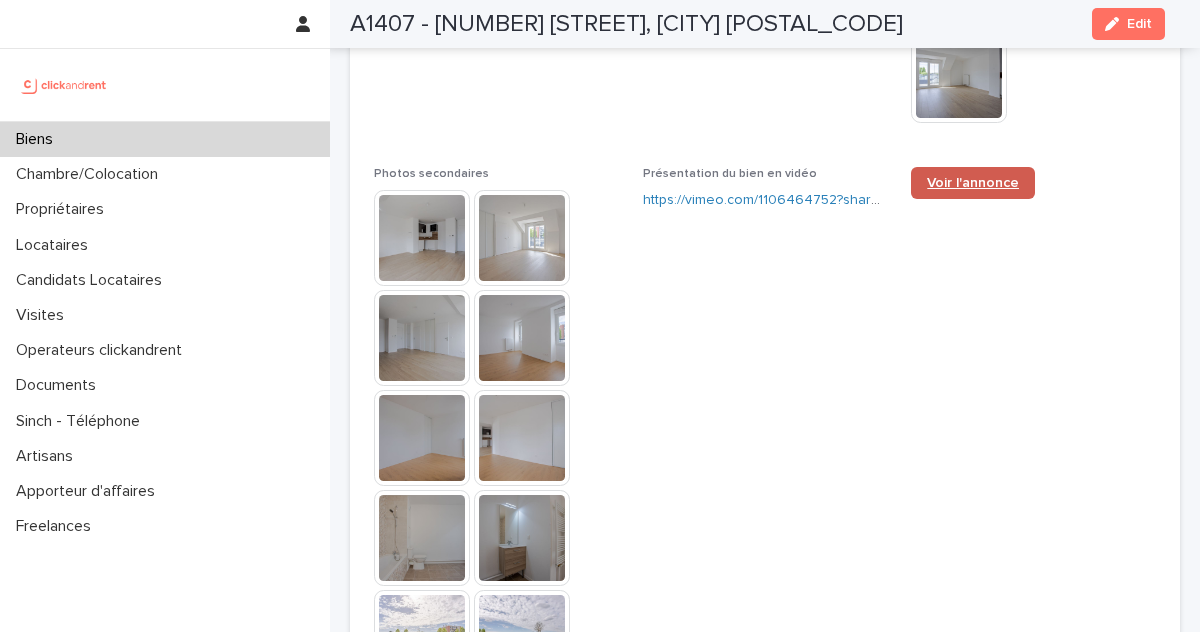 click on "Voir l'annonce" at bounding box center [973, 183] 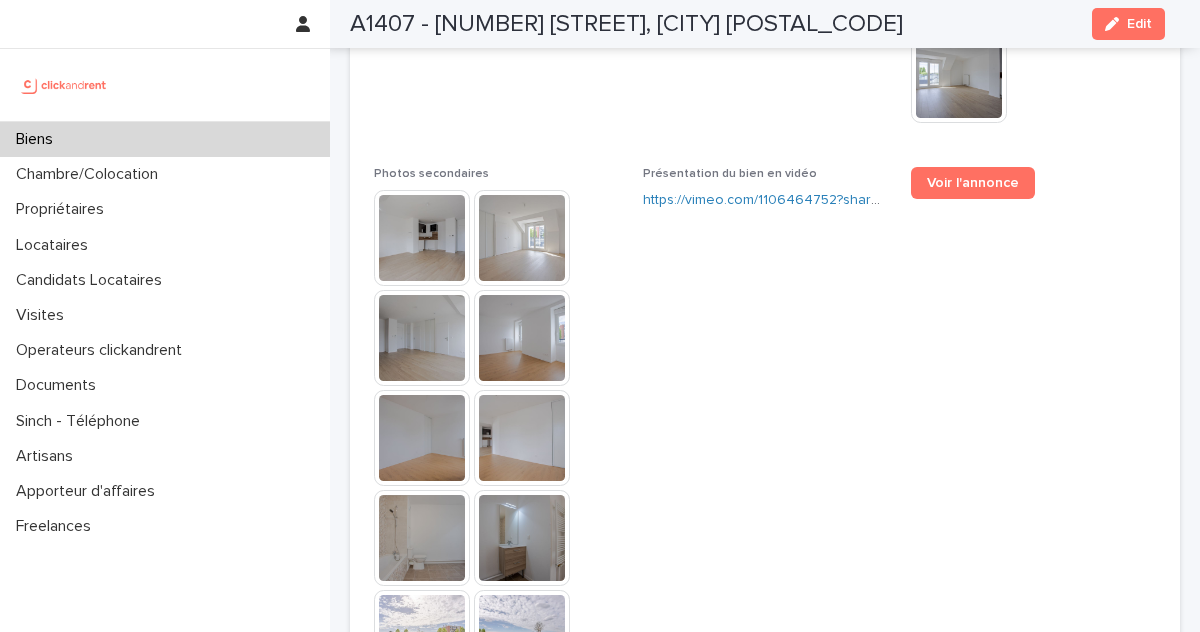 click on "Biens" at bounding box center [165, 139] 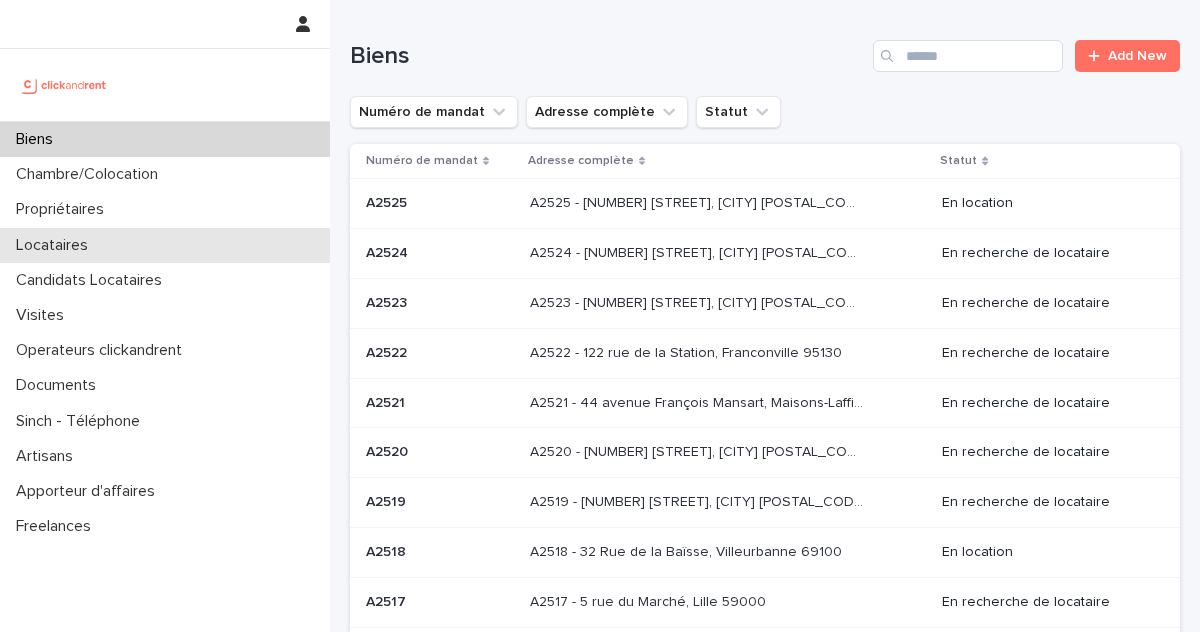 click on "Locataires" at bounding box center [56, 245] 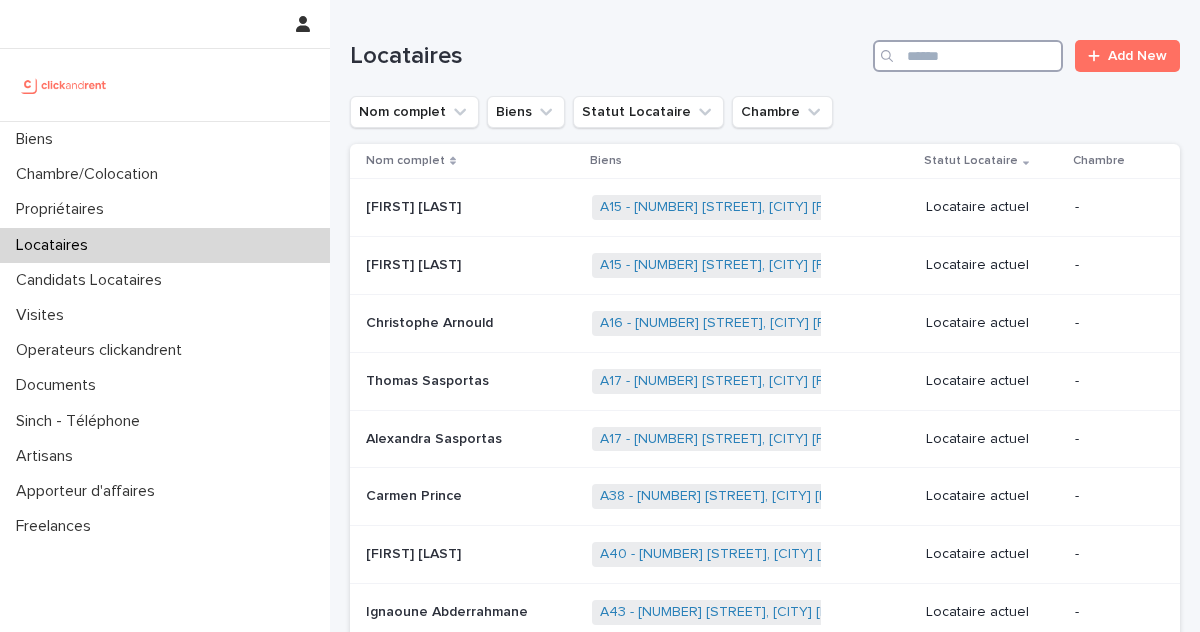 drag, startPoint x: 992, startPoint y: 40, endPoint x: 987, endPoint y: 51, distance: 12.083046 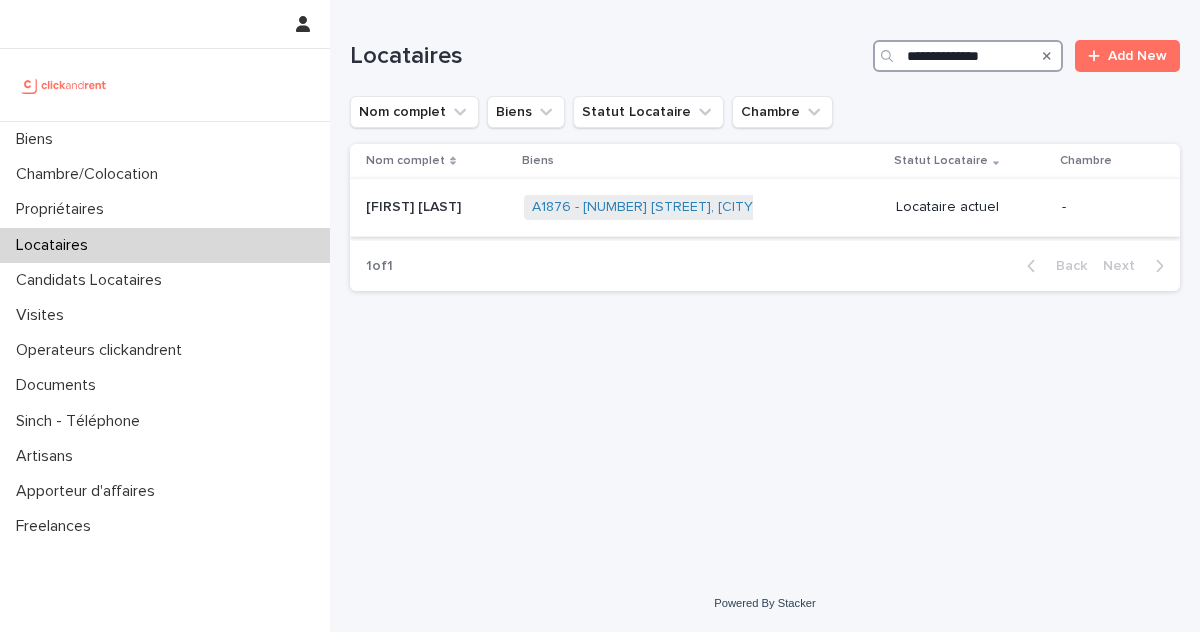 type on "**********" 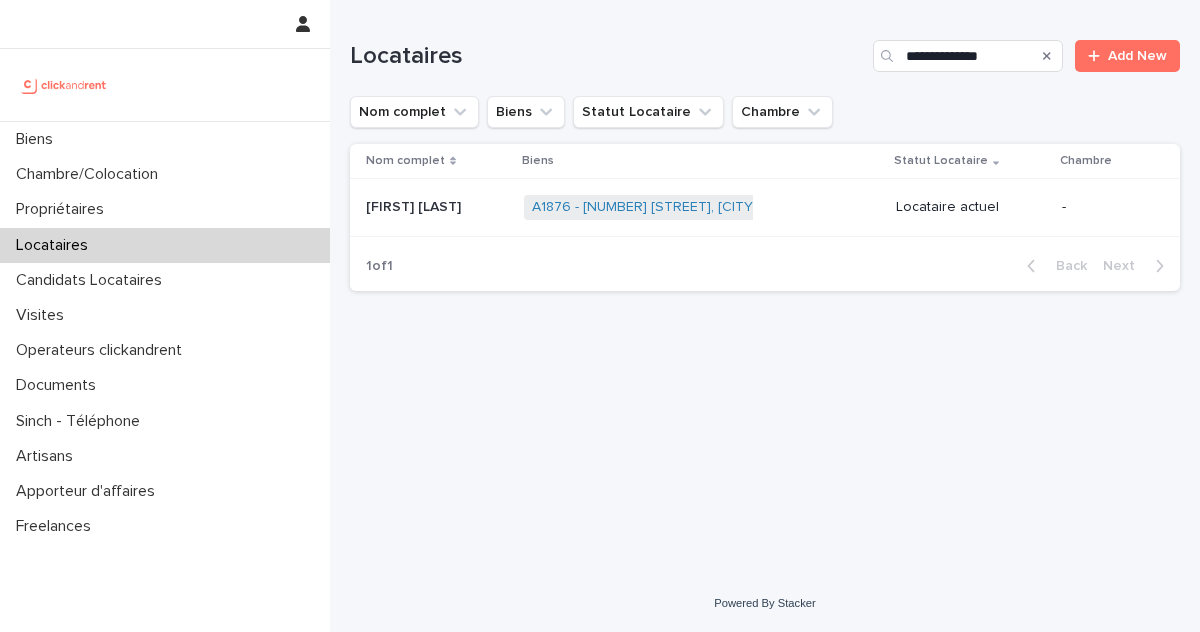 click on "Beatrice Nolin" at bounding box center (415, 205) 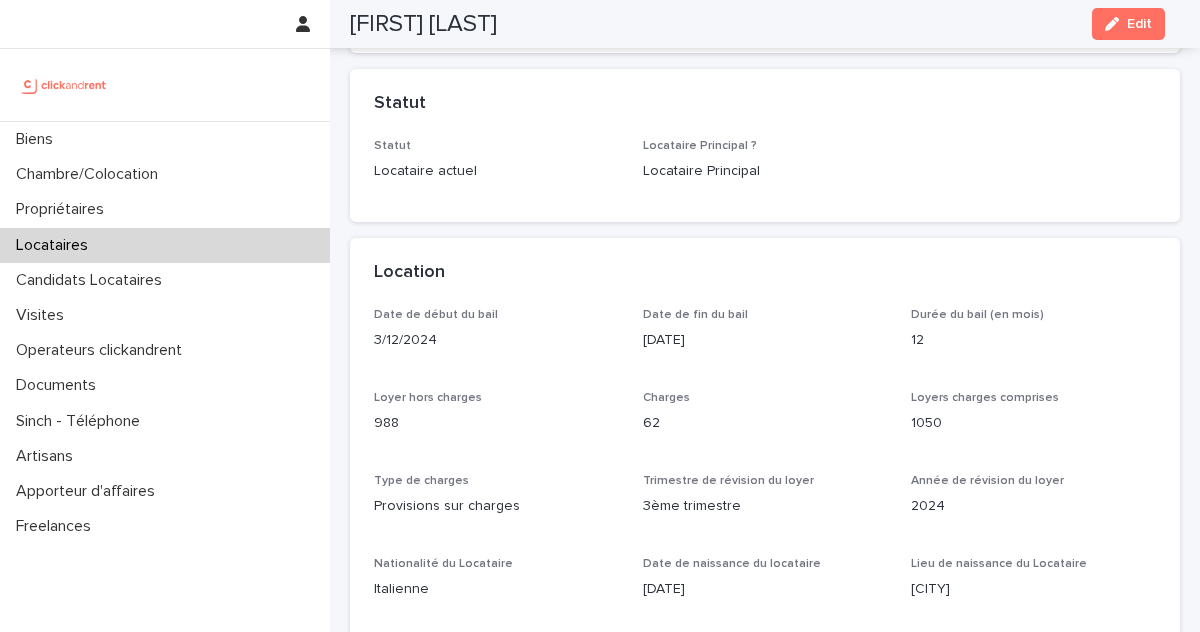 scroll, scrollTop: 947, scrollLeft: 0, axis: vertical 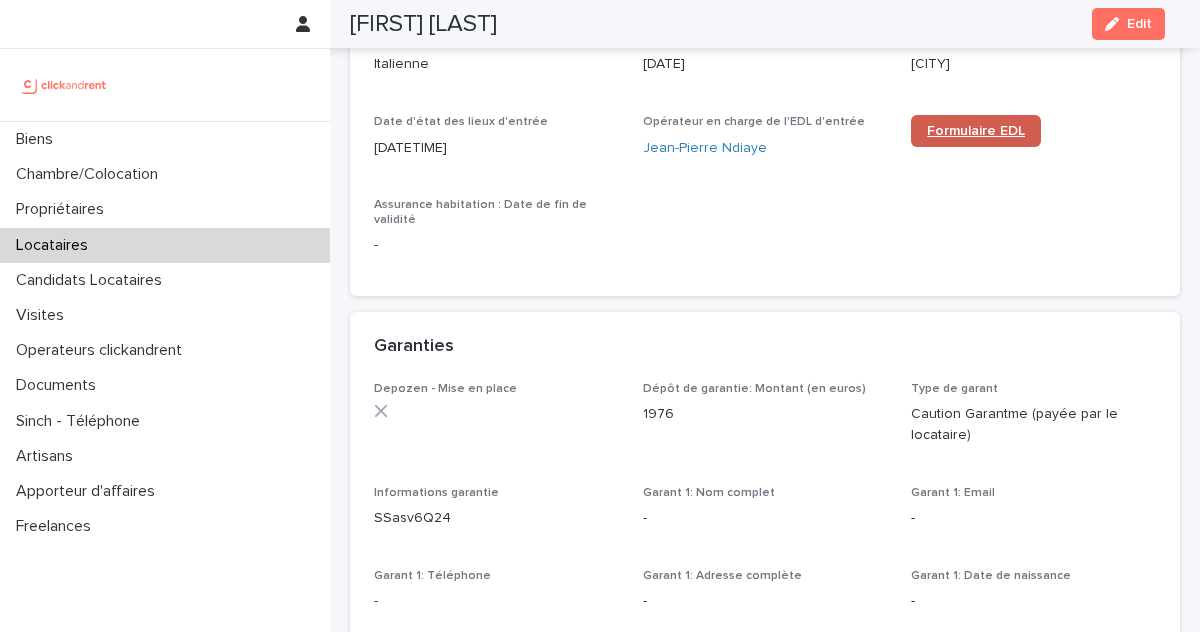 click on "Formulaire EDL" at bounding box center [976, 131] 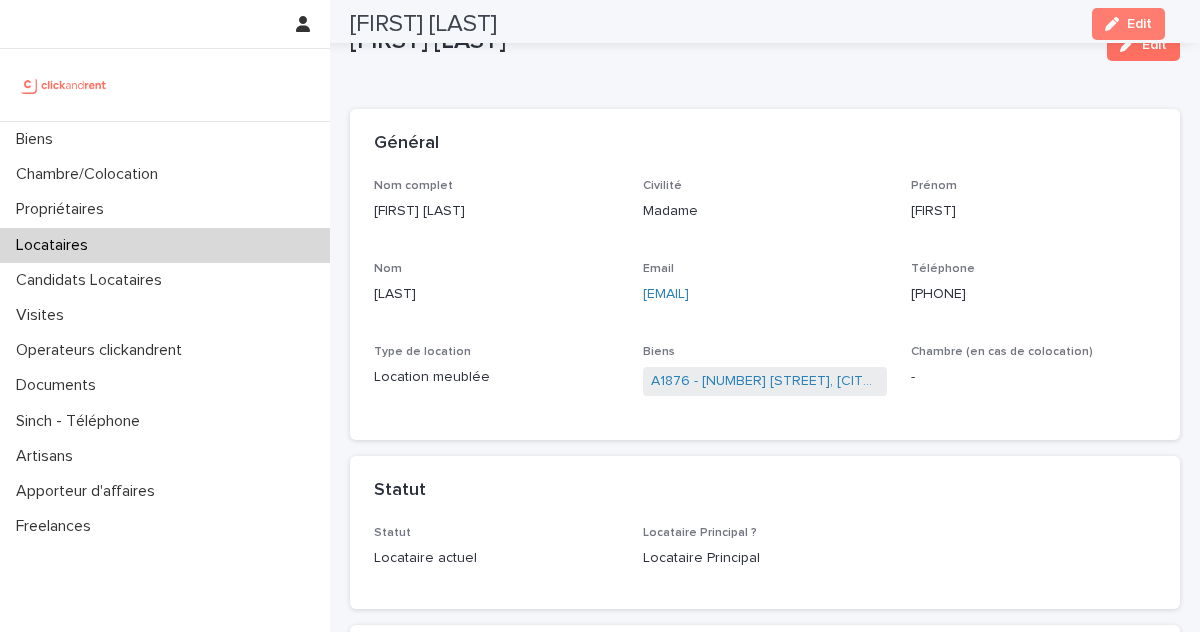 scroll, scrollTop: 0, scrollLeft: 0, axis: both 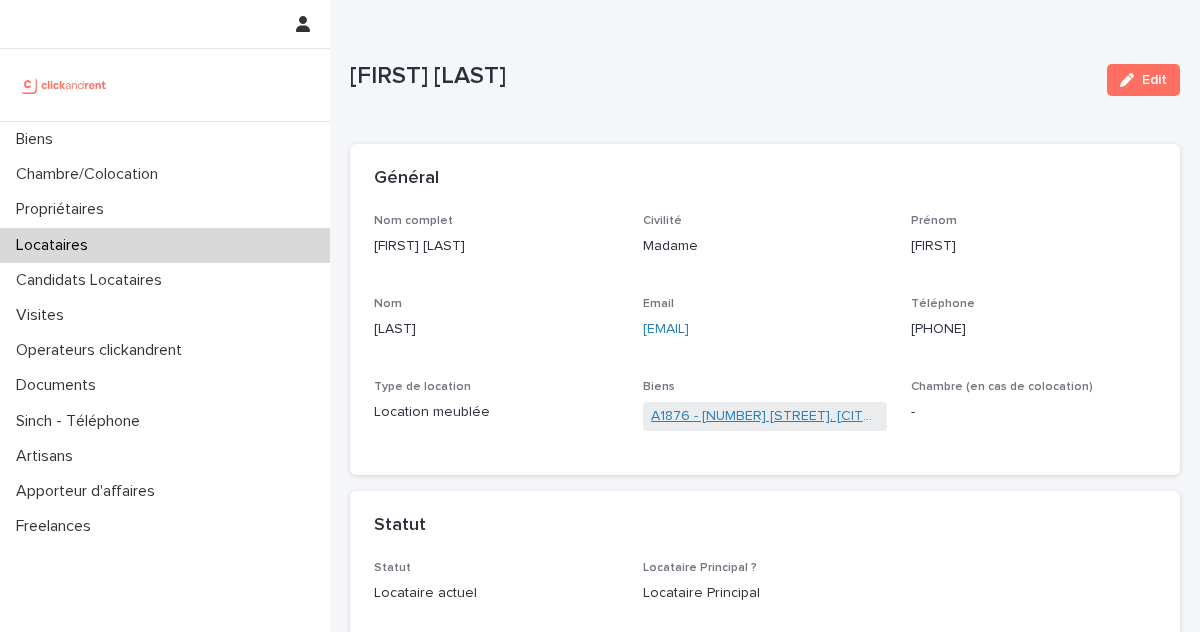 click on "A1876 - 4 rue Fourcade,  Paris 75015" at bounding box center (765, 416) 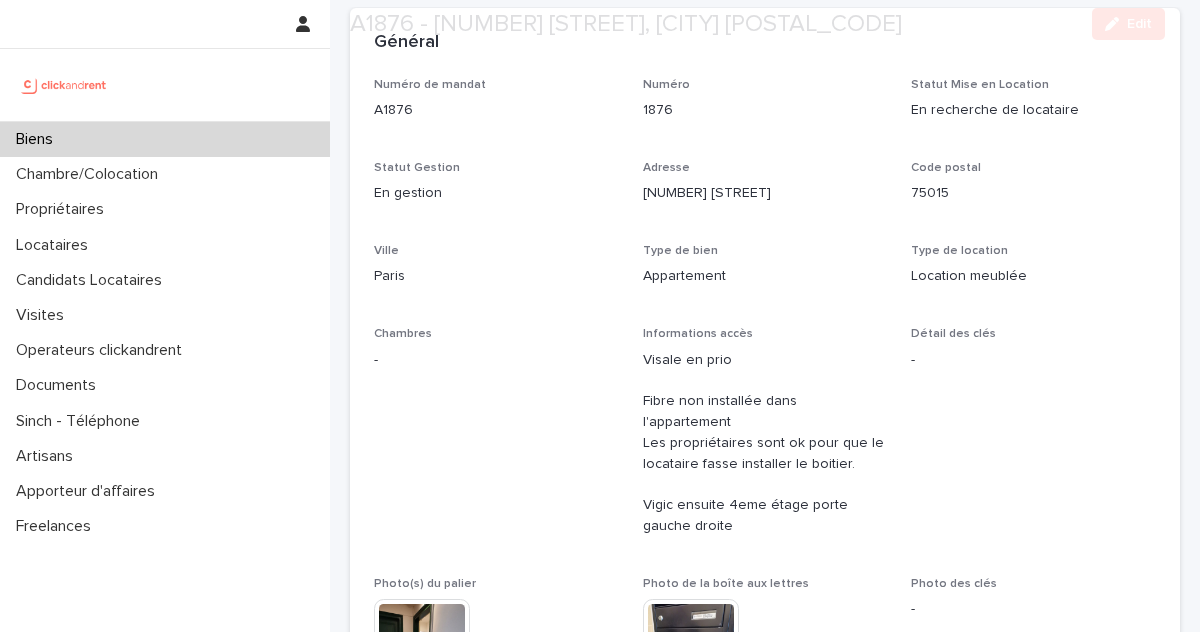 scroll, scrollTop: 139, scrollLeft: 0, axis: vertical 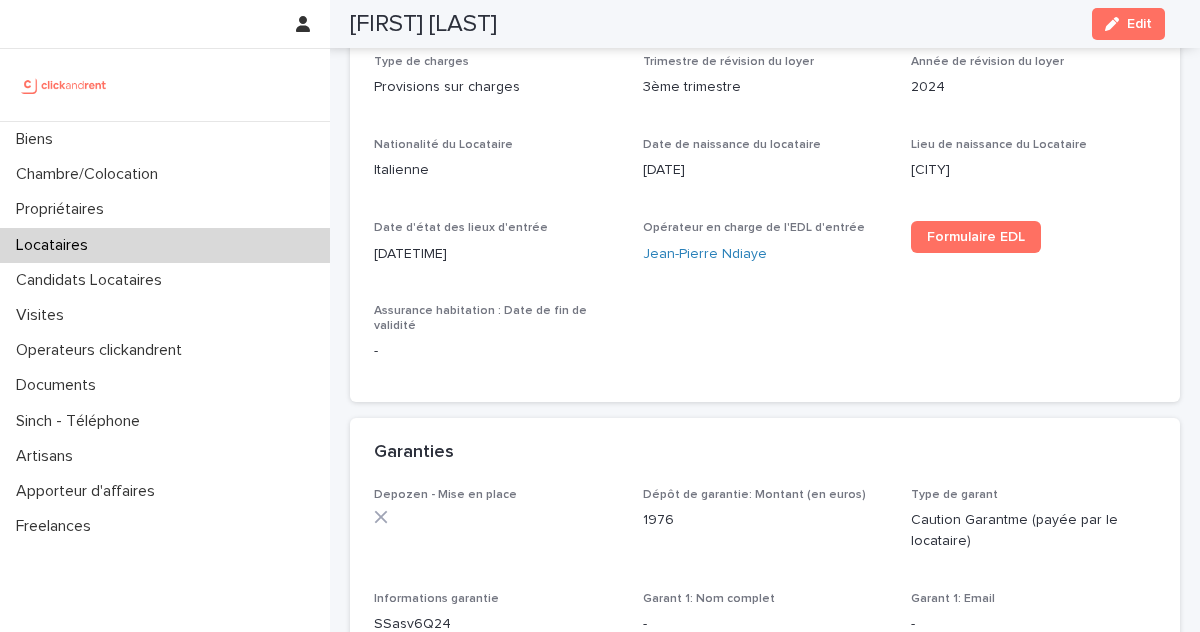 click on "Locataires" at bounding box center [165, 245] 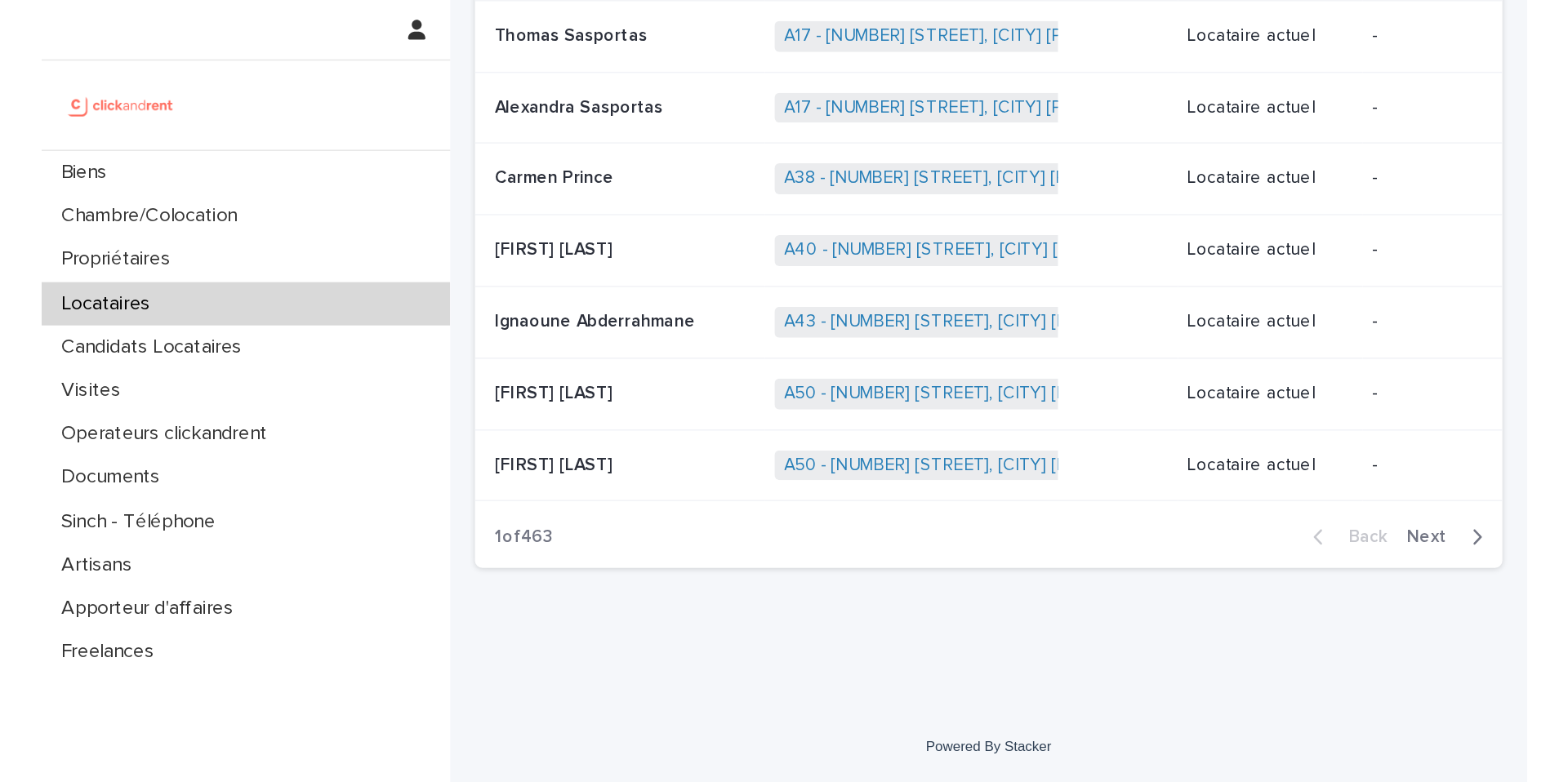 scroll, scrollTop: 0, scrollLeft: 0, axis: both 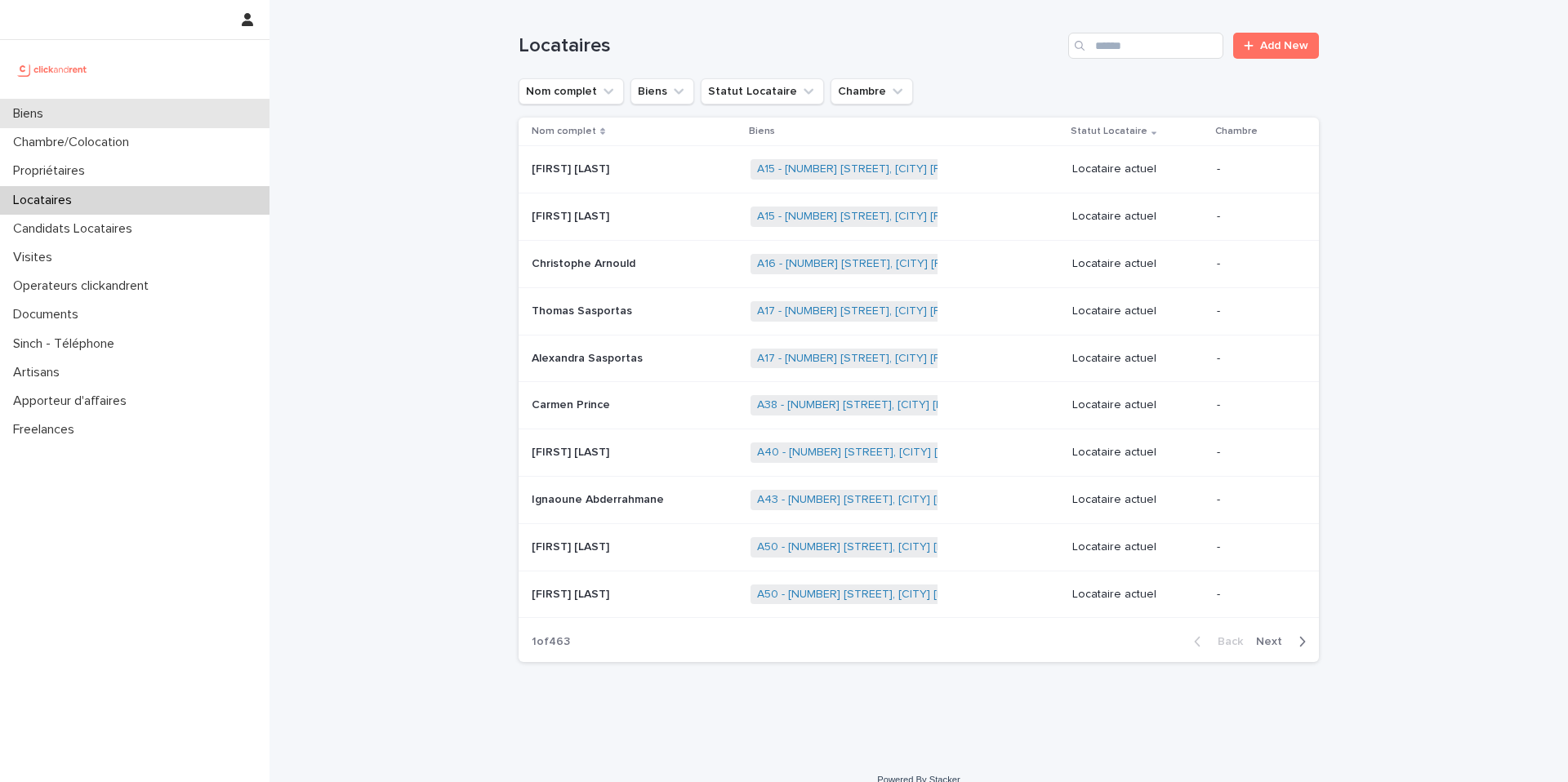 click on "Biens" at bounding box center [31, 113] 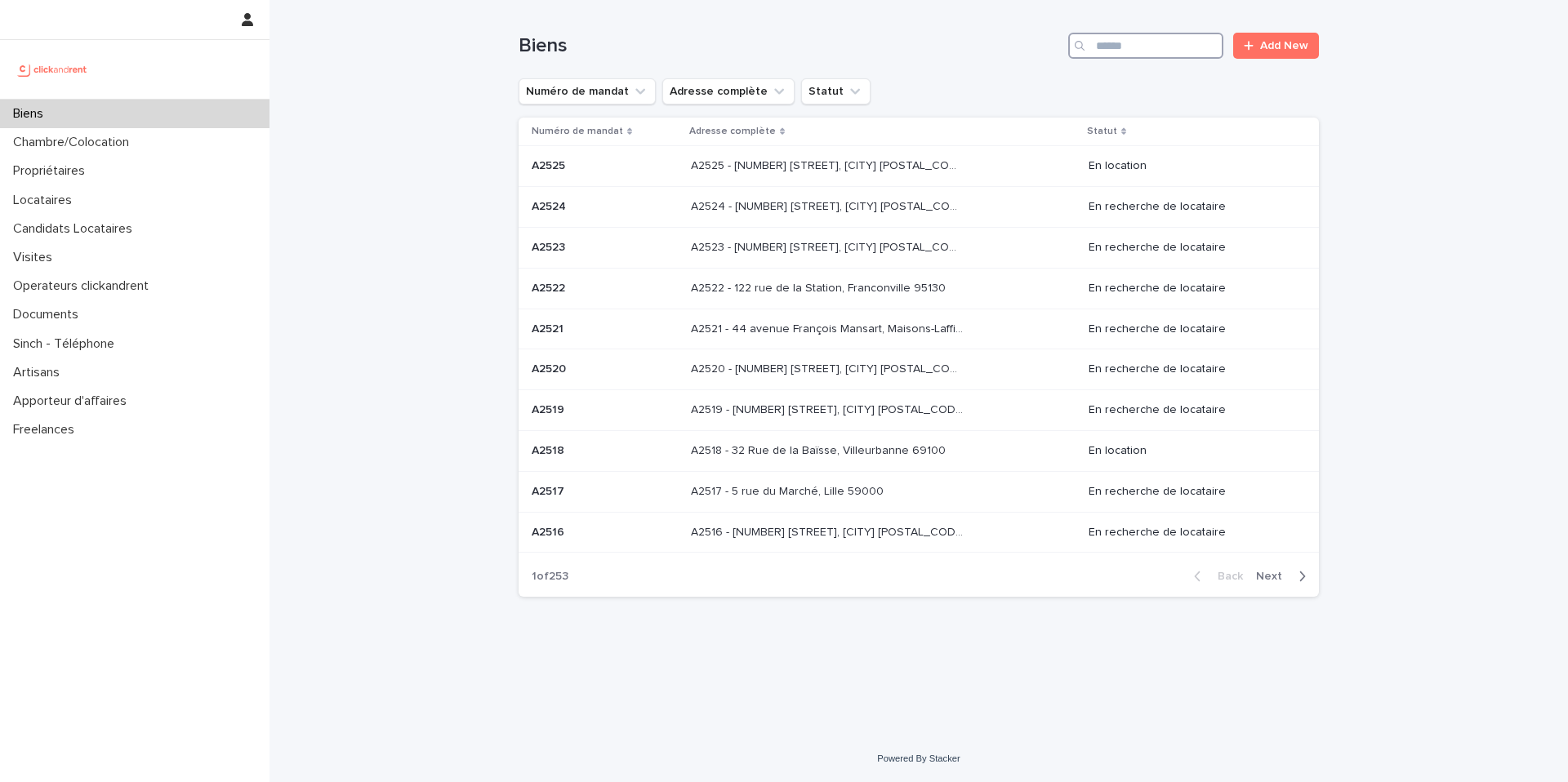 click at bounding box center [1146, 46] 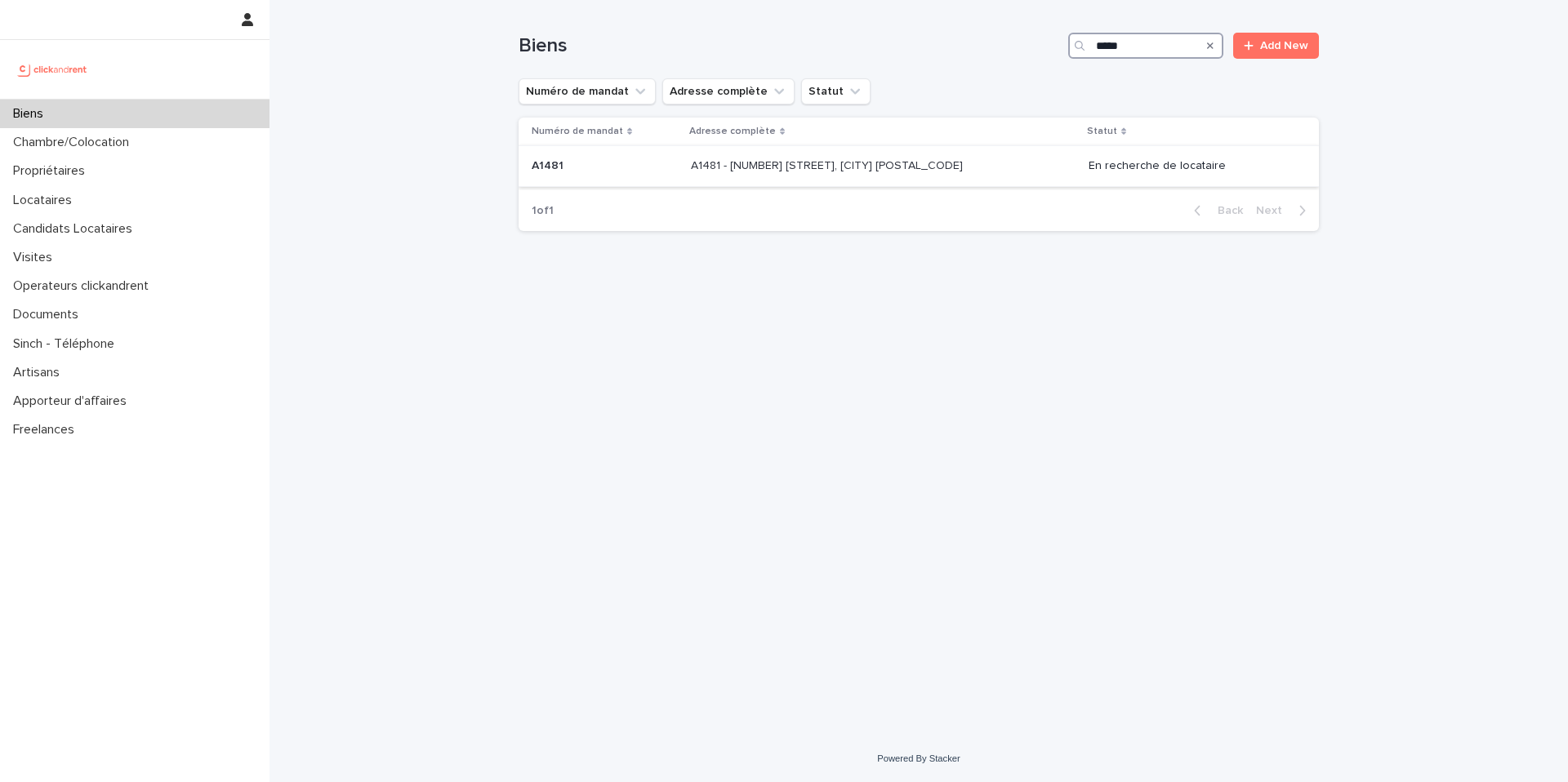 type on "*****" 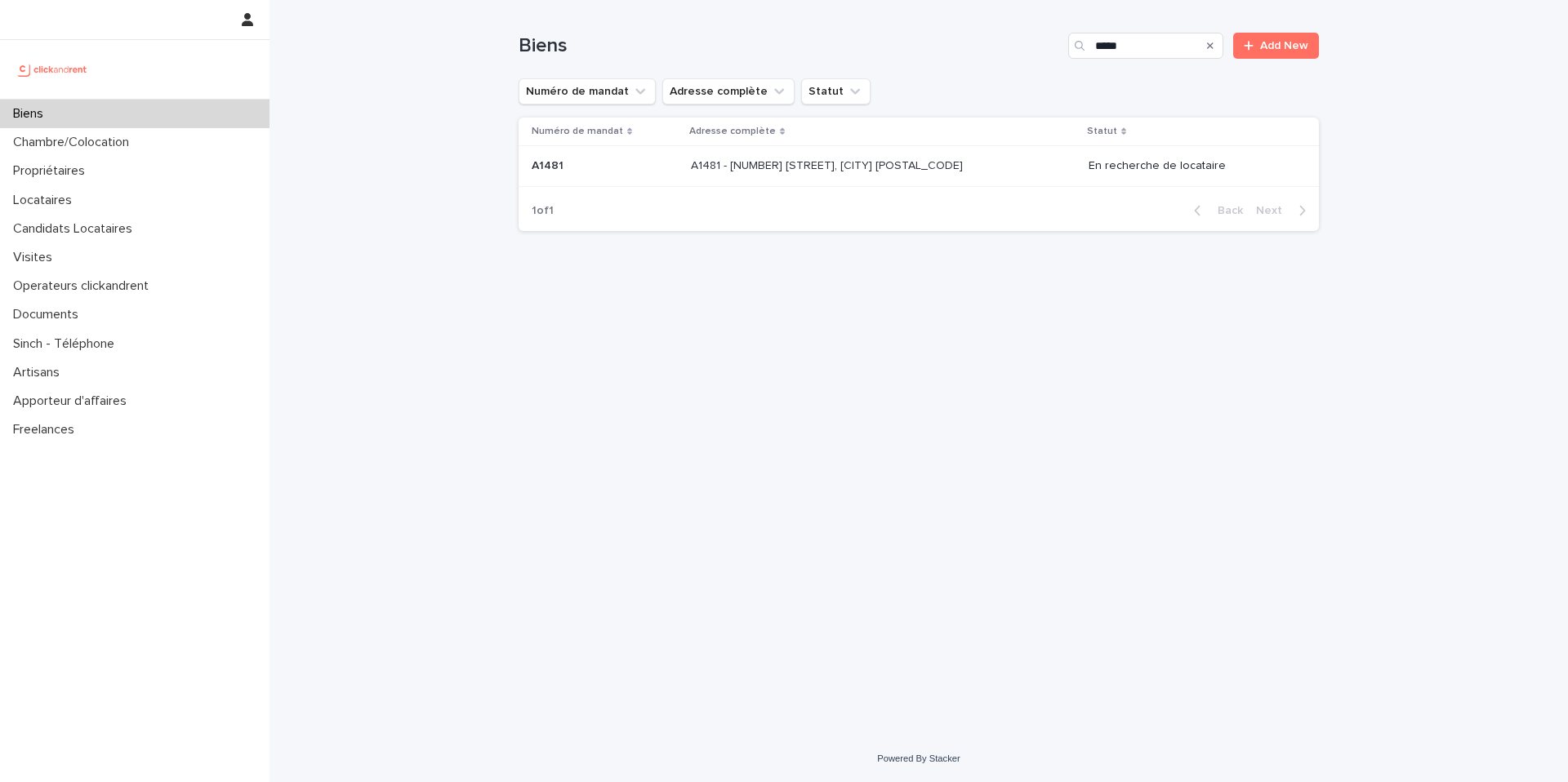 click on "A1481 A1481" at bounding box center [601, 167] 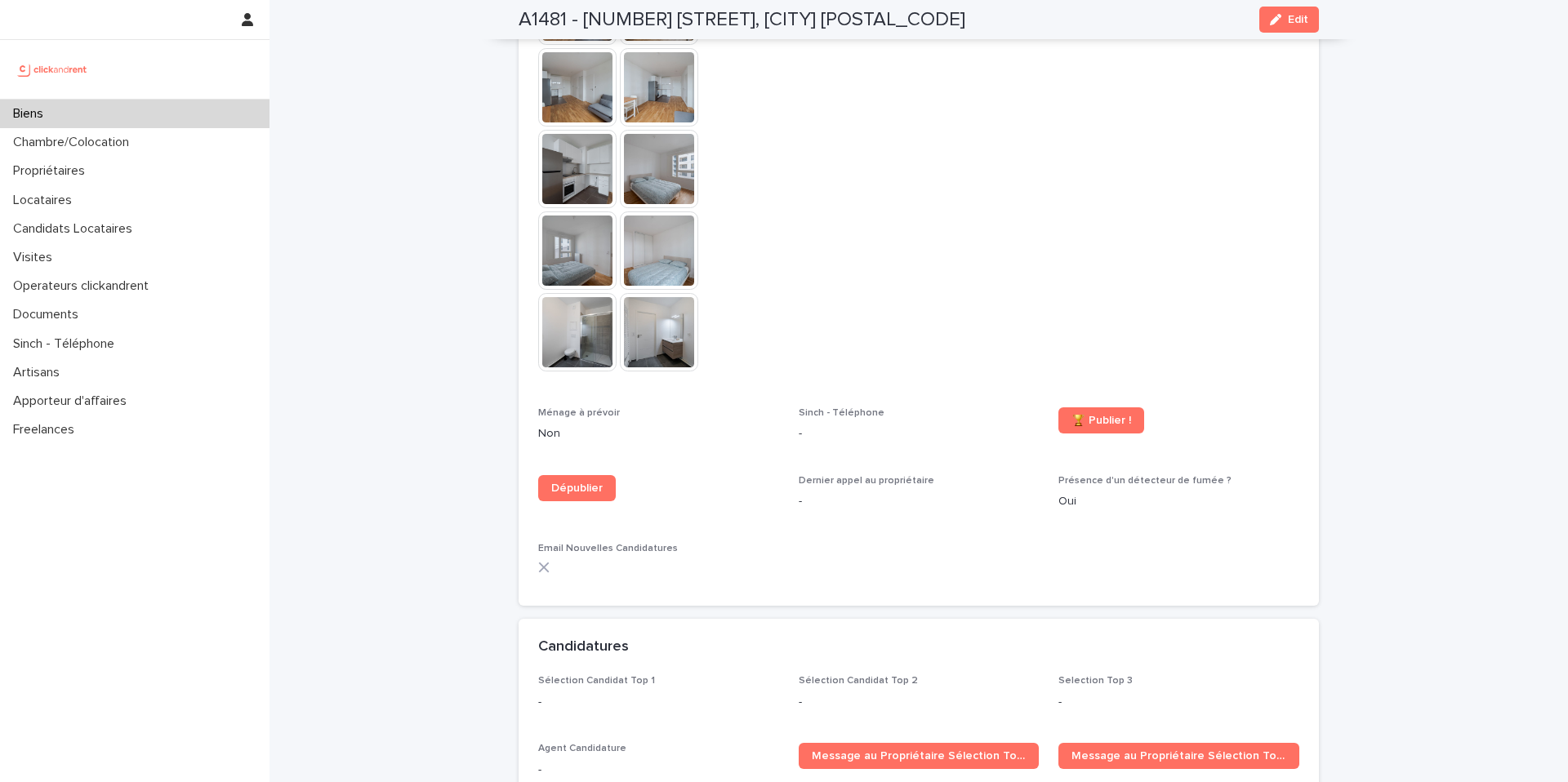 scroll, scrollTop: 4658, scrollLeft: 0, axis: vertical 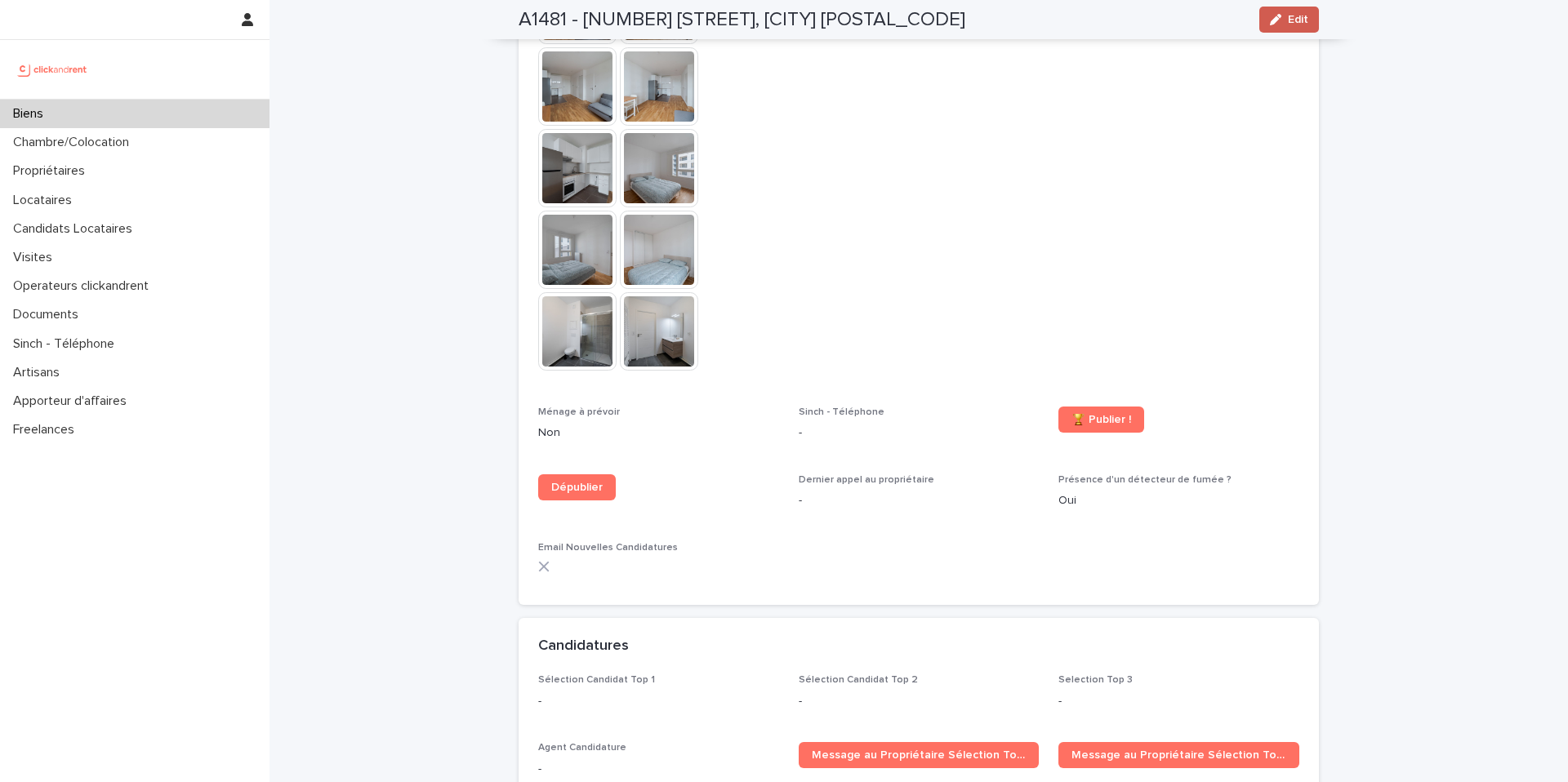 click at bounding box center [1279, 20] 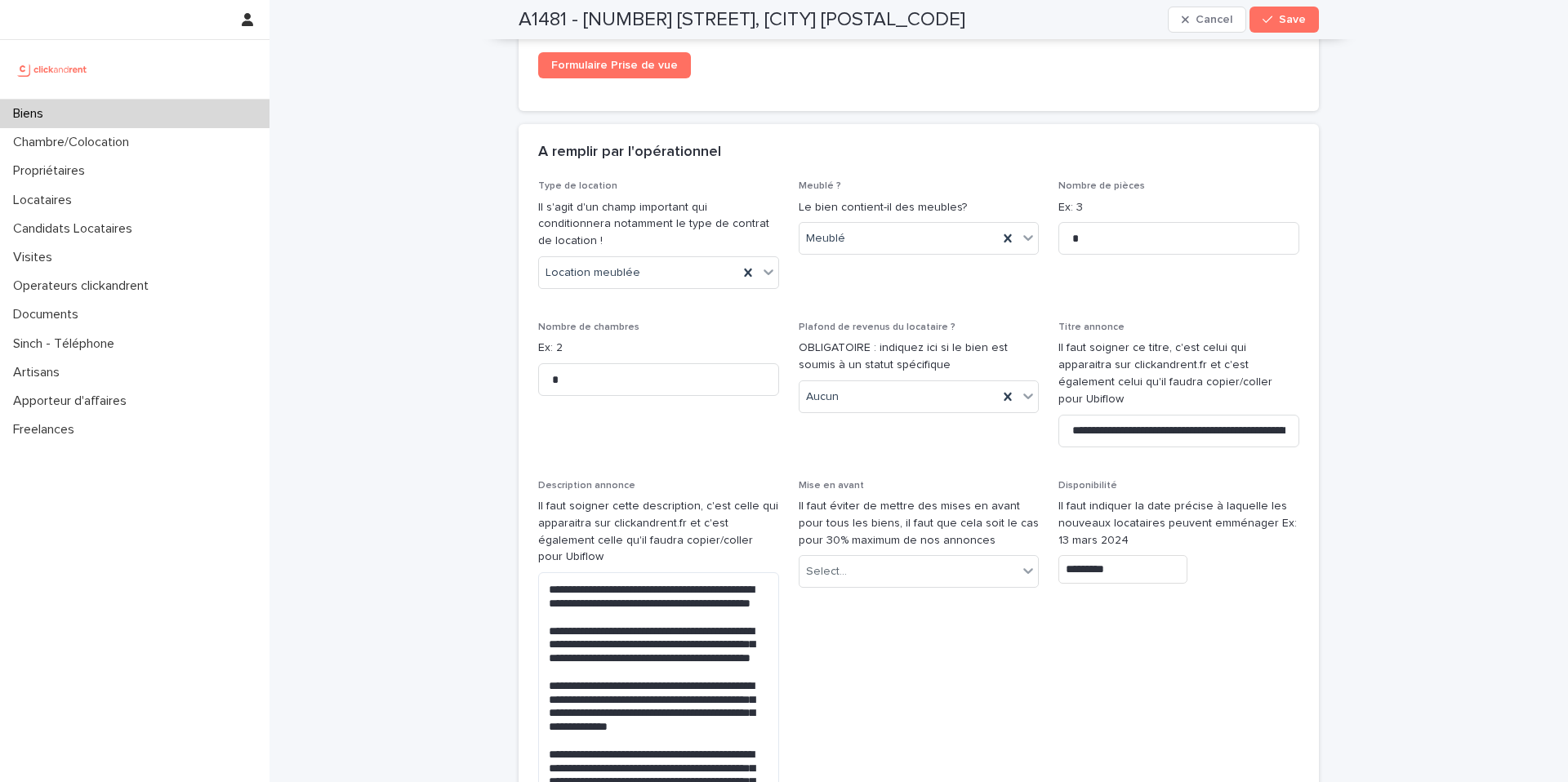 click on "*********" at bounding box center (1123, 569) 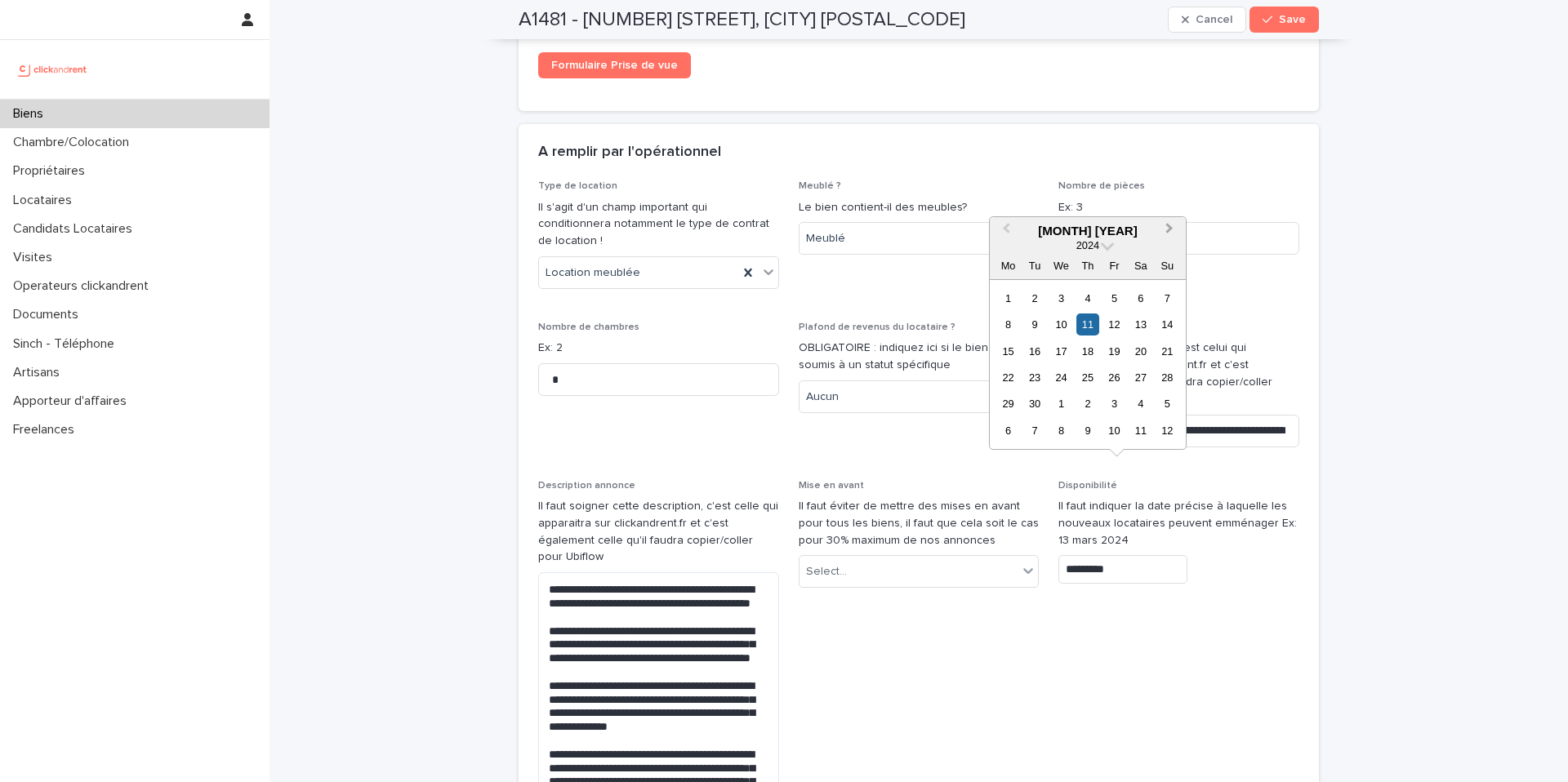 click on "Next Month" at bounding box center [1171, 232] 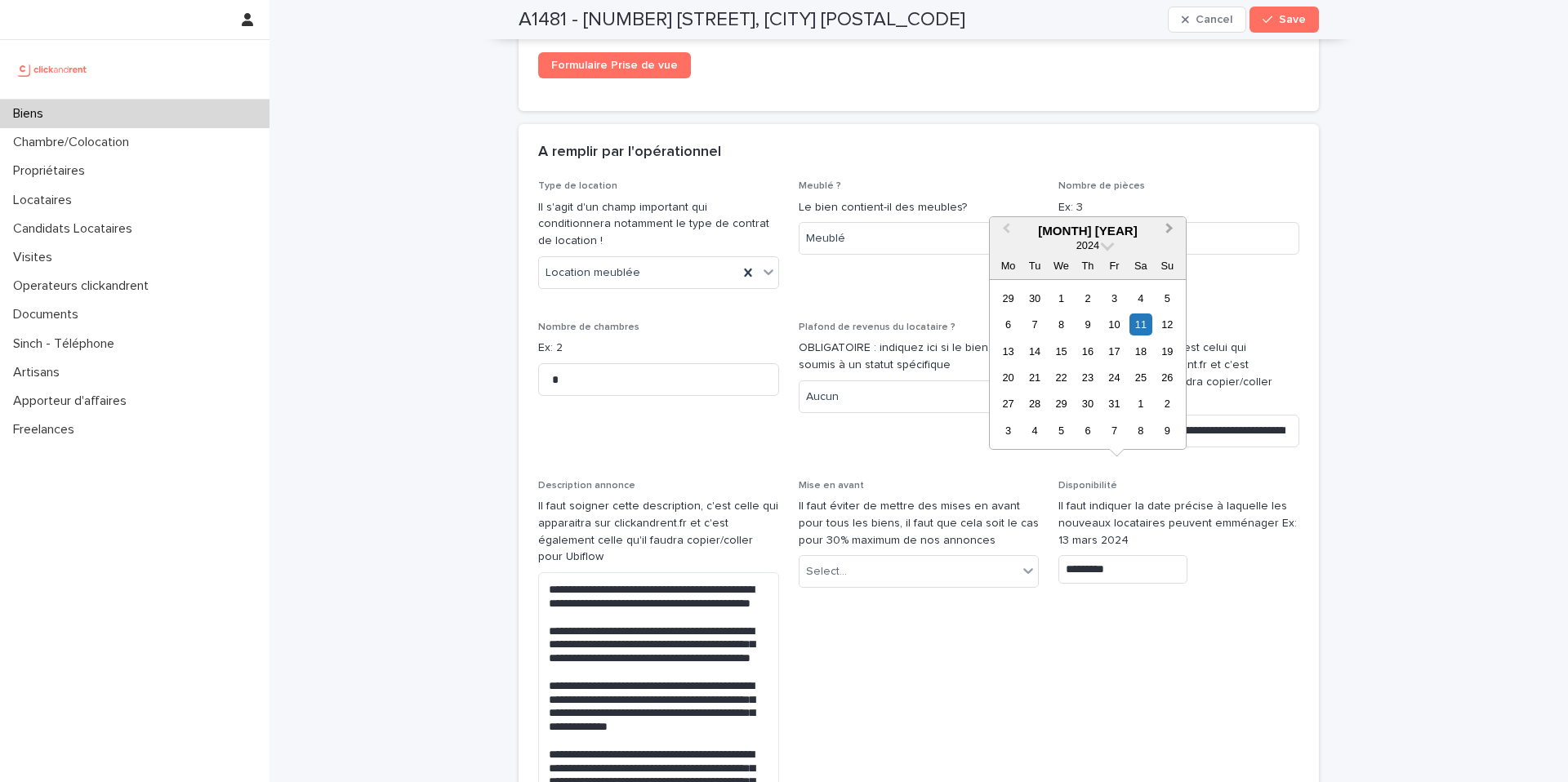 click on "Next Month" at bounding box center [1171, 232] 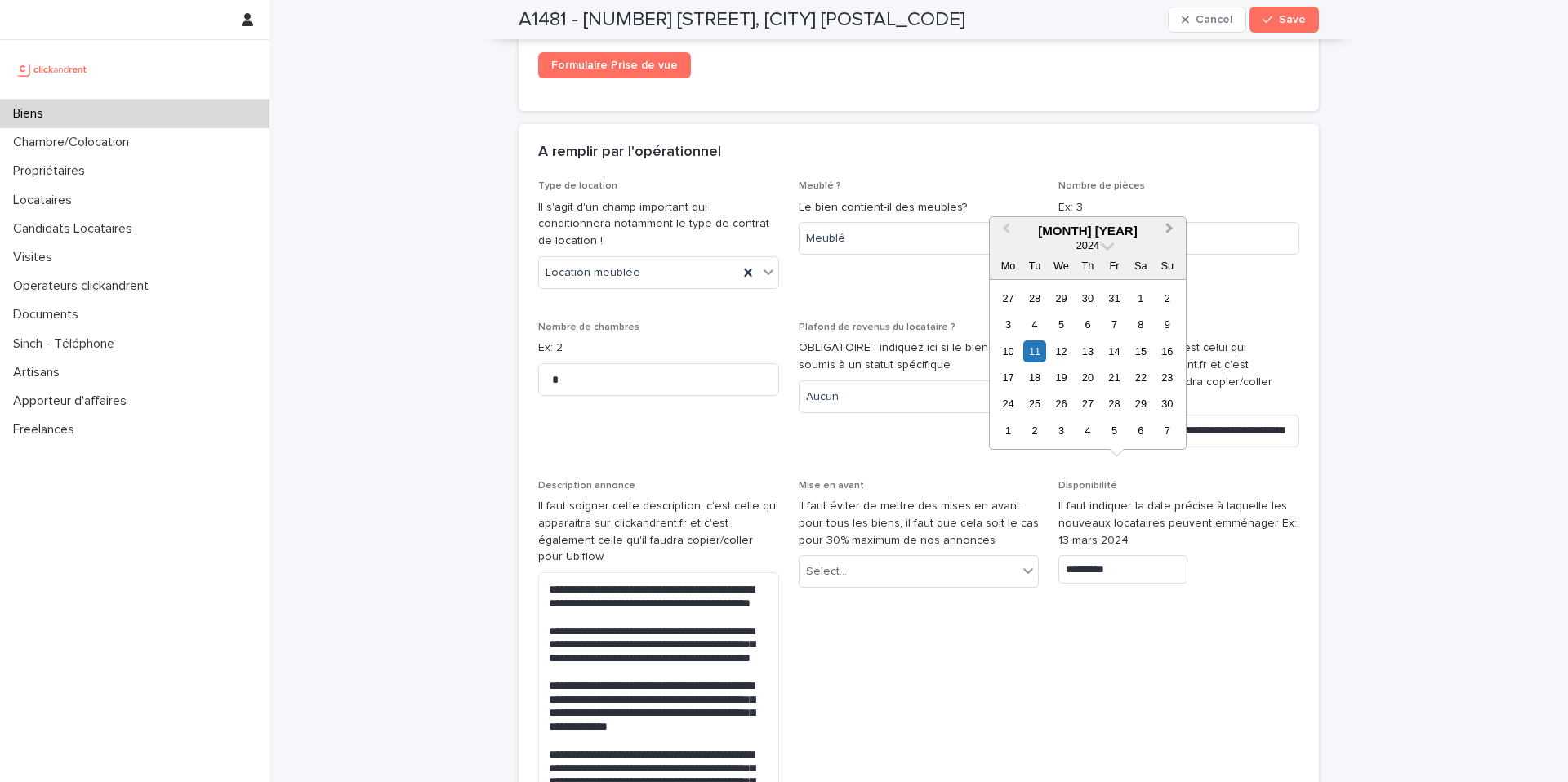 click on "Next Month" at bounding box center [1171, 232] 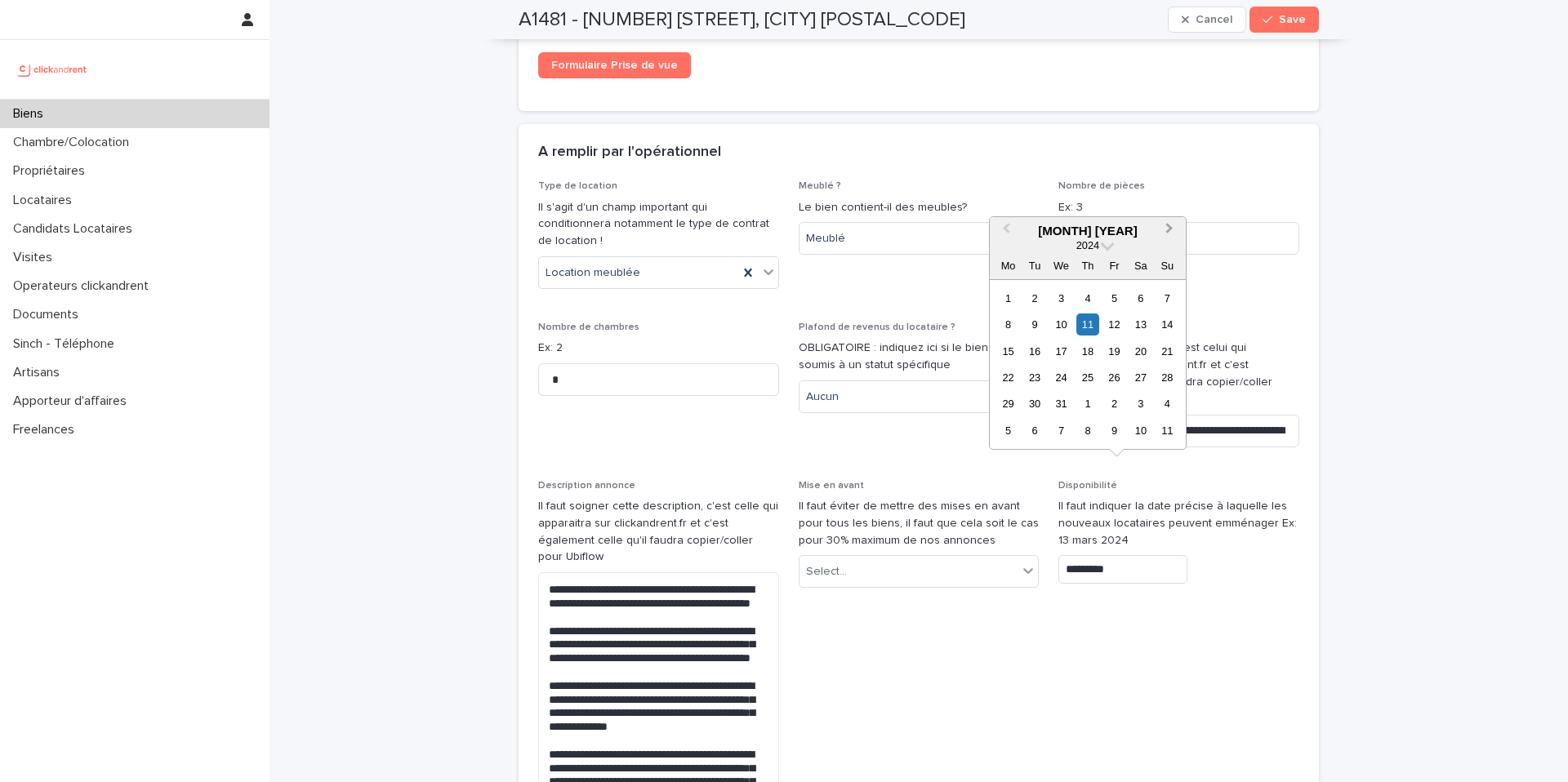 click on "Next Month" at bounding box center (1171, 232) 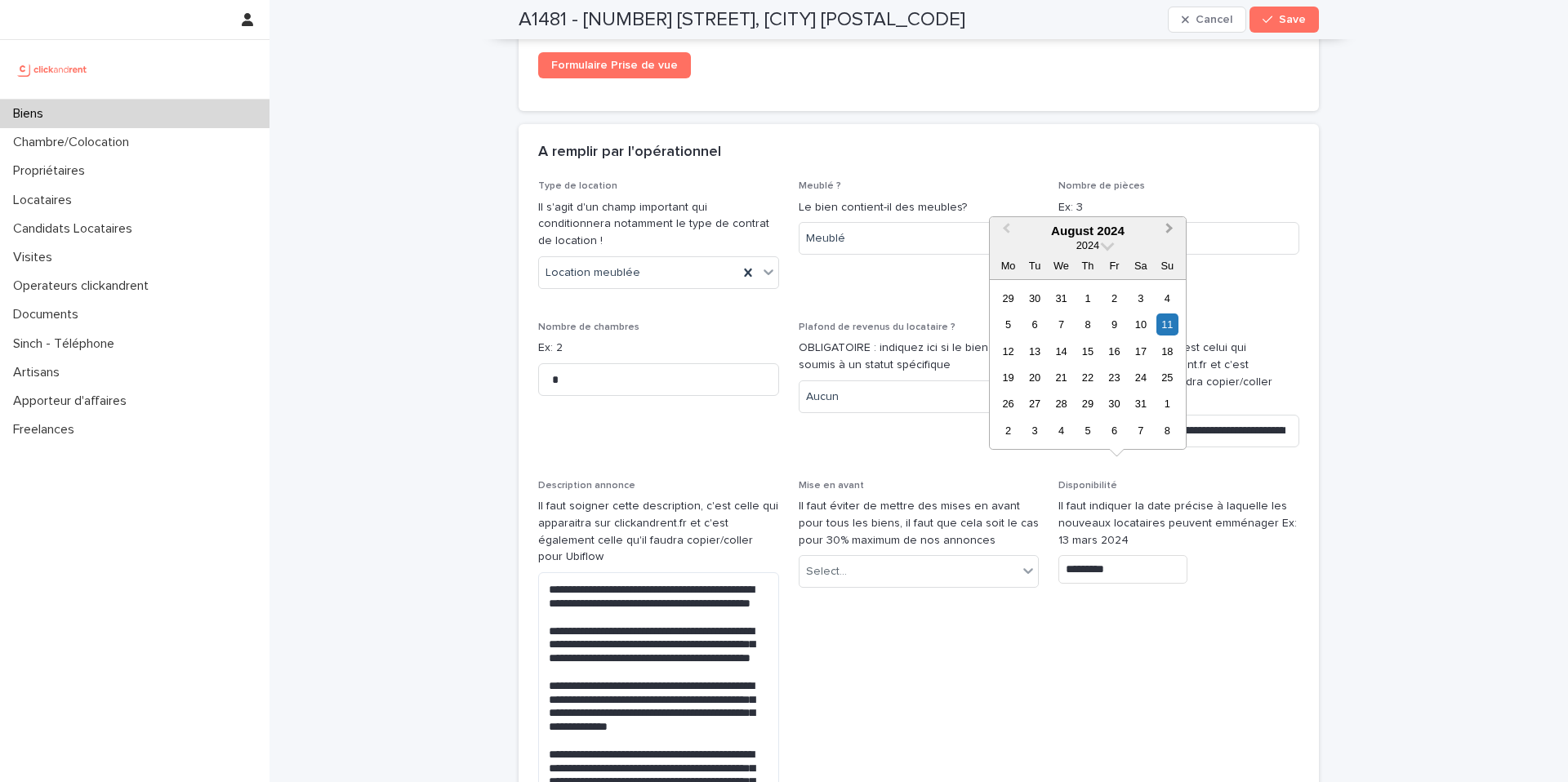 click on "Next Month" at bounding box center (1171, 232) 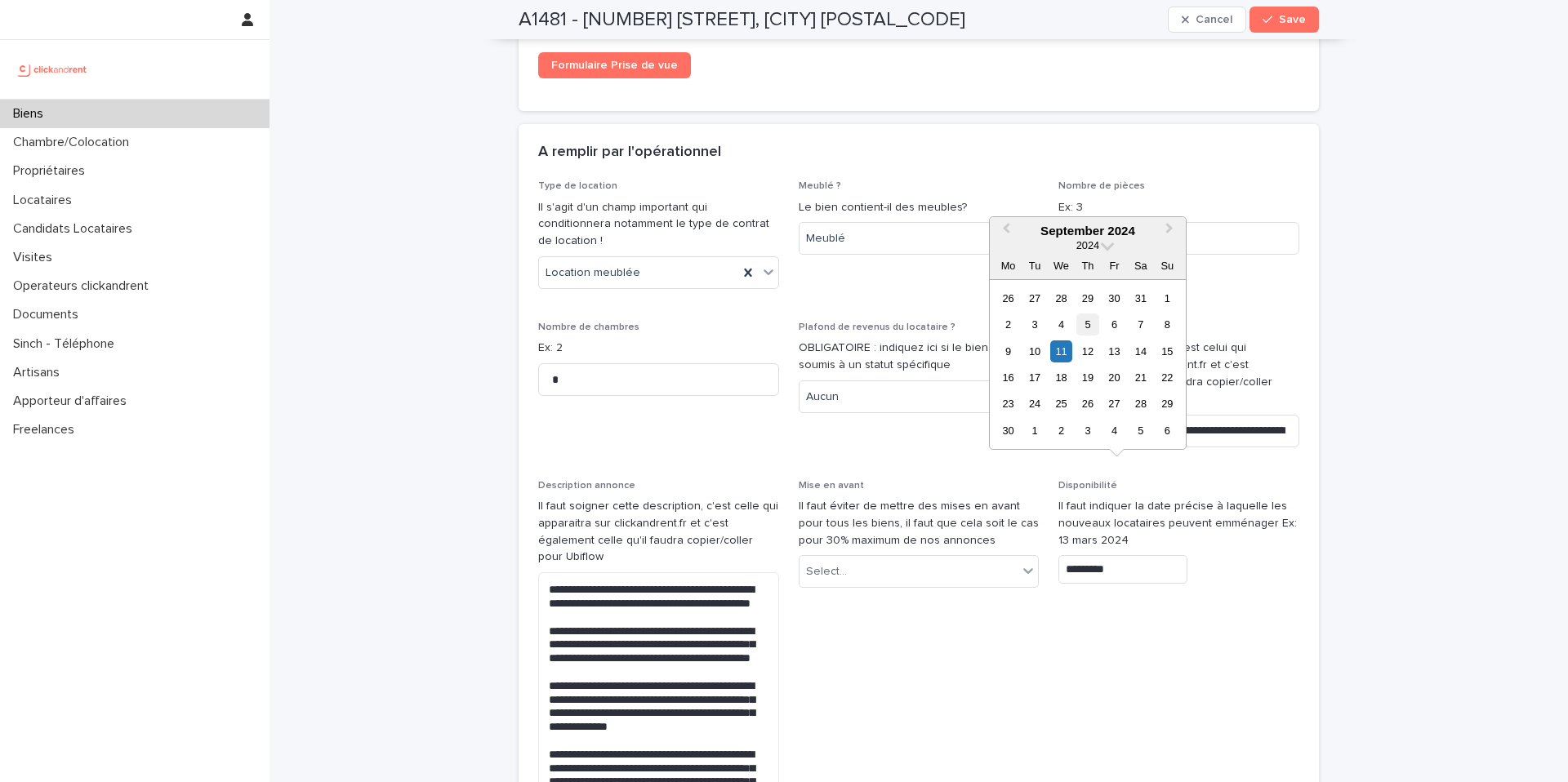 click on "5" at bounding box center (1087, 324) 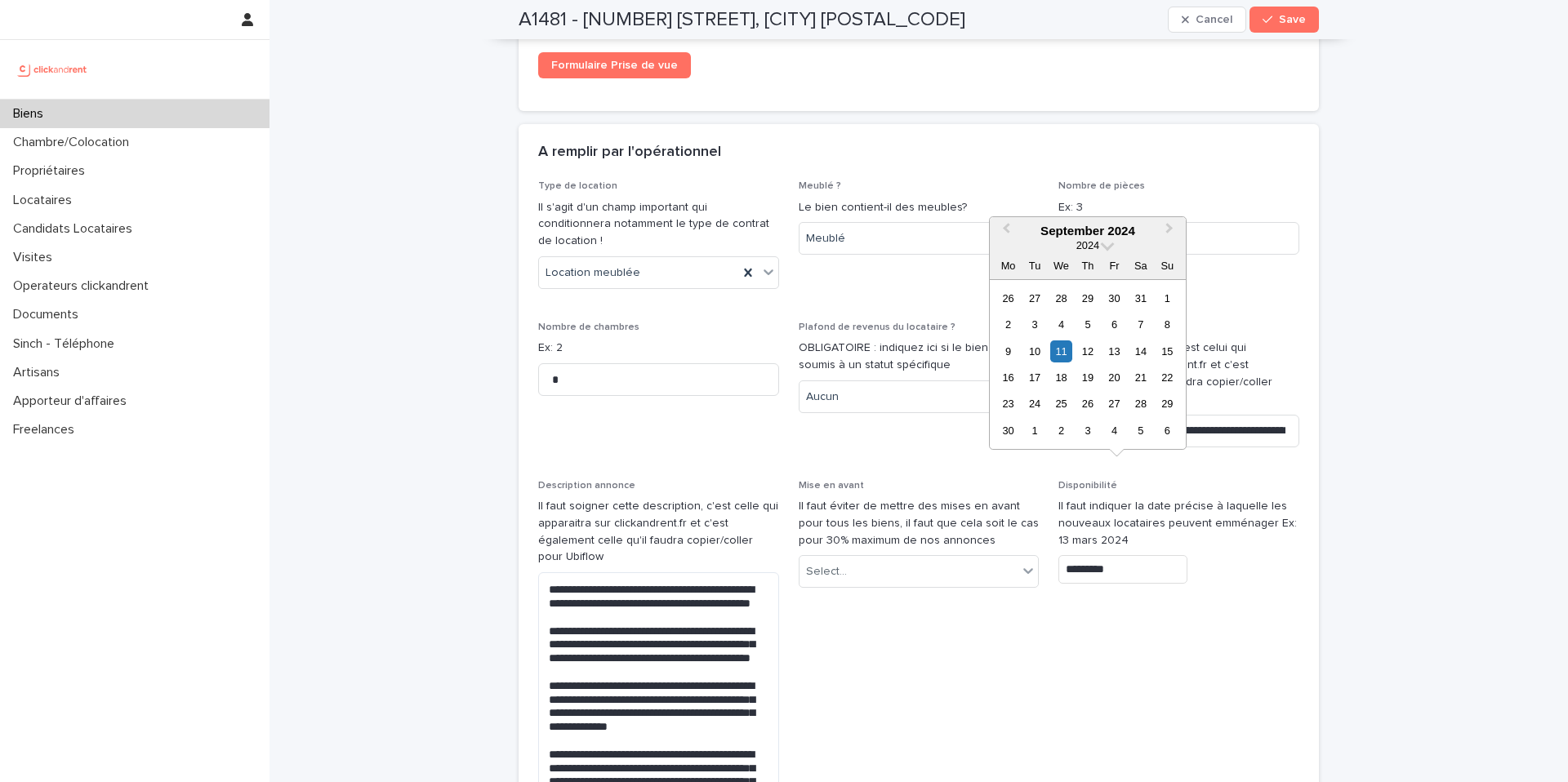 type on "********" 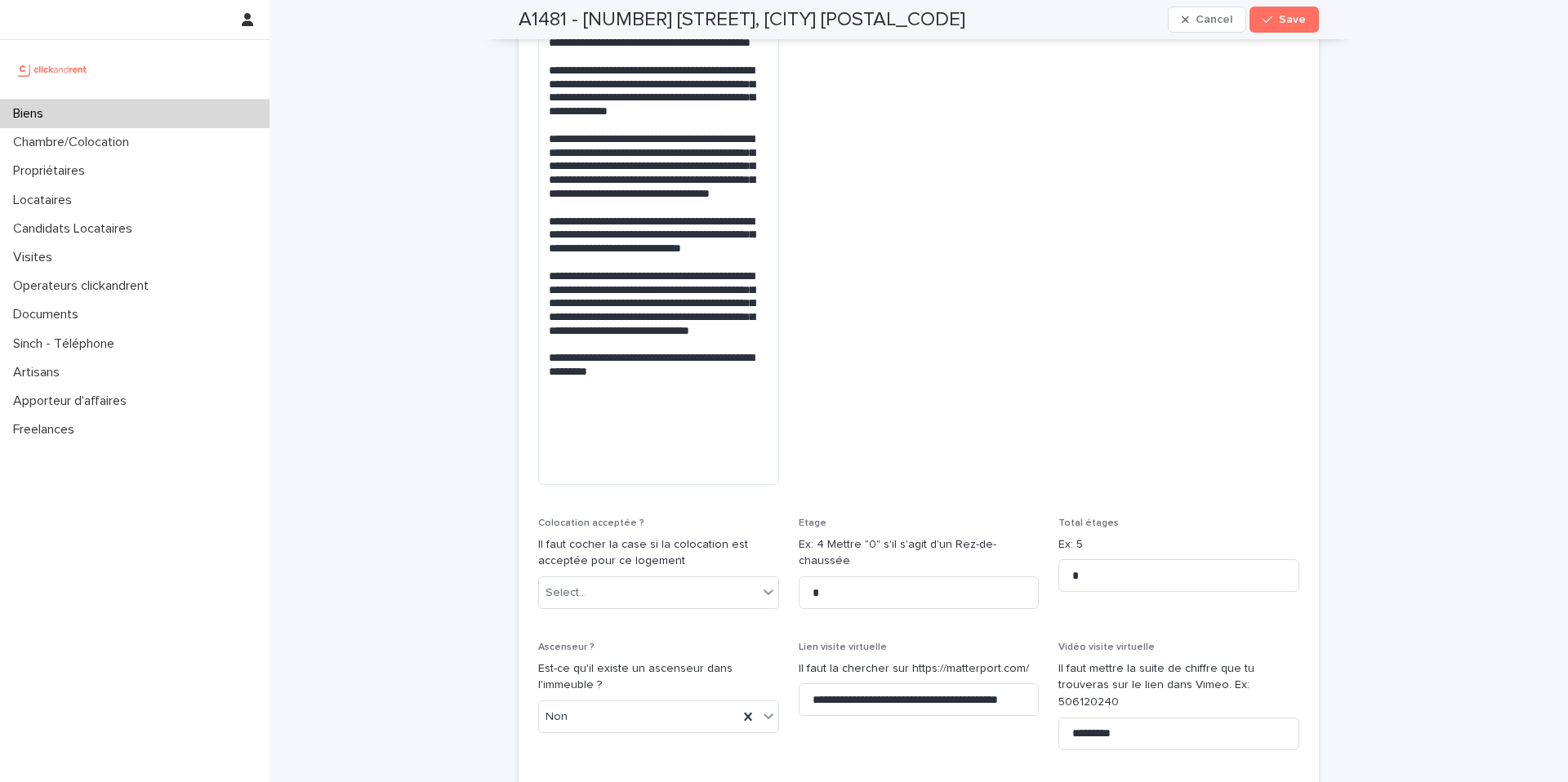 scroll, scrollTop: 5281, scrollLeft: 0, axis: vertical 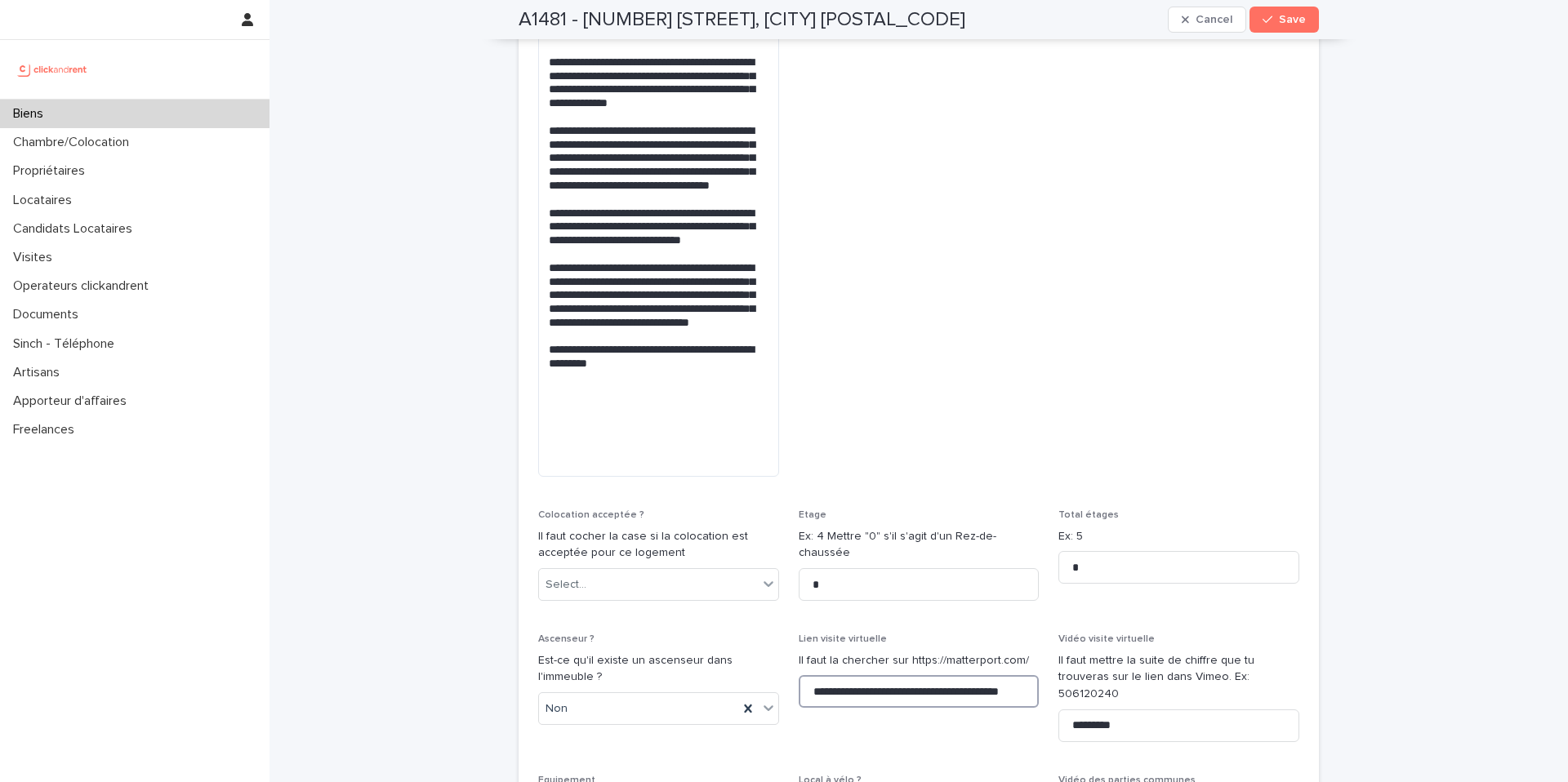 click on "**********" at bounding box center (919, 691) 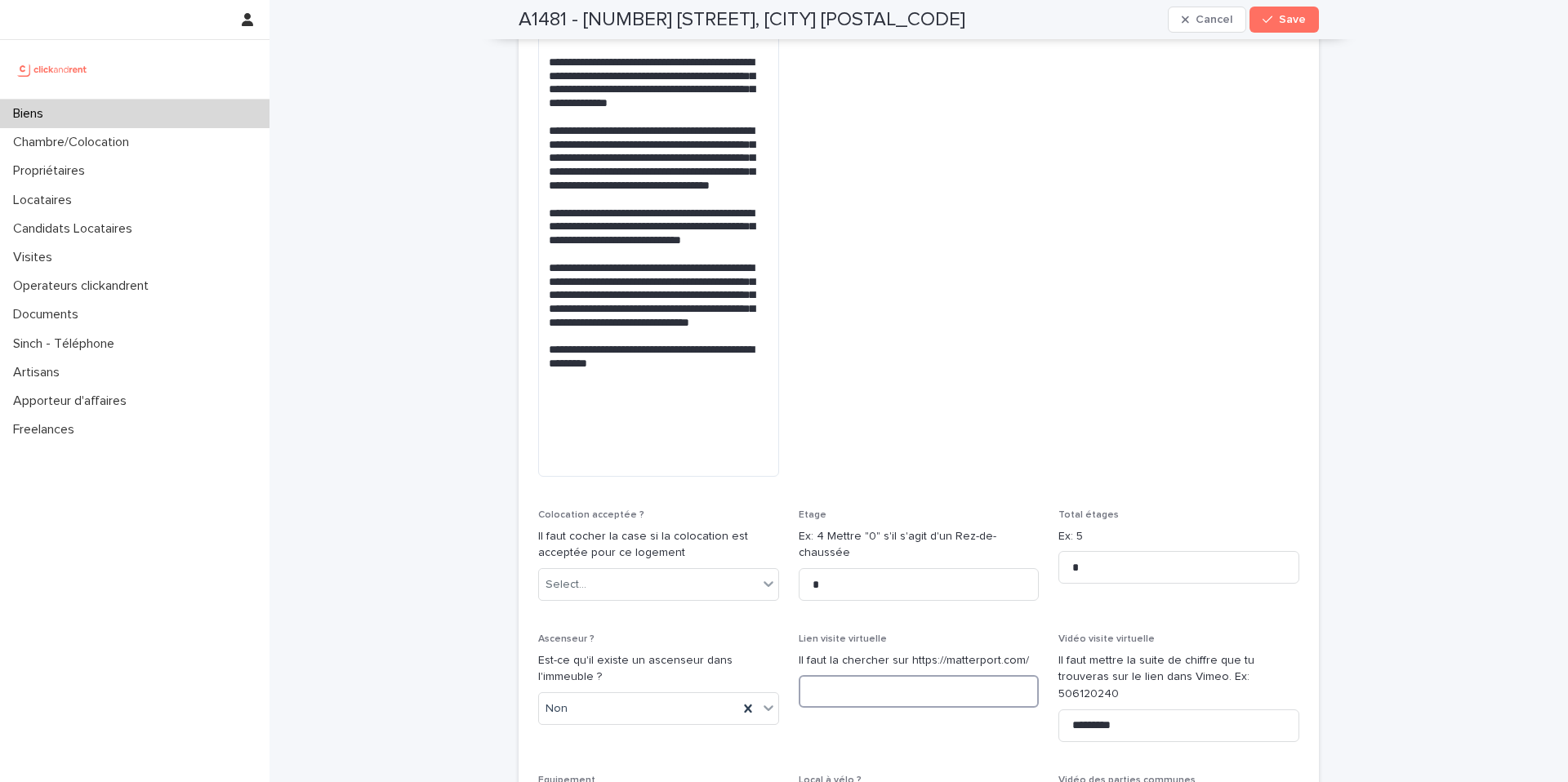 paste on "**********" 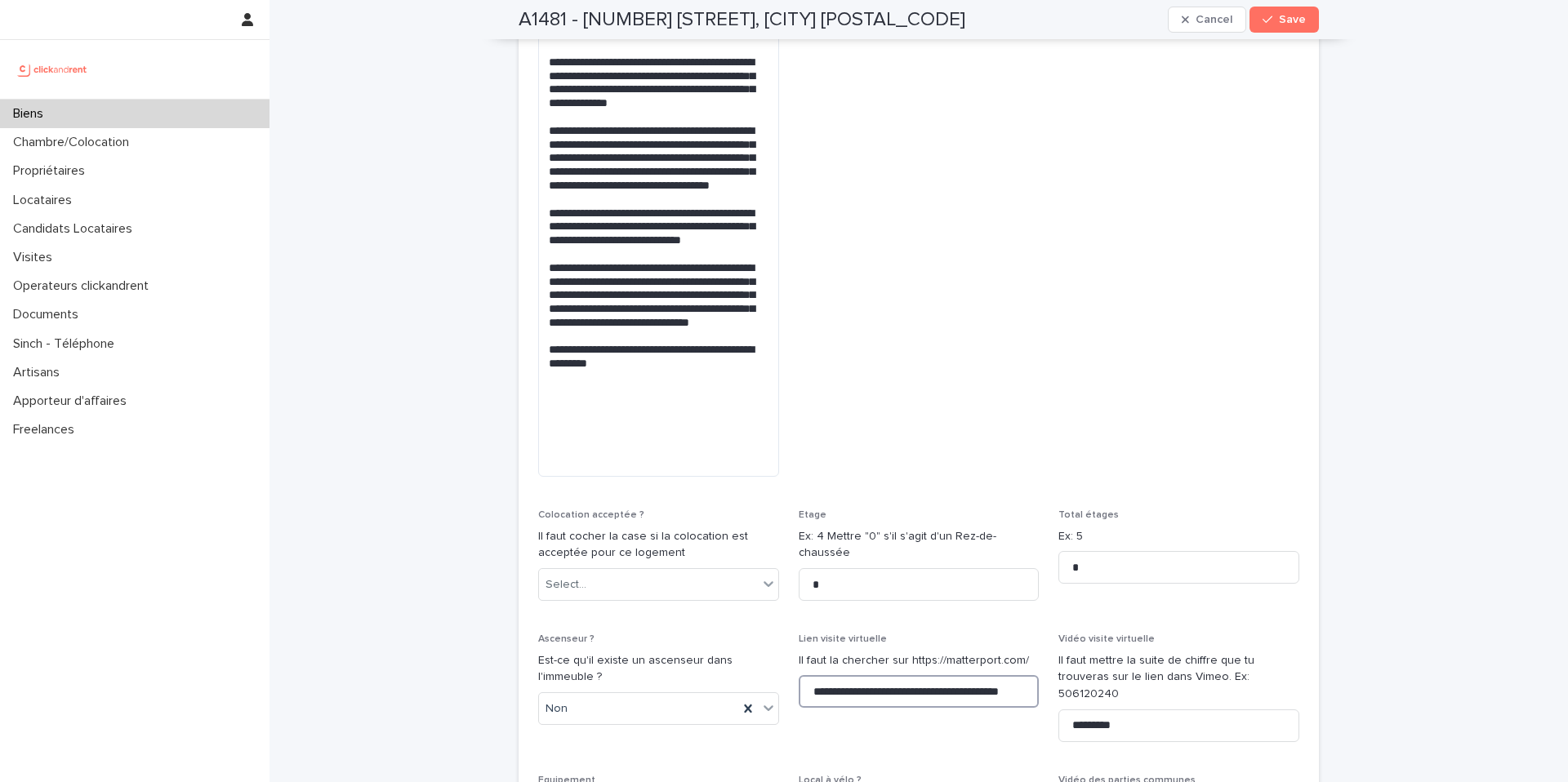 scroll, scrollTop: 0, scrollLeft: 33, axis: horizontal 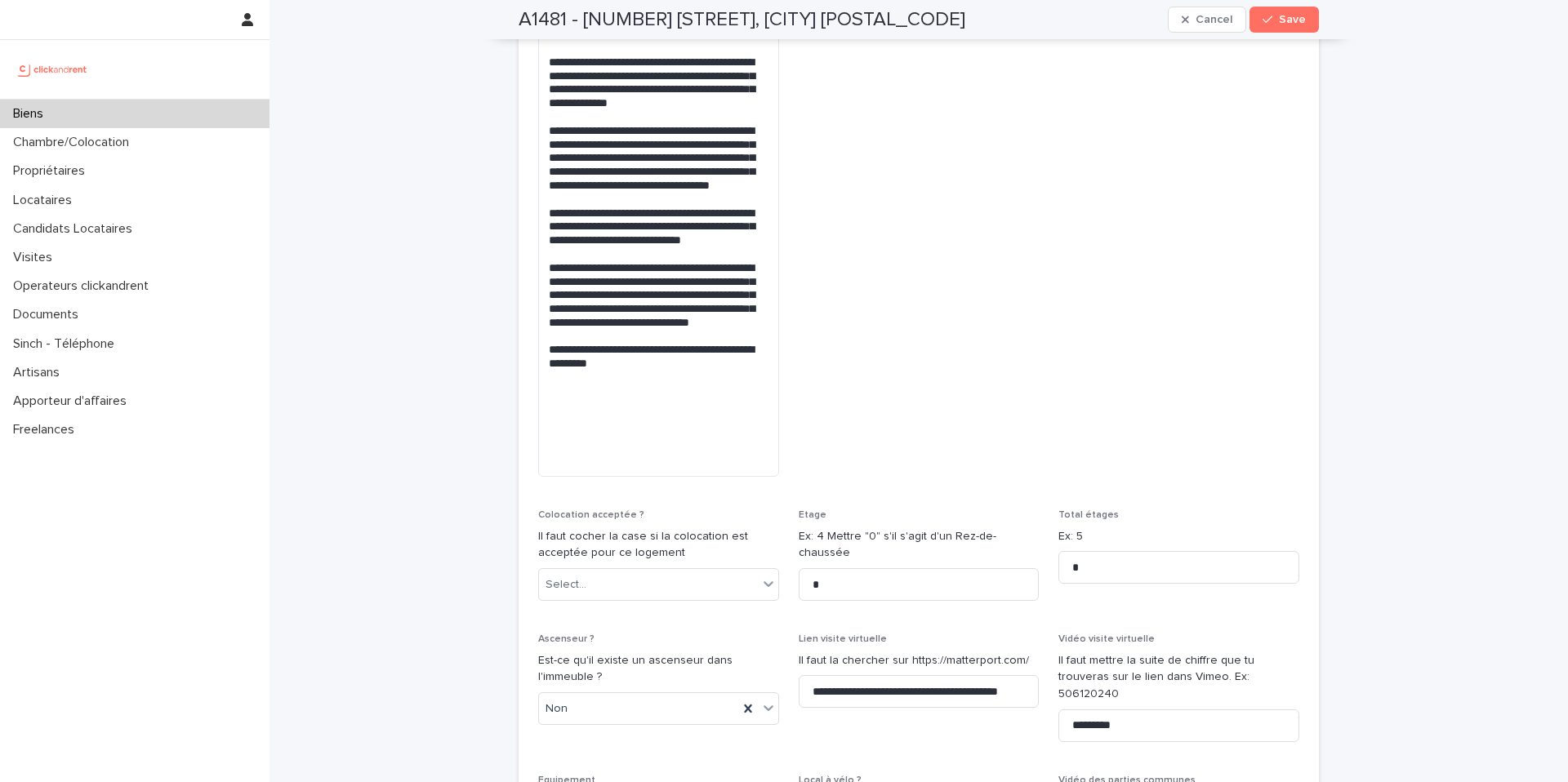 click on "**********" at bounding box center [919, 677] 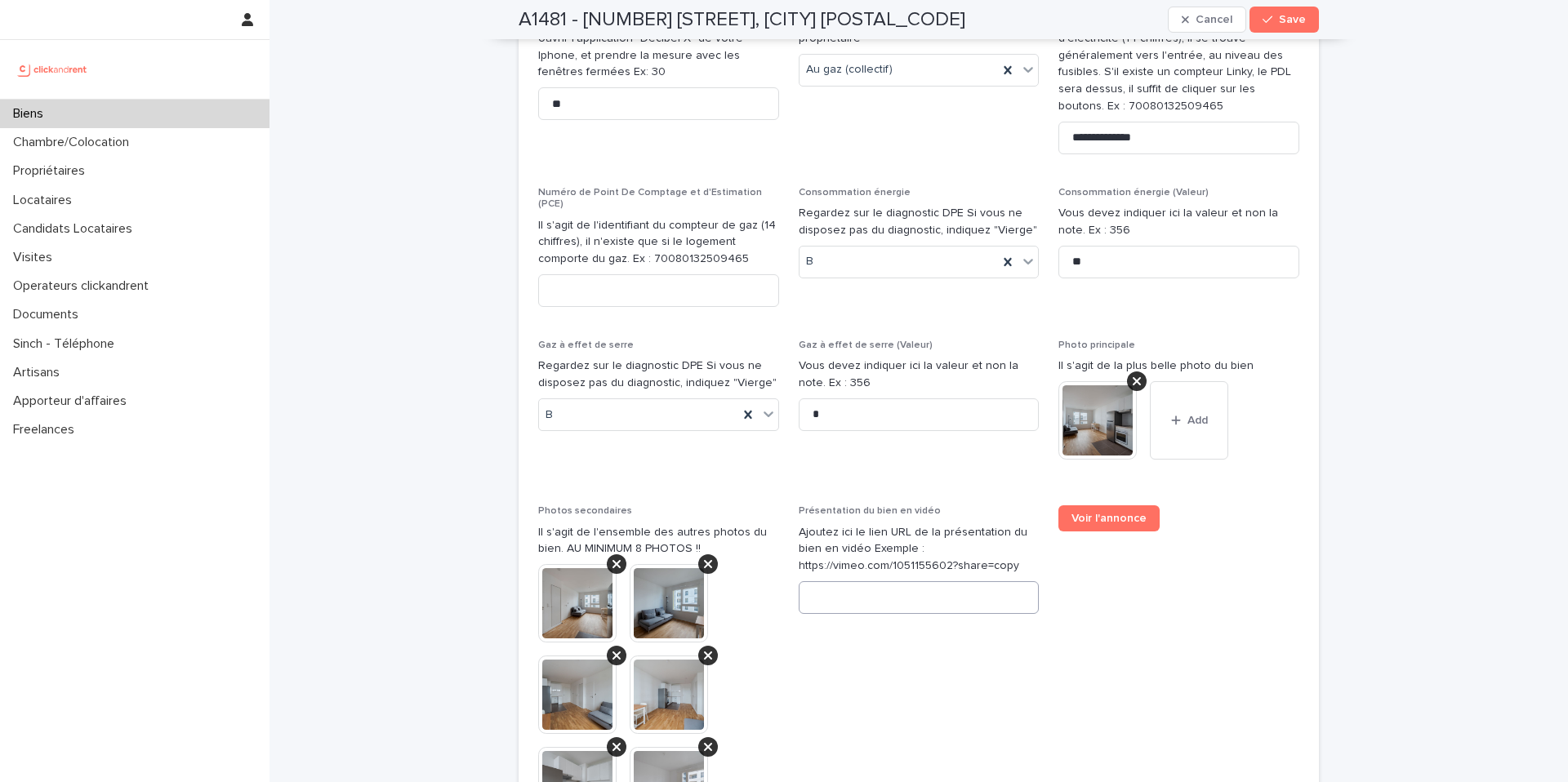 scroll, scrollTop: 6659, scrollLeft: 0, axis: vertical 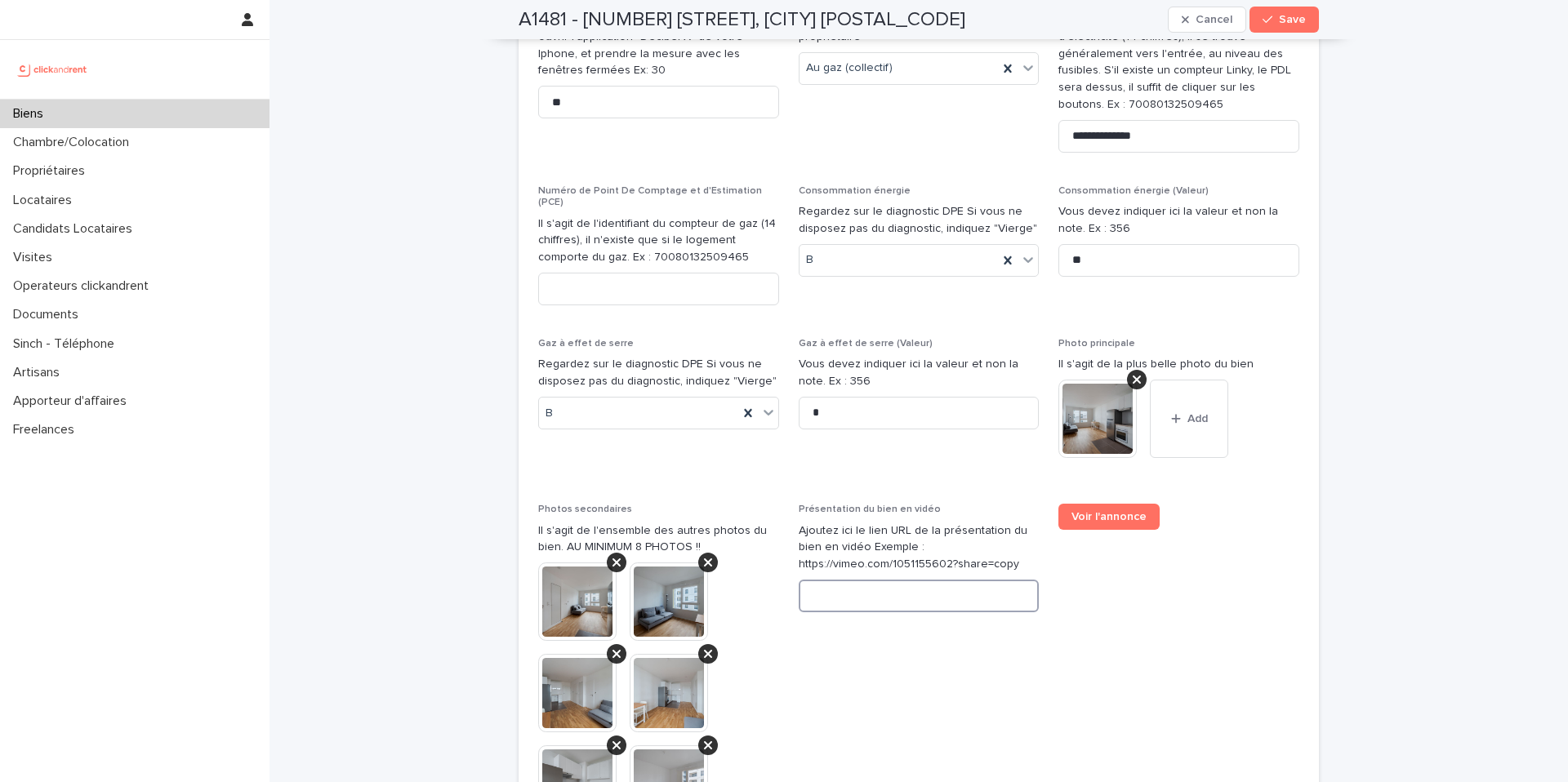 click at bounding box center (919, 596) 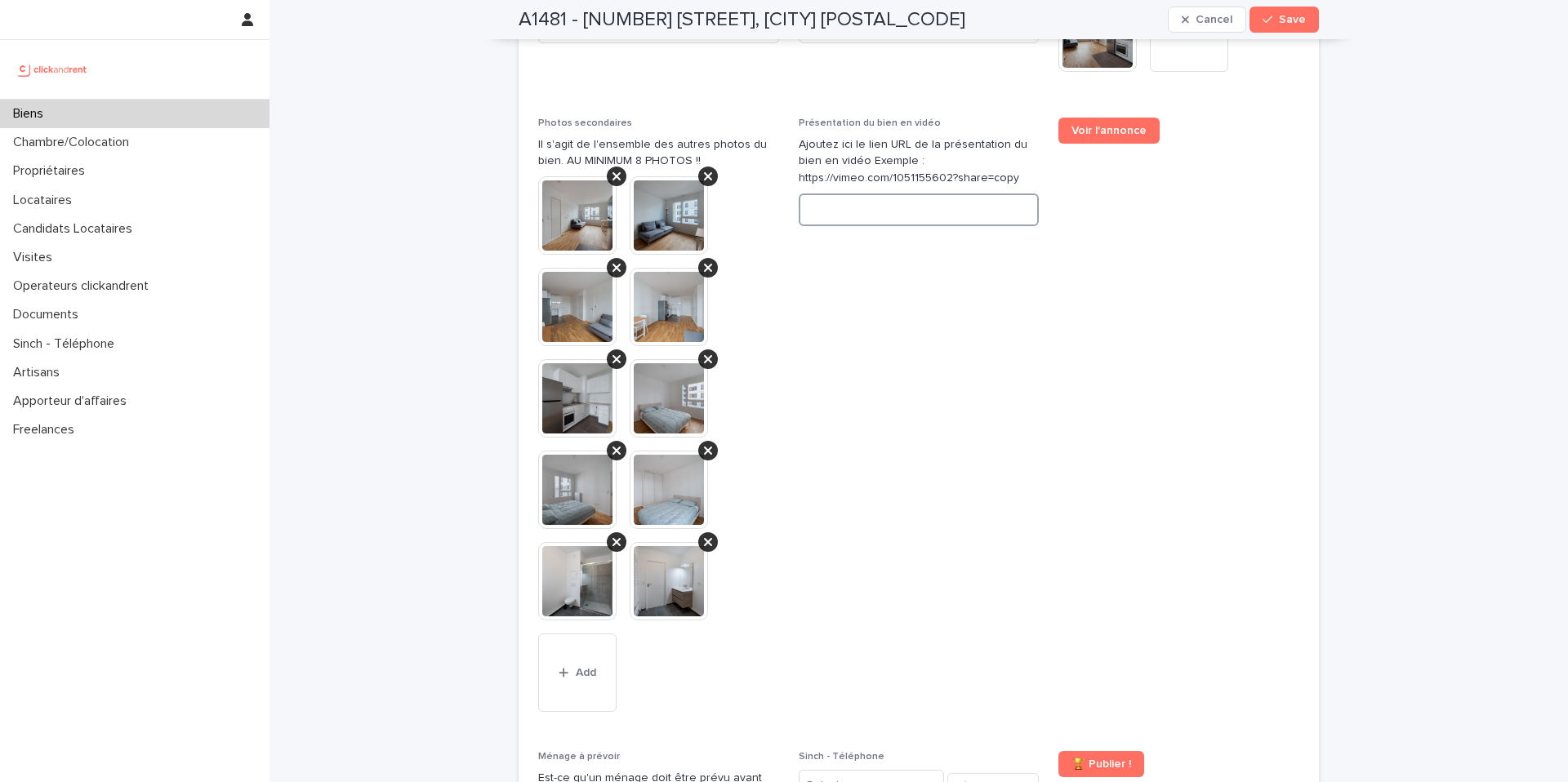 scroll, scrollTop: 7403, scrollLeft: 0, axis: vertical 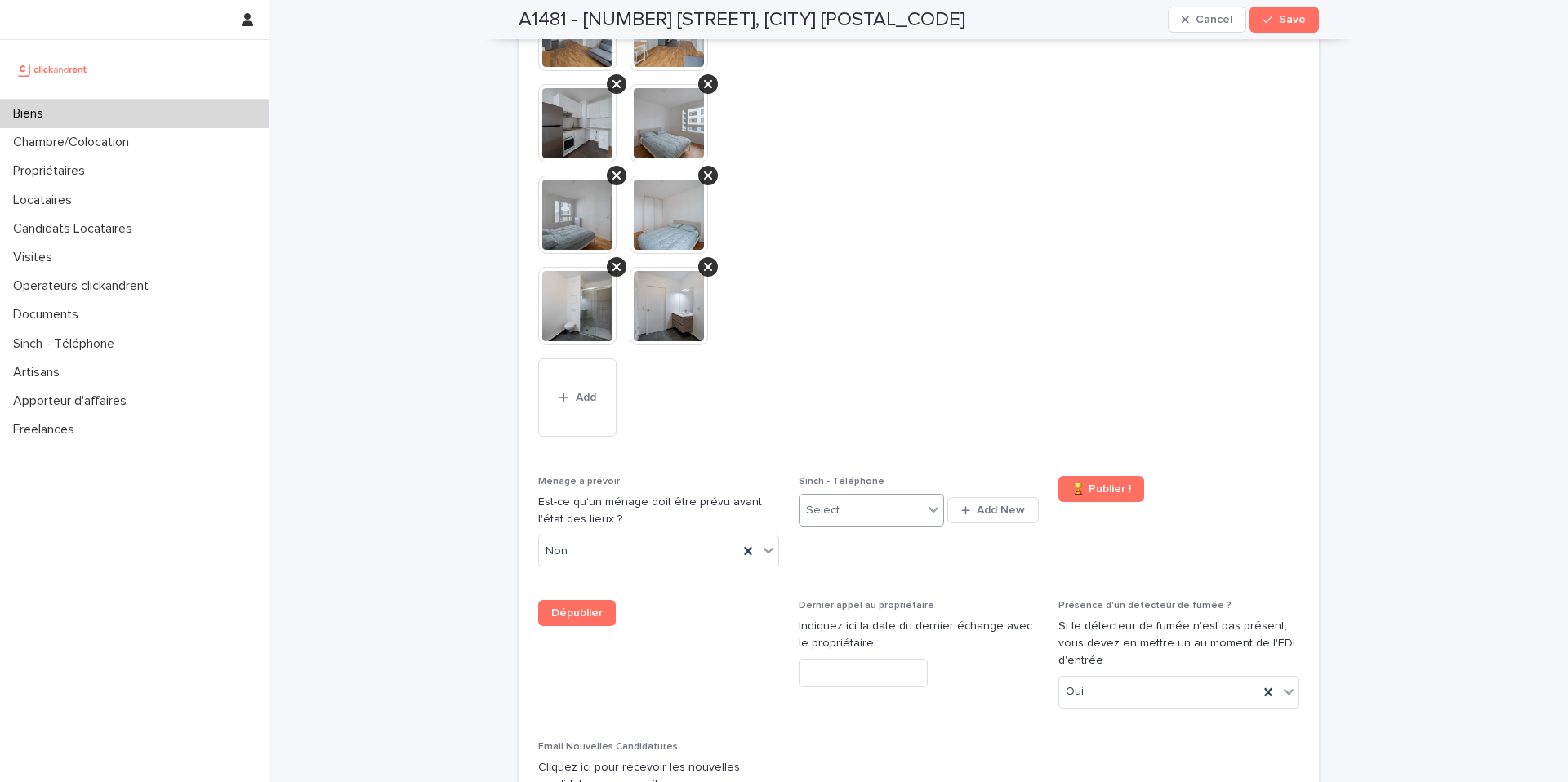 click on "Select..." at bounding box center (861, 510) 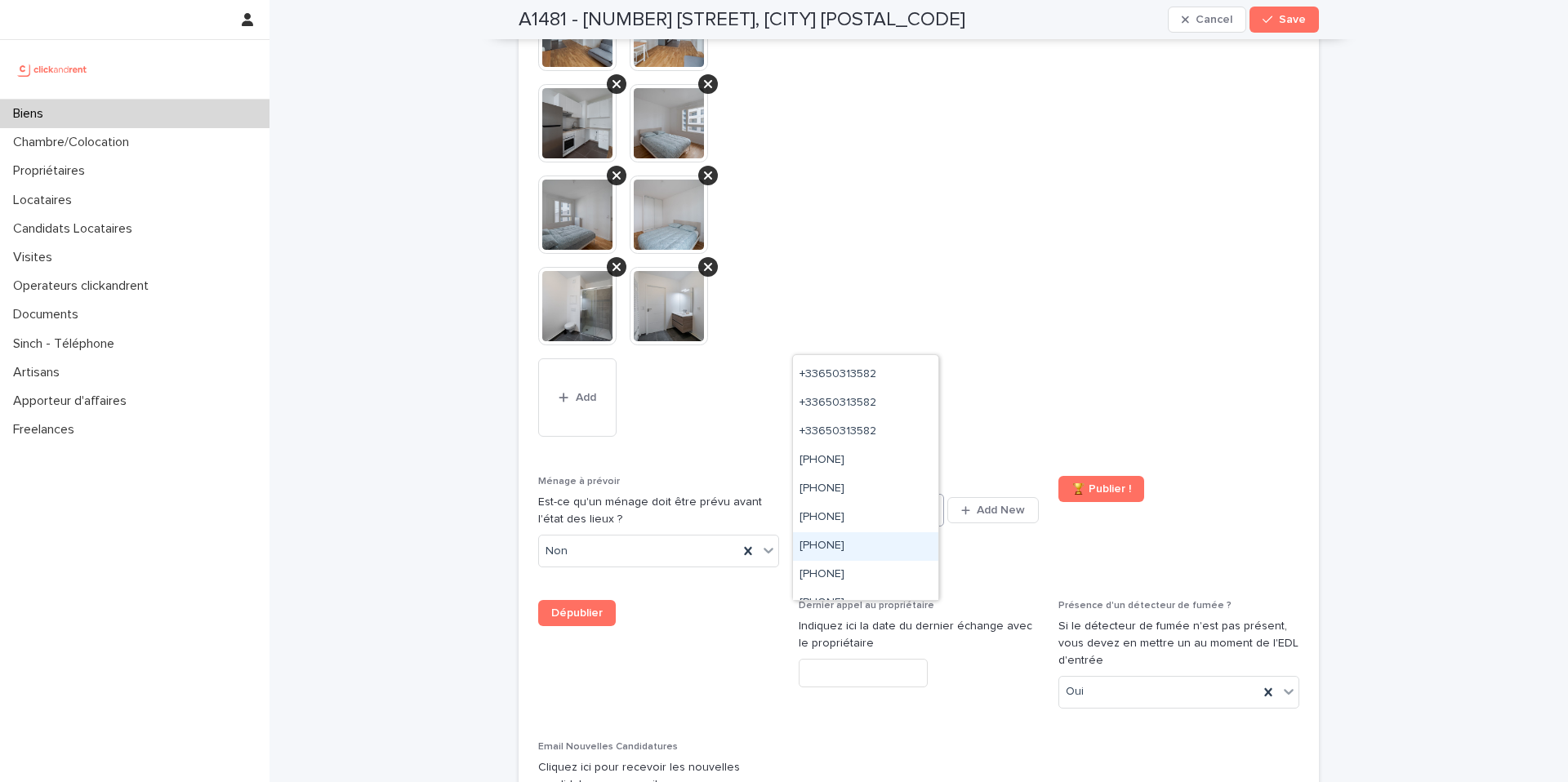scroll, scrollTop: 299, scrollLeft: 0, axis: vertical 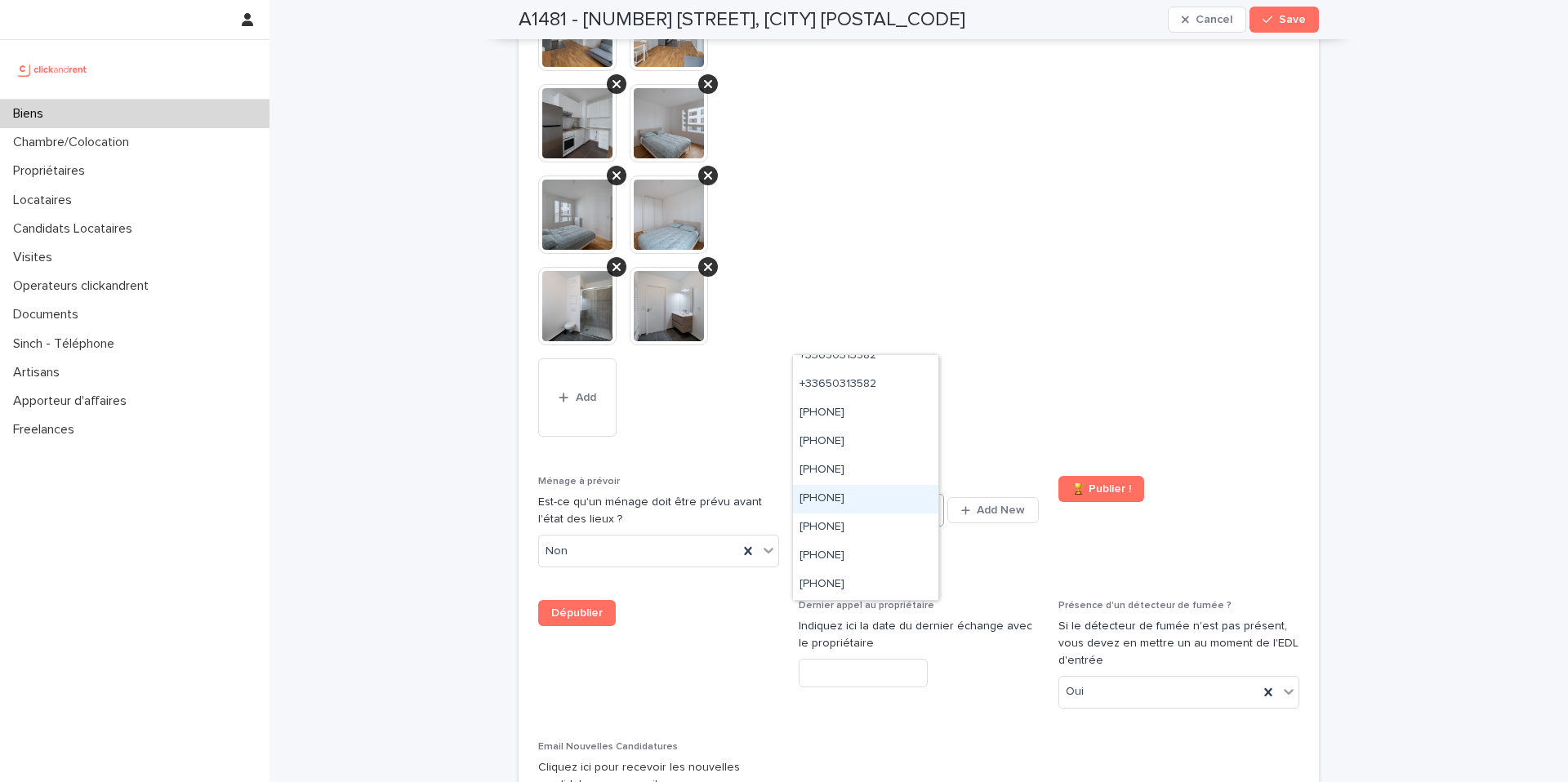 click on "+33755517182" at bounding box center [866, 499] 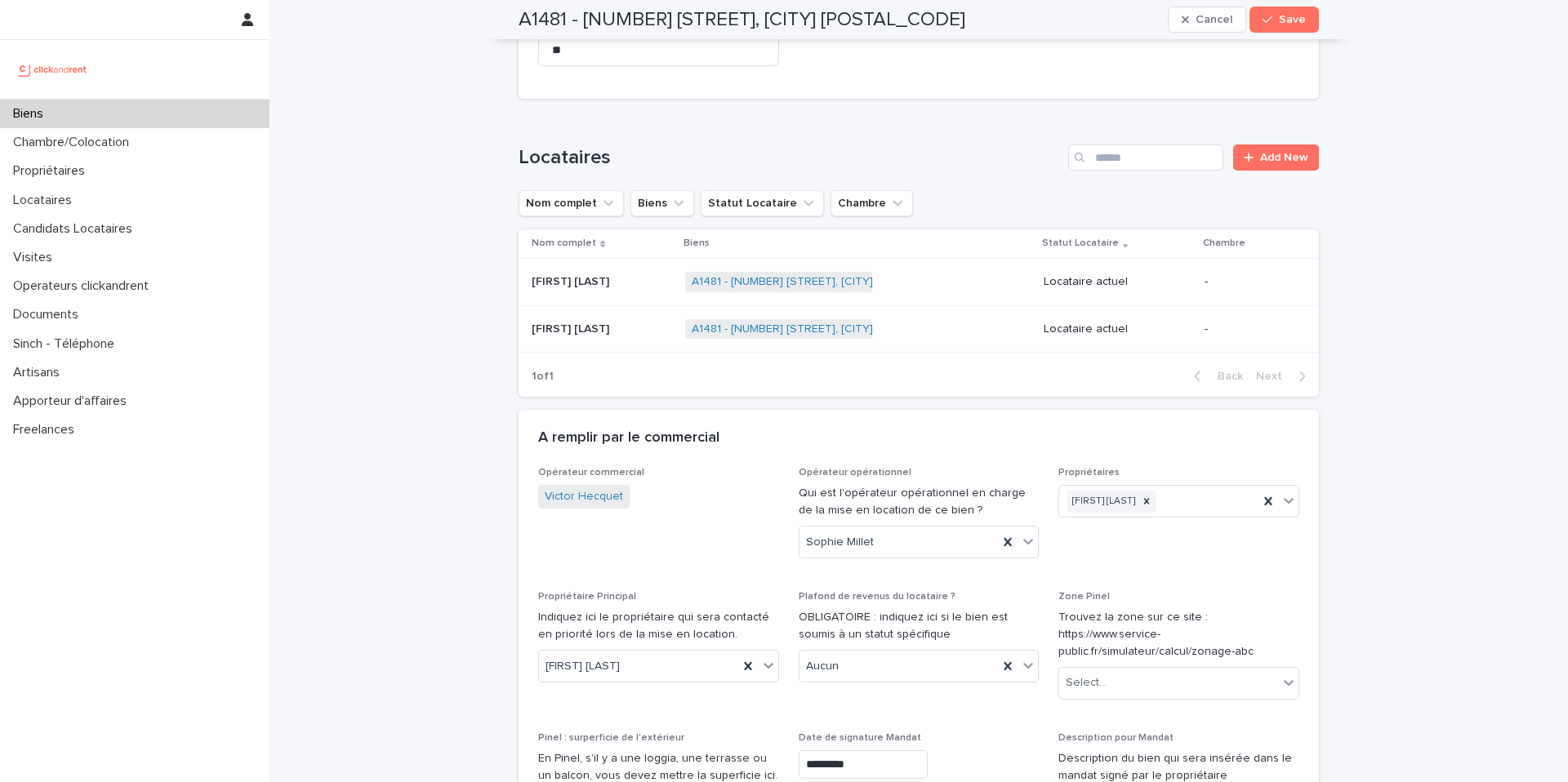 scroll, scrollTop: 1025, scrollLeft: 0, axis: vertical 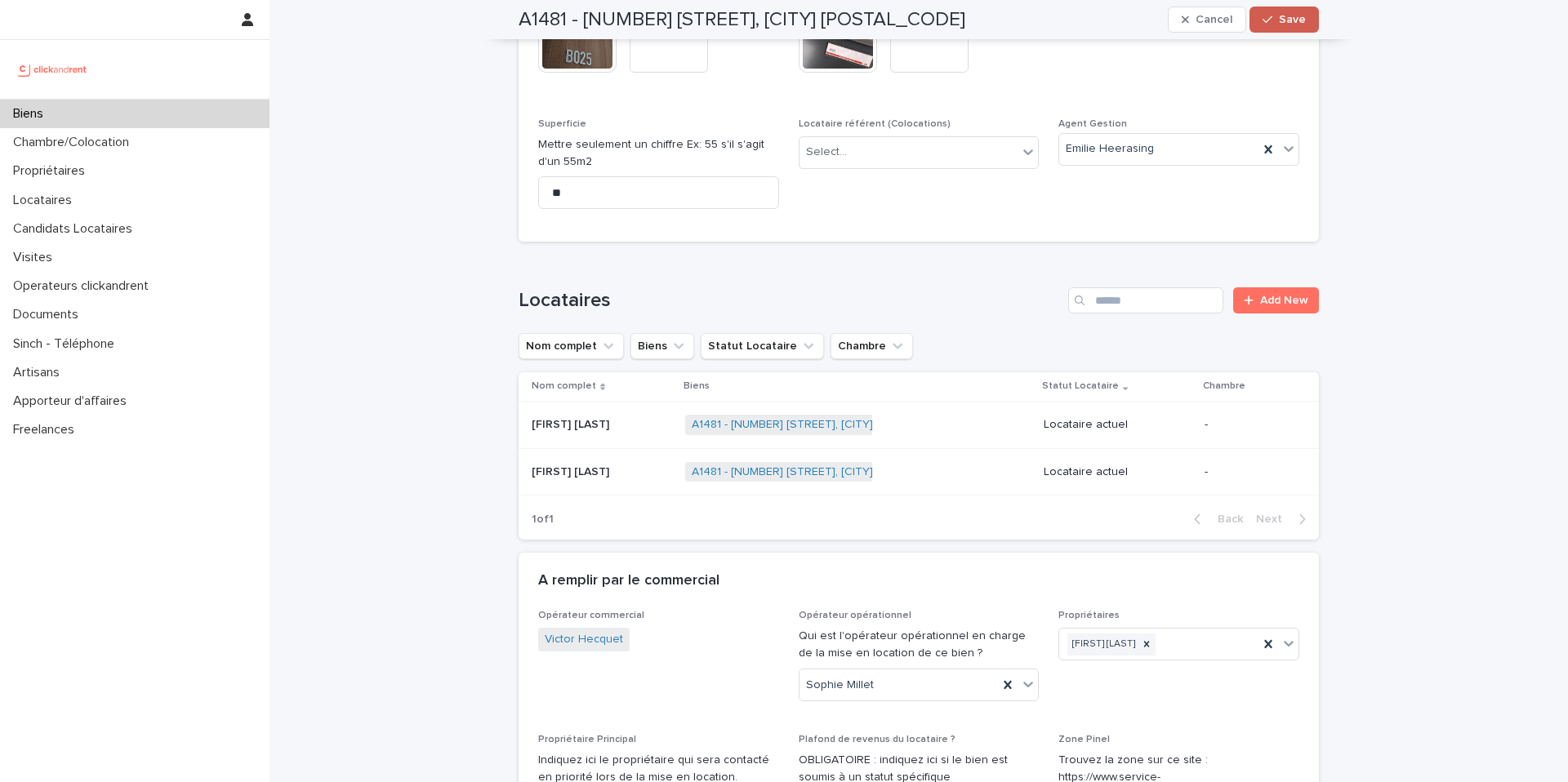 click on "Save" at bounding box center (1292, 20) 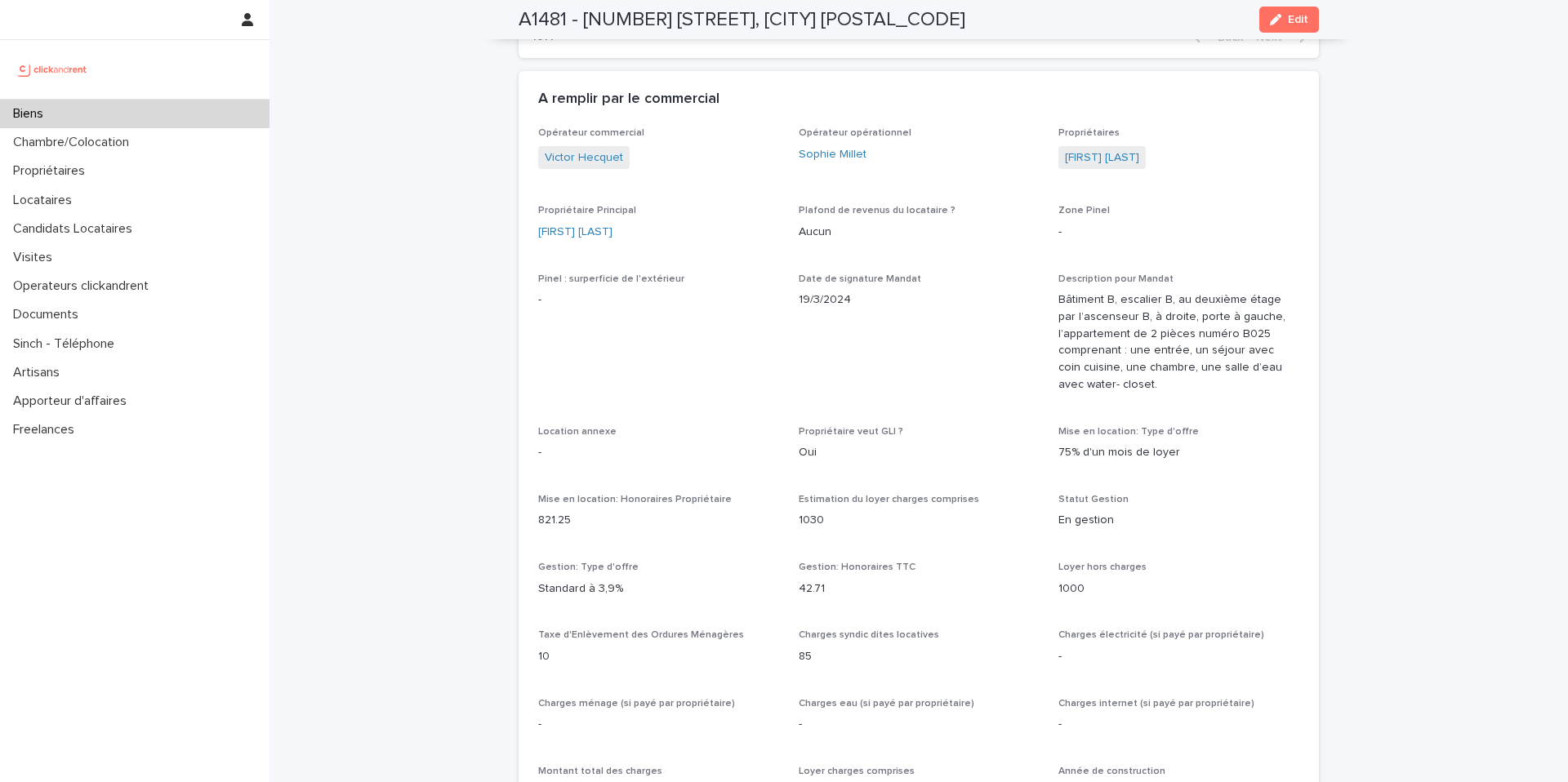 scroll, scrollTop: 723, scrollLeft: 0, axis: vertical 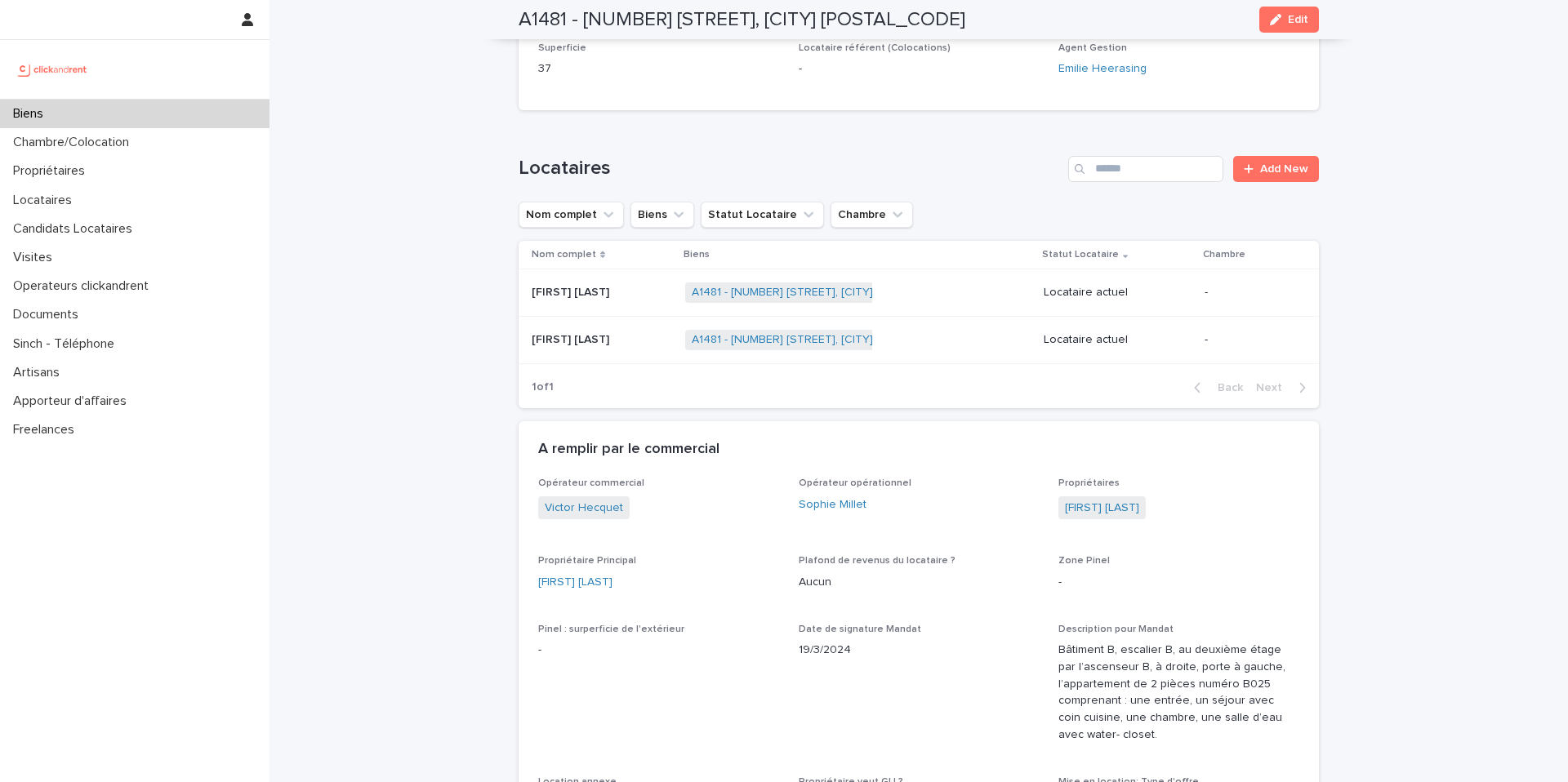 click on "Samia Medjebeur" at bounding box center (572, 291) 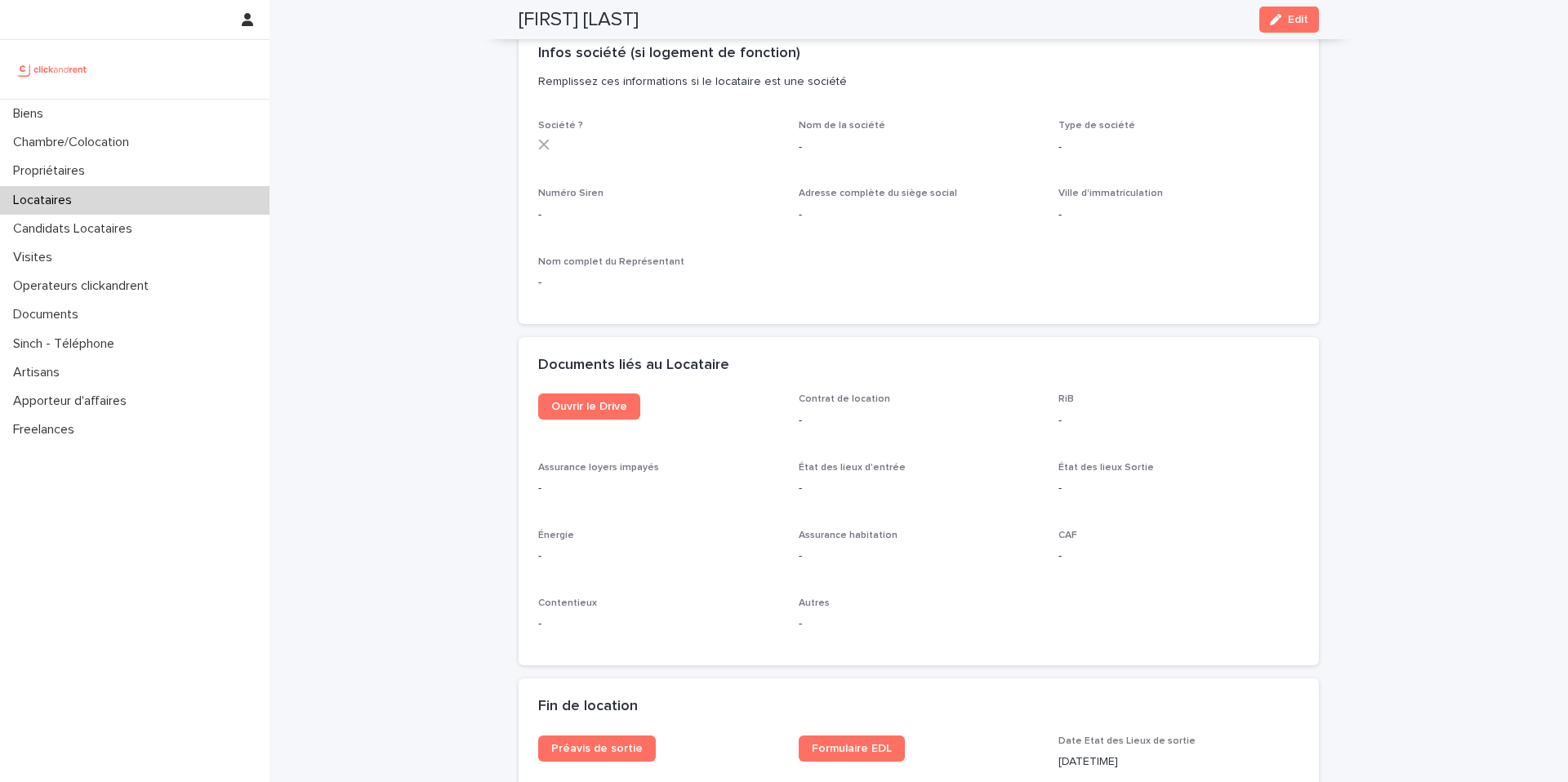 scroll, scrollTop: 1461, scrollLeft: 0, axis: vertical 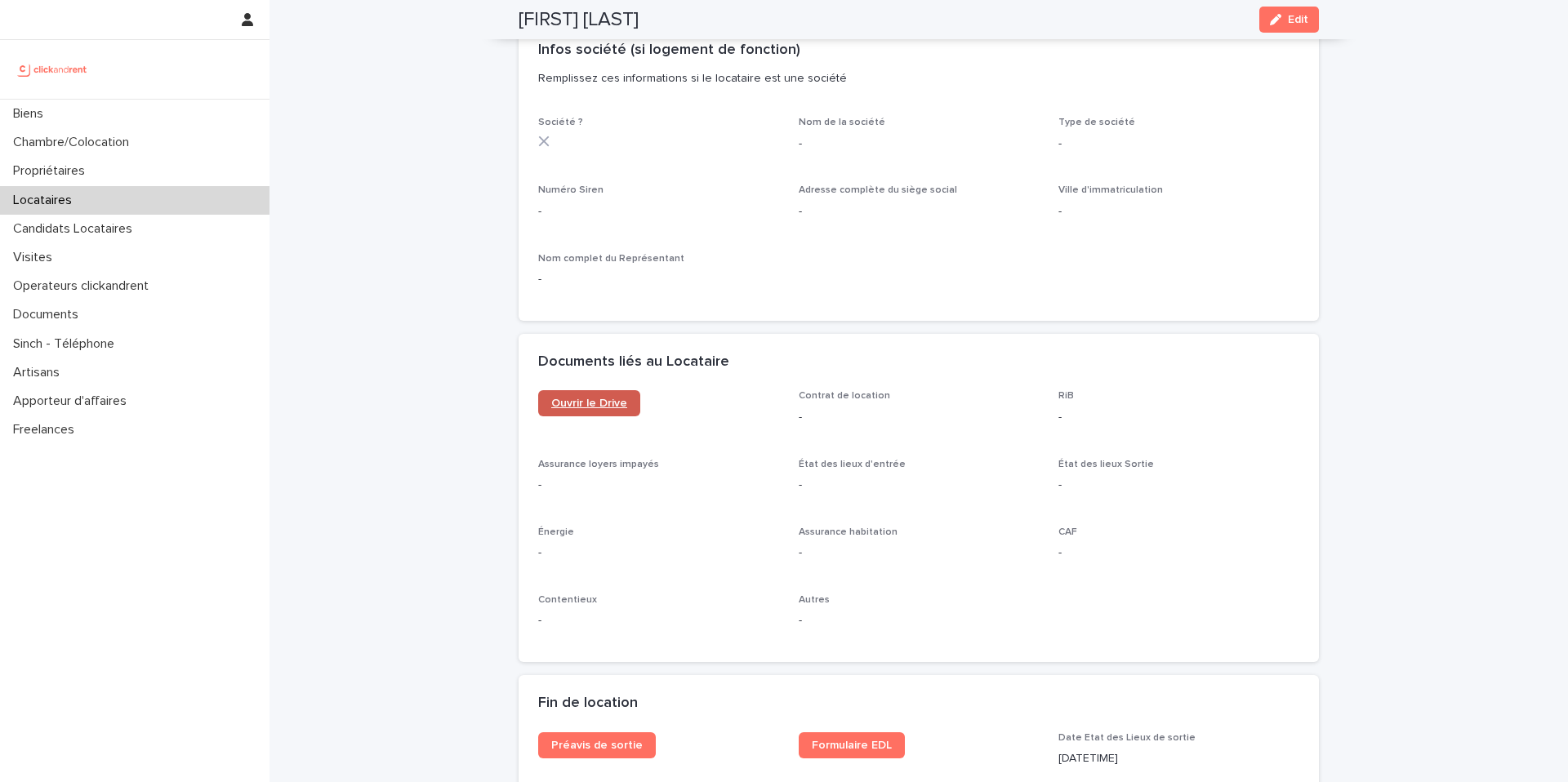 click on "Ouvrir le Drive" at bounding box center (589, 403) 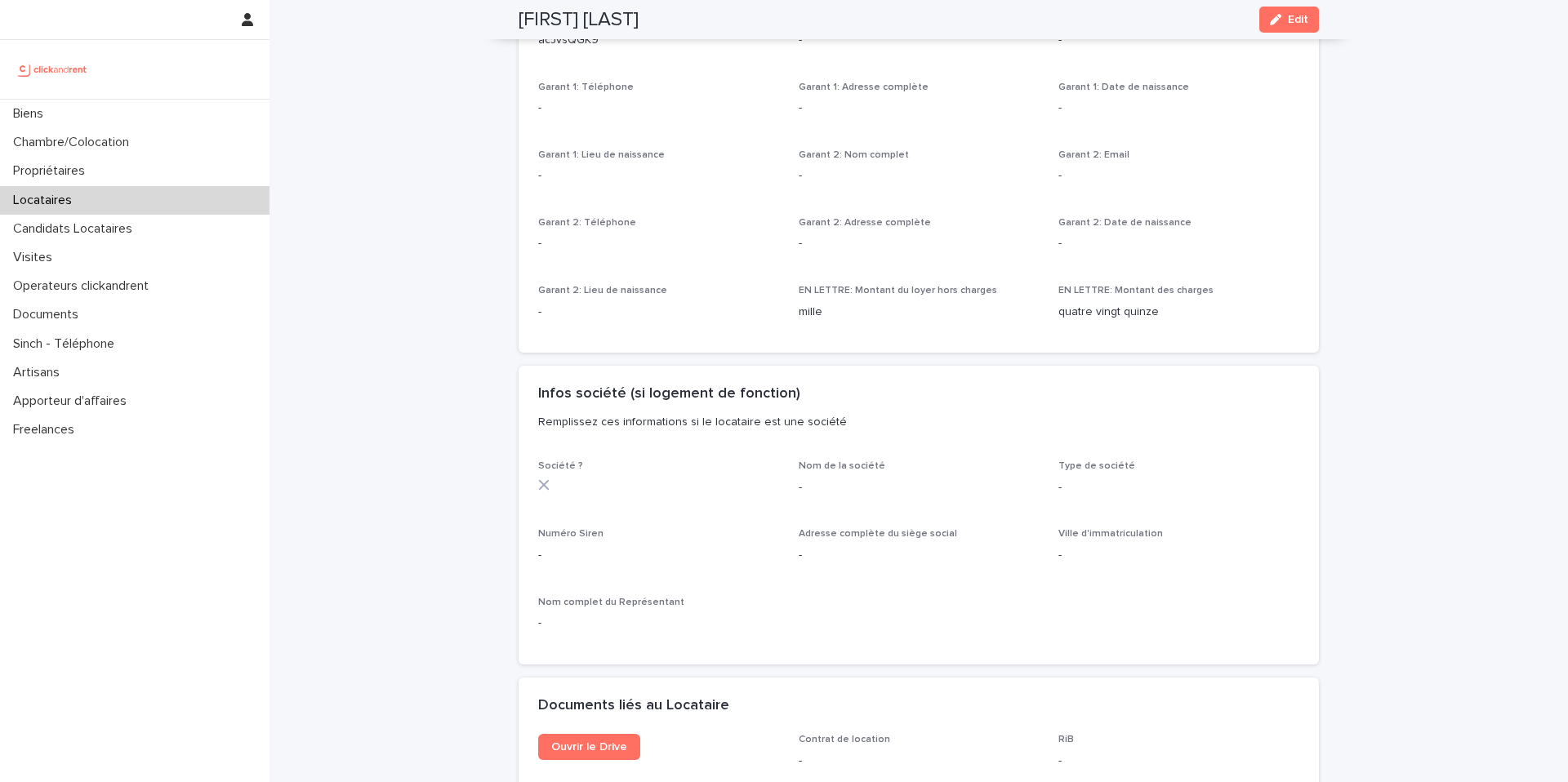 scroll, scrollTop: 770, scrollLeft: 0, axis: vertical 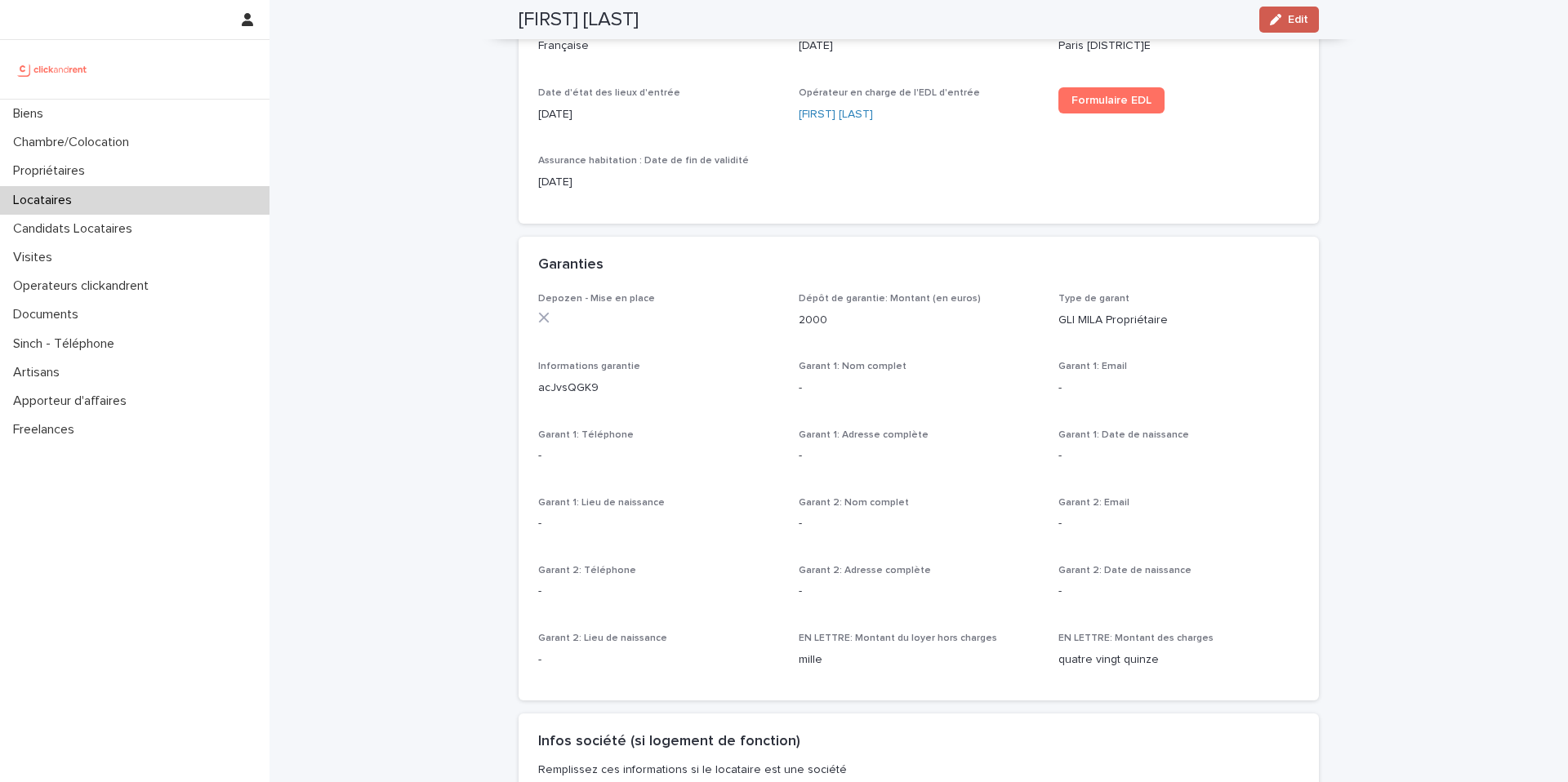 click on "Edit" at bounding box center [1289, 20] 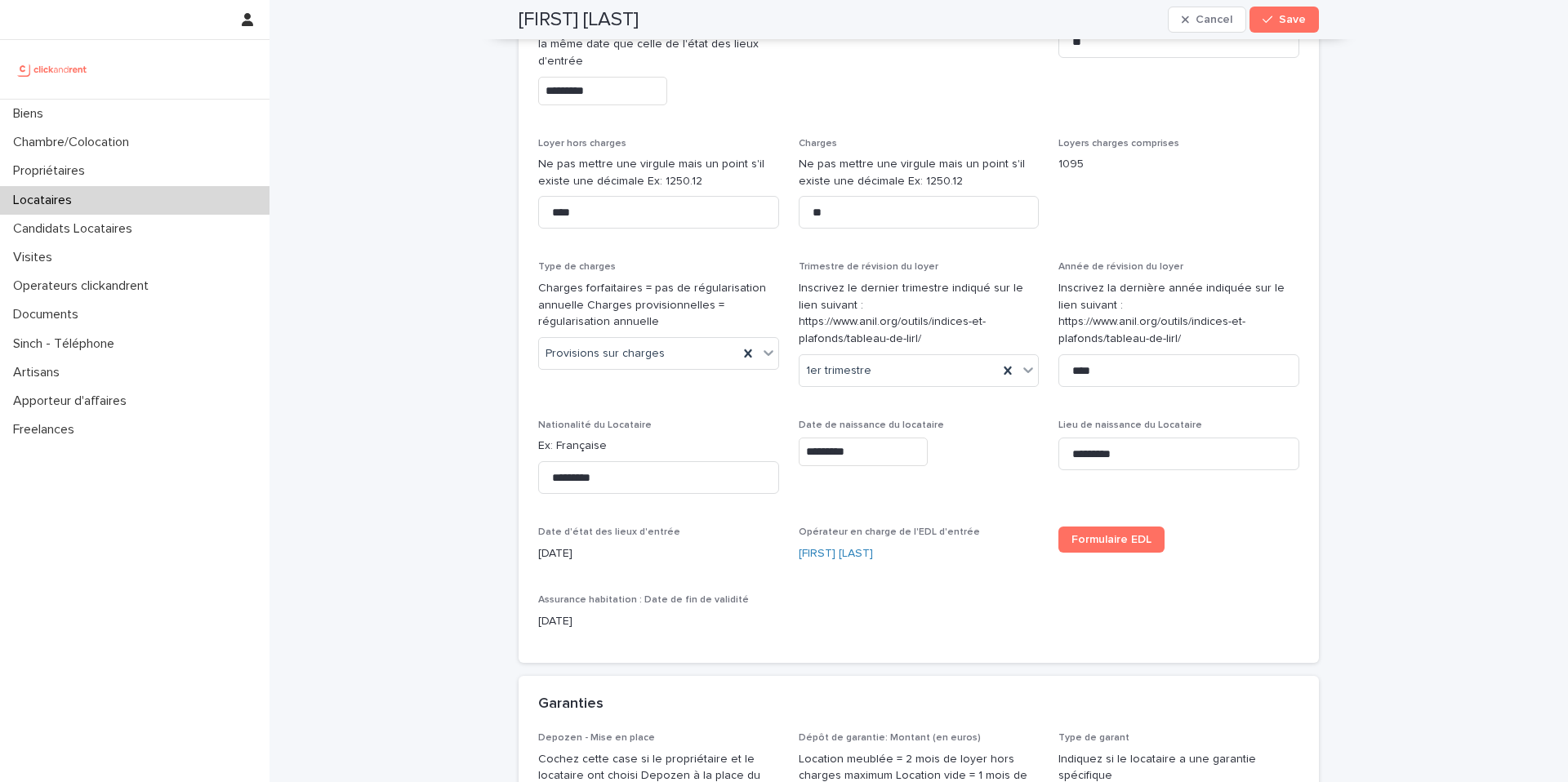 scroll, scrollTop: 742, scrollLeft: 0, axis: vertical 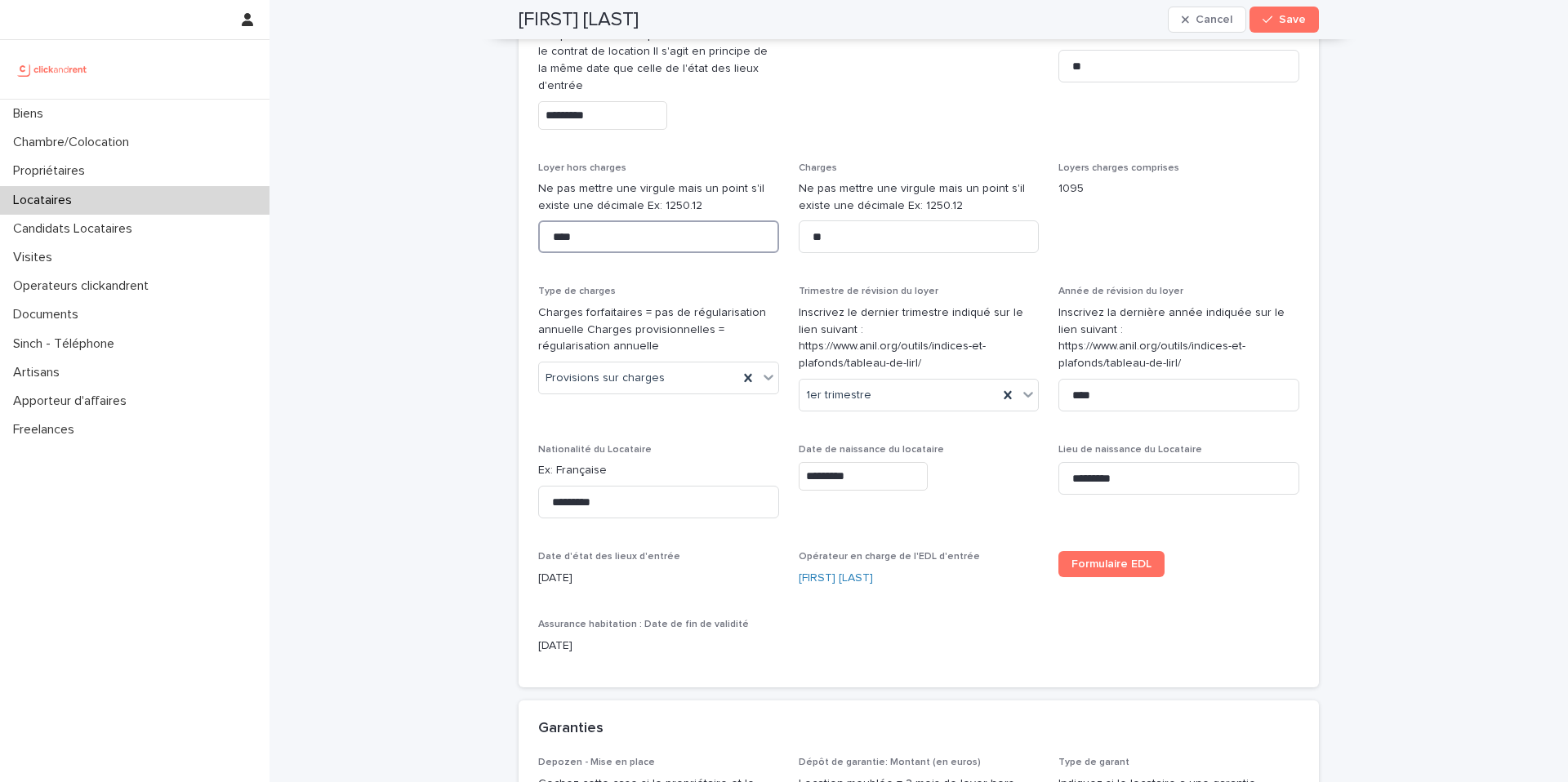 click on "****" at bounding box center [658, 237] 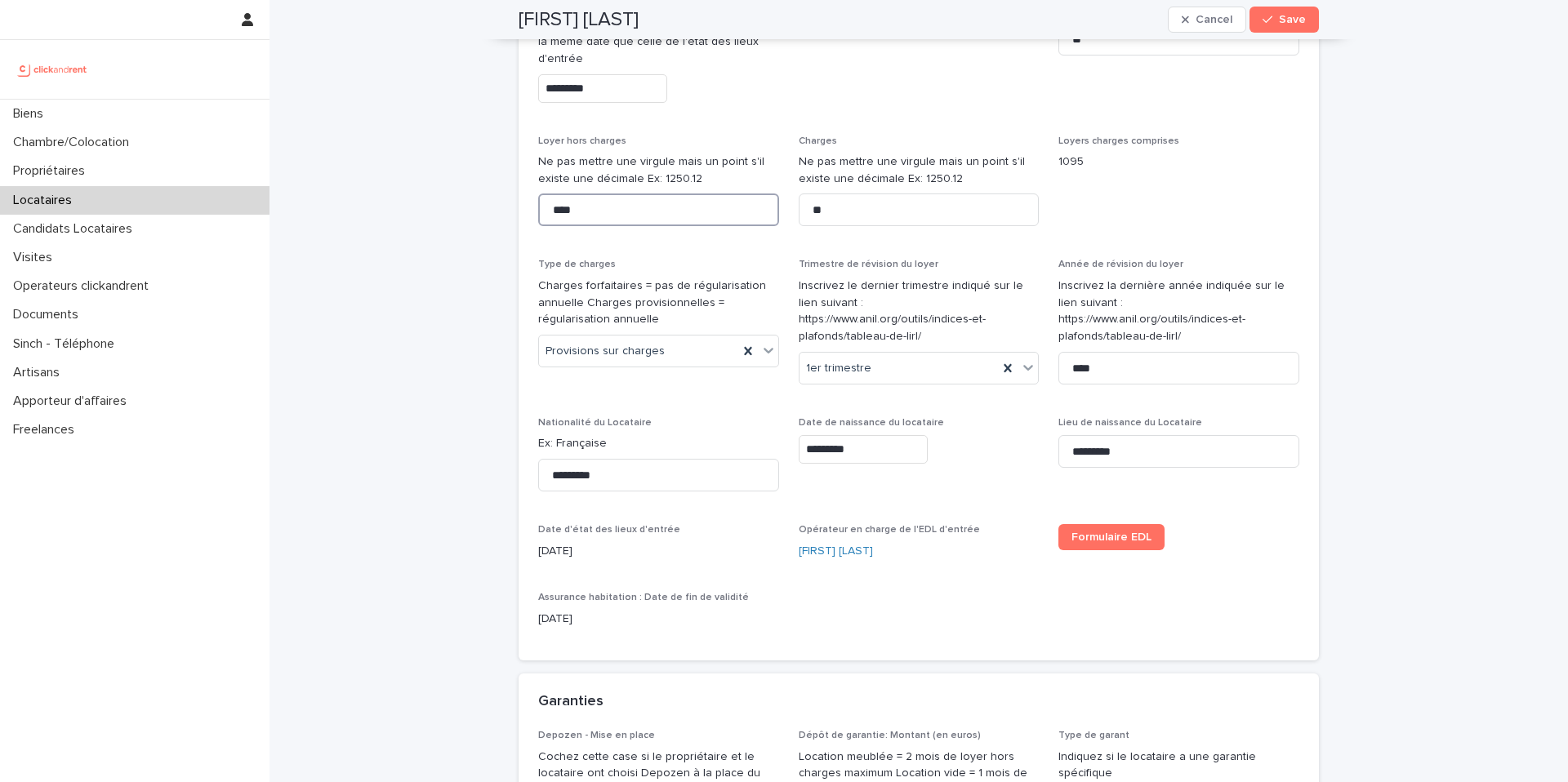 scroll, scrollTop: 798, scrollLeft: 0, axis: vertical 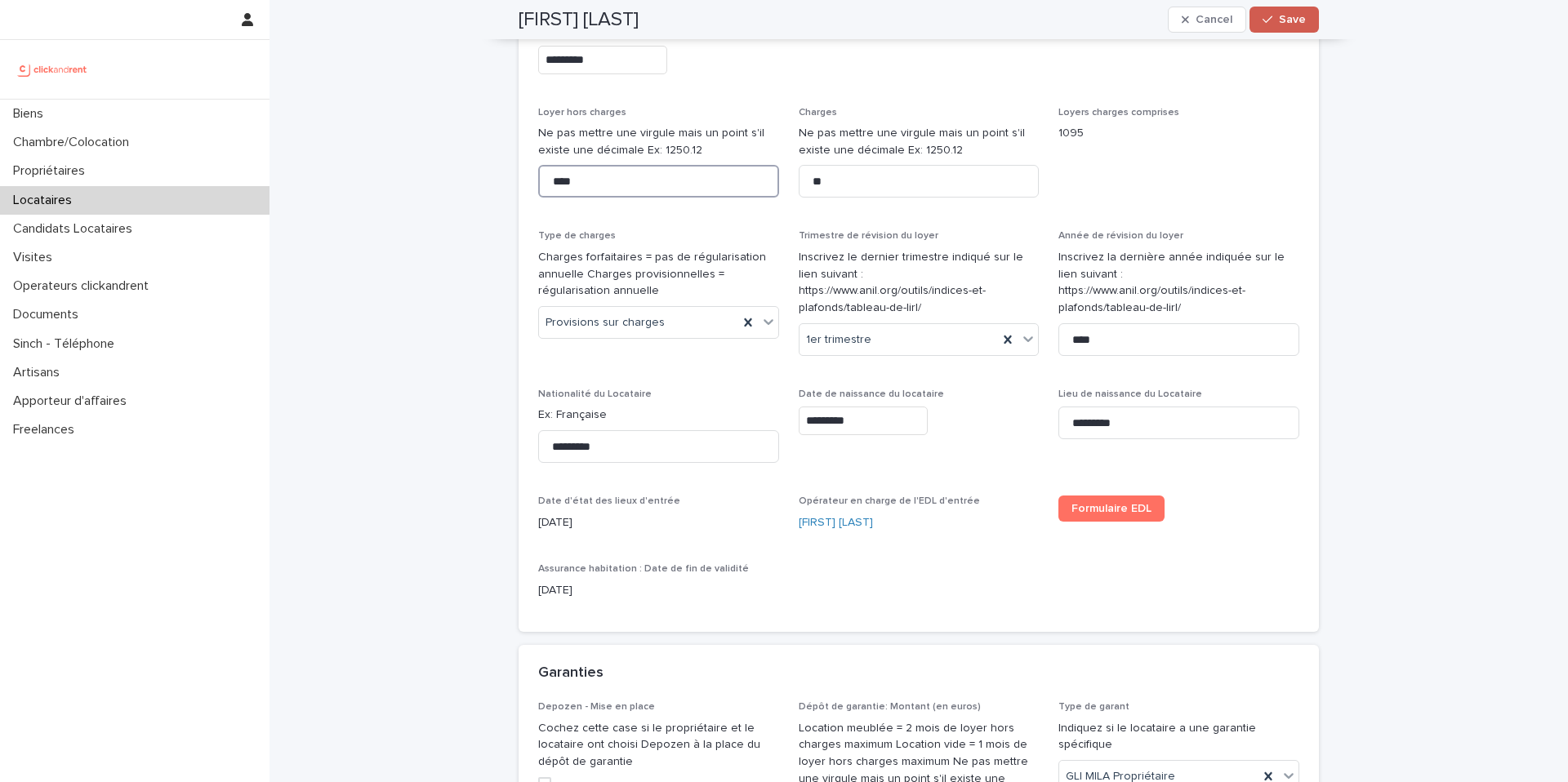 type on "****" 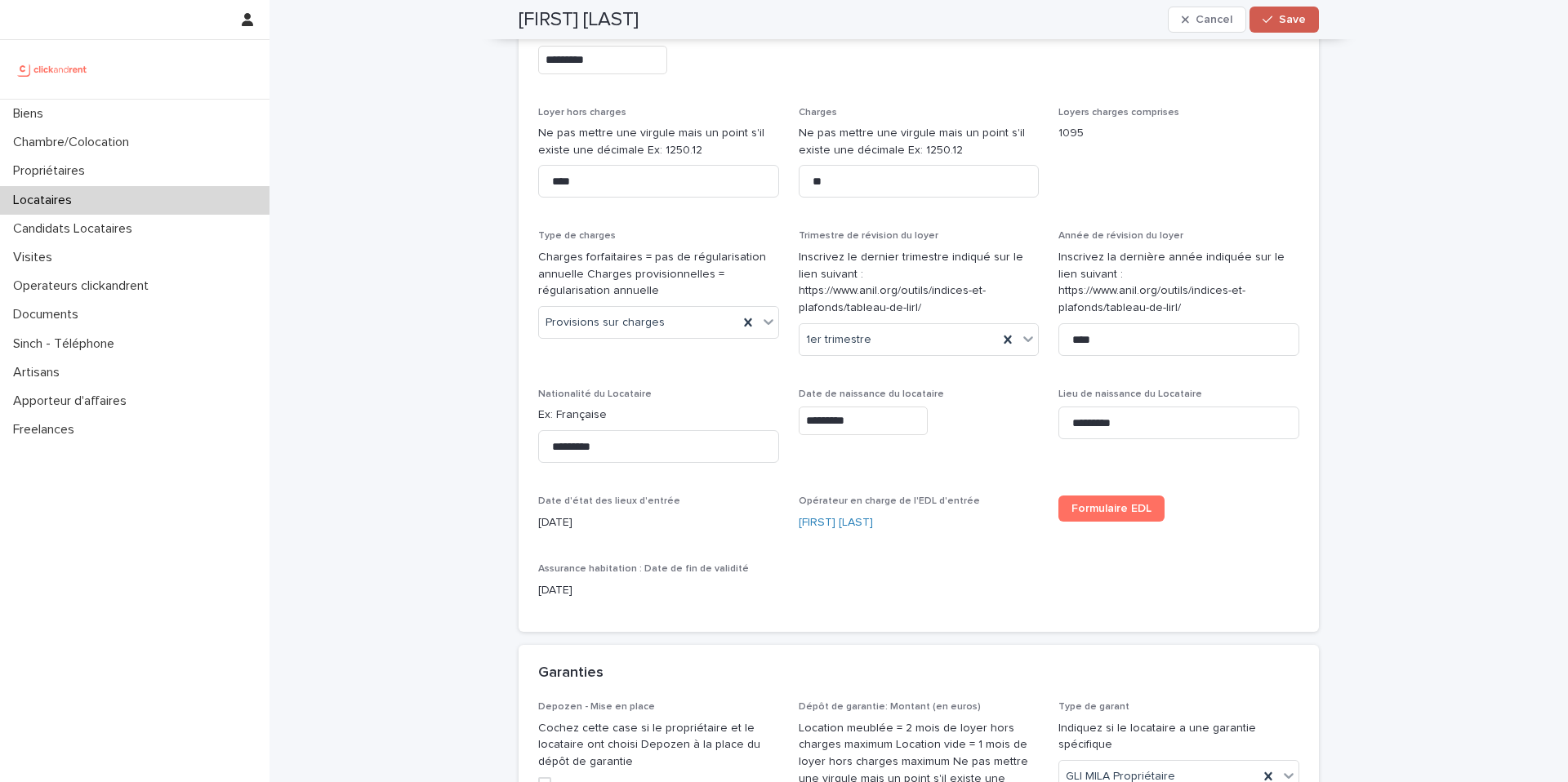 click on "Save" at bounding box center [1292, 20] 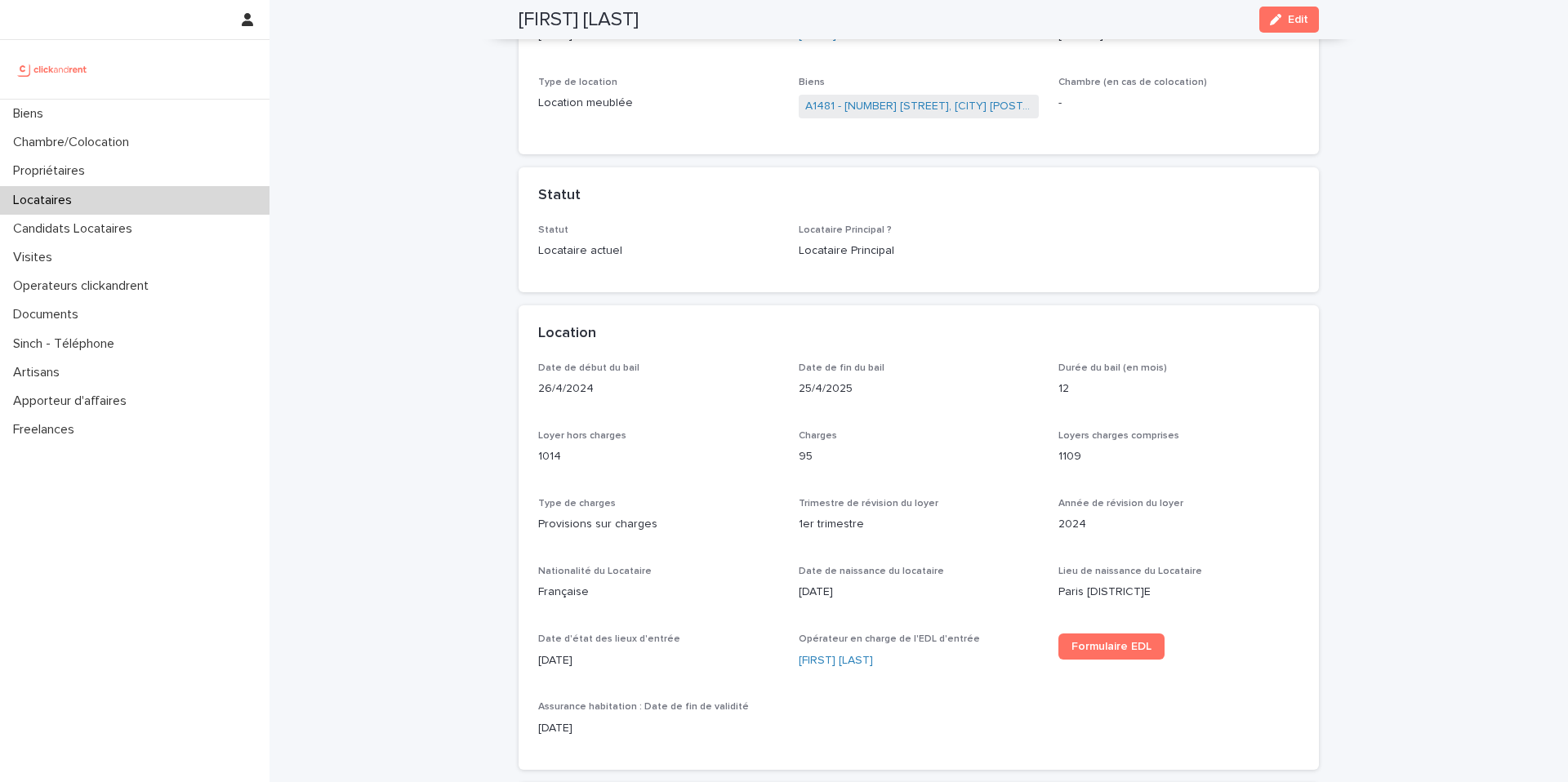 scroll, scrollTop: 0, scrollLeft: 0, axis: both 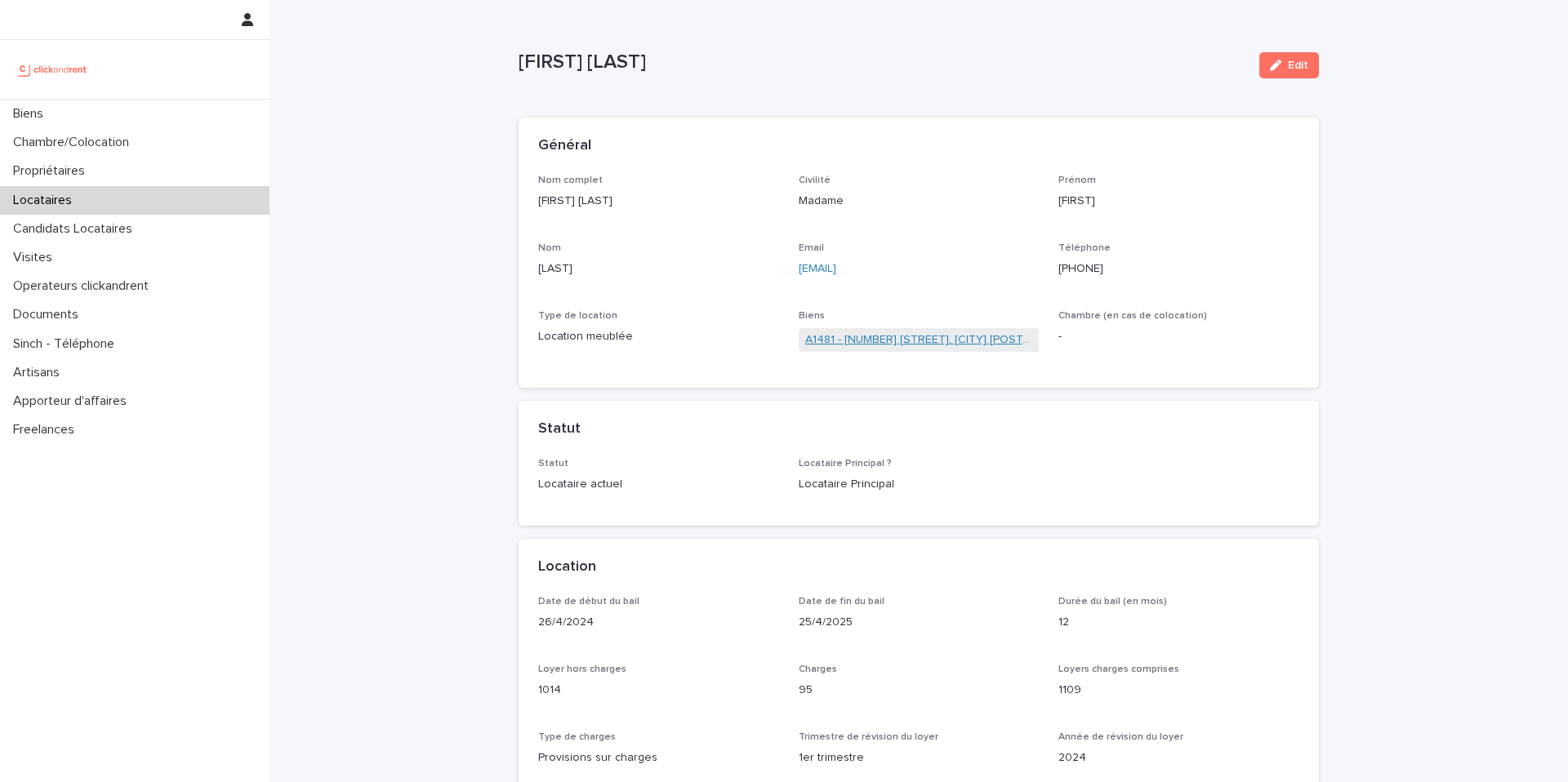 click on "A1481 - 5 allée Anatoli Vaisser,  Asnières-sur-Seine 92600" at bounding box center [919, 340] 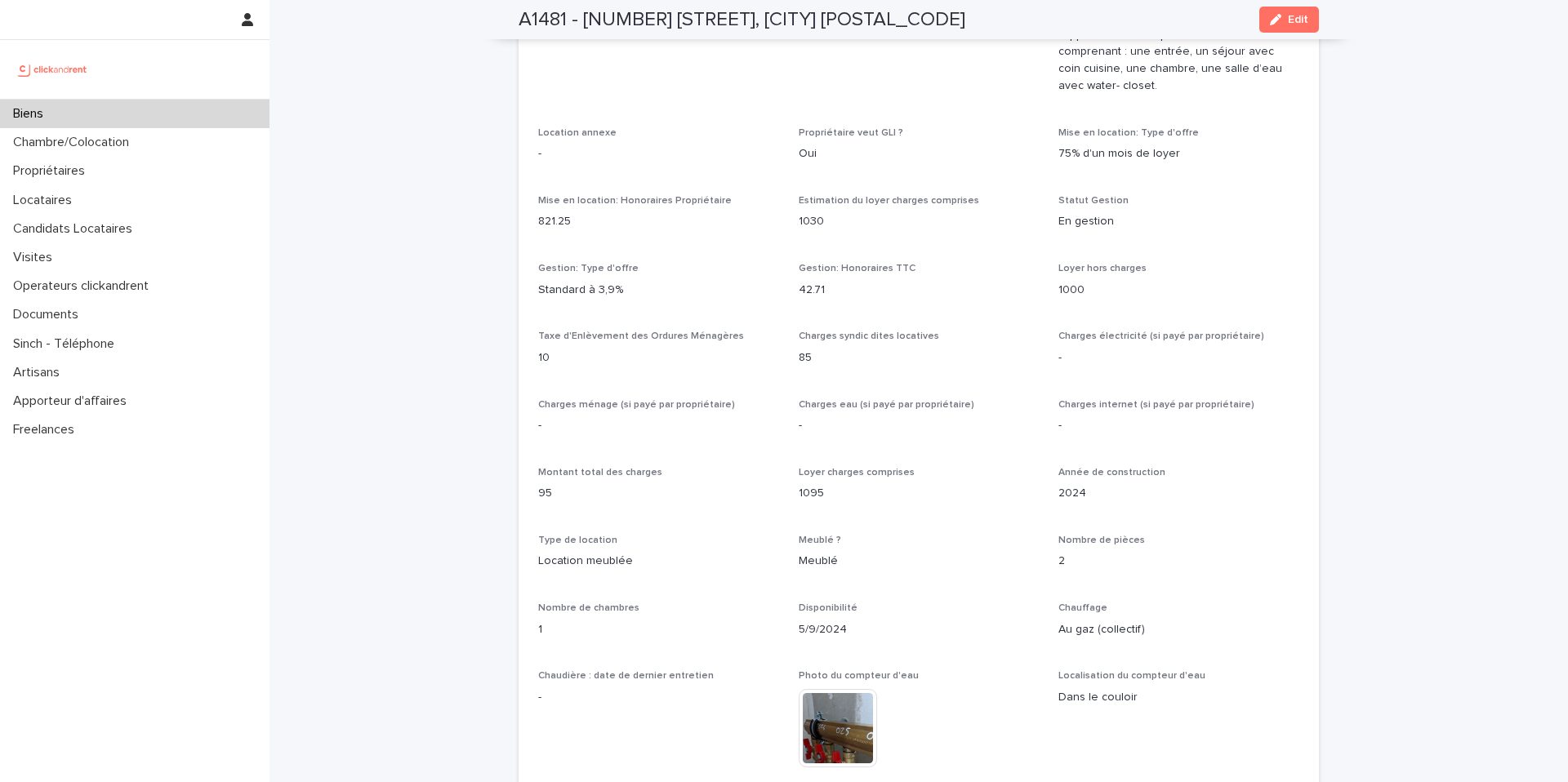 scroll, scrollTop: 1375, scrollLeft: 0, axis: vertical 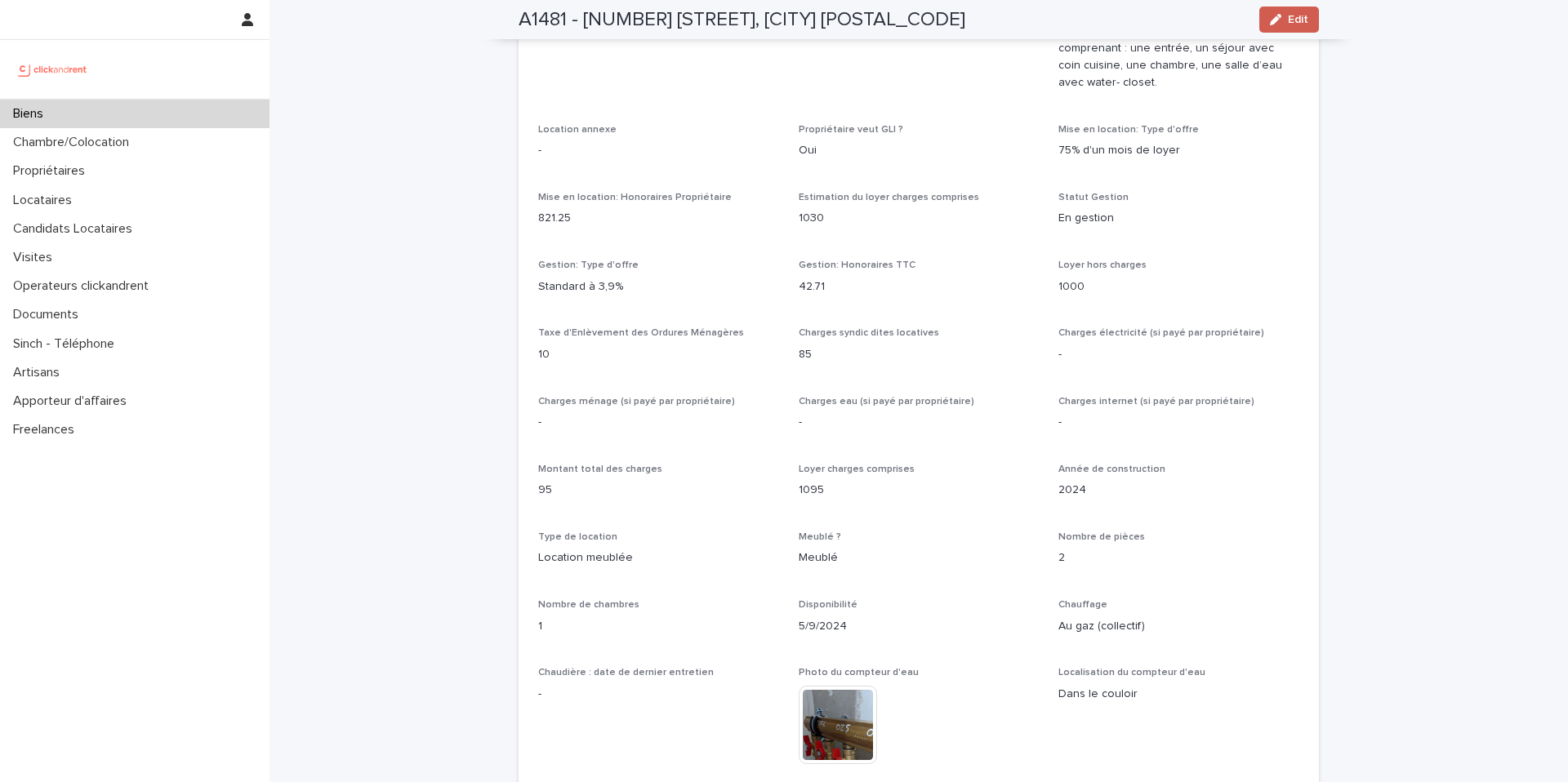 click on "Edit" at bounding box center [1289, 20] 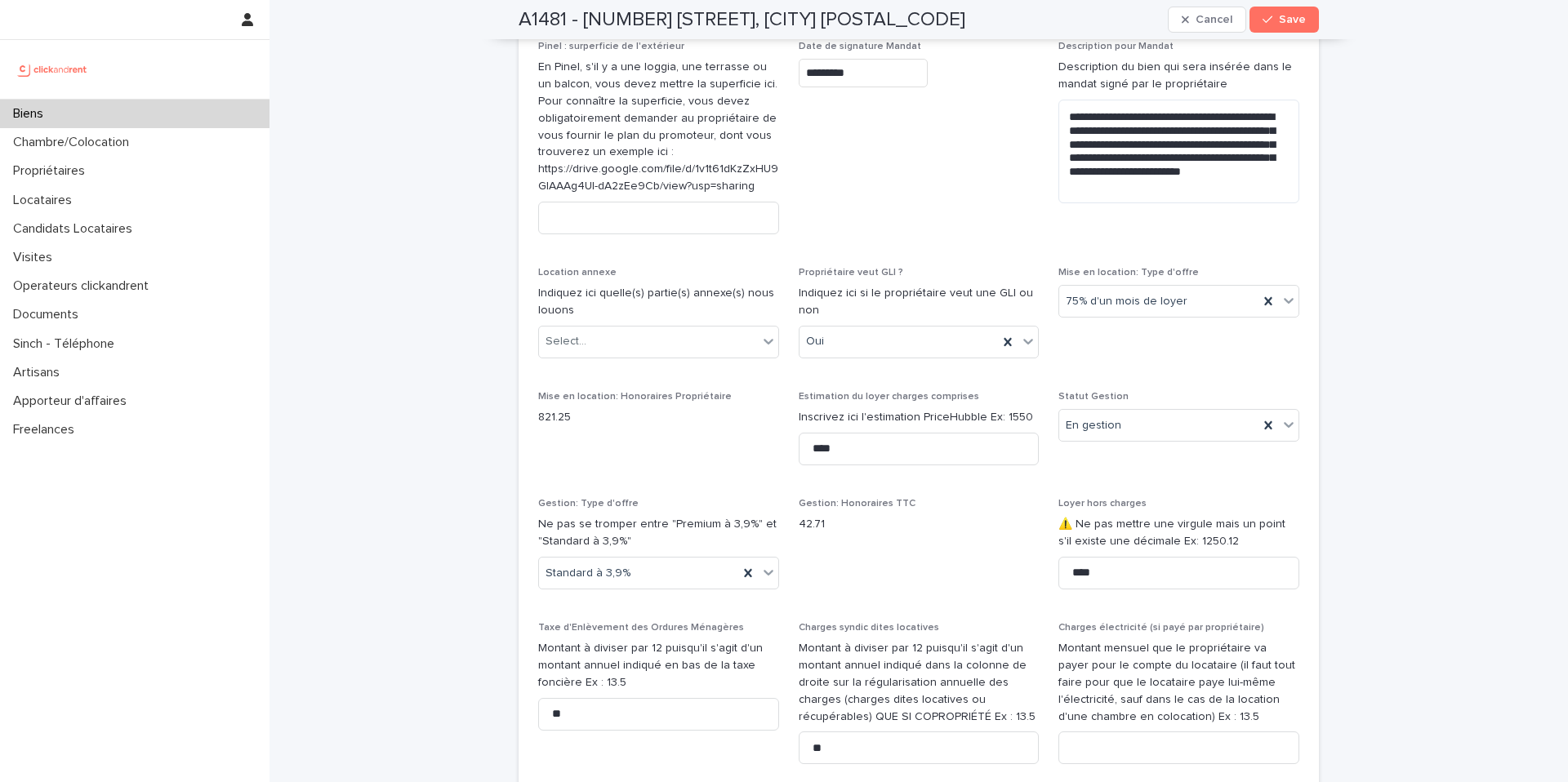 scroll, scrollTop: 1866, scrollLeft: 0, axis: vertical 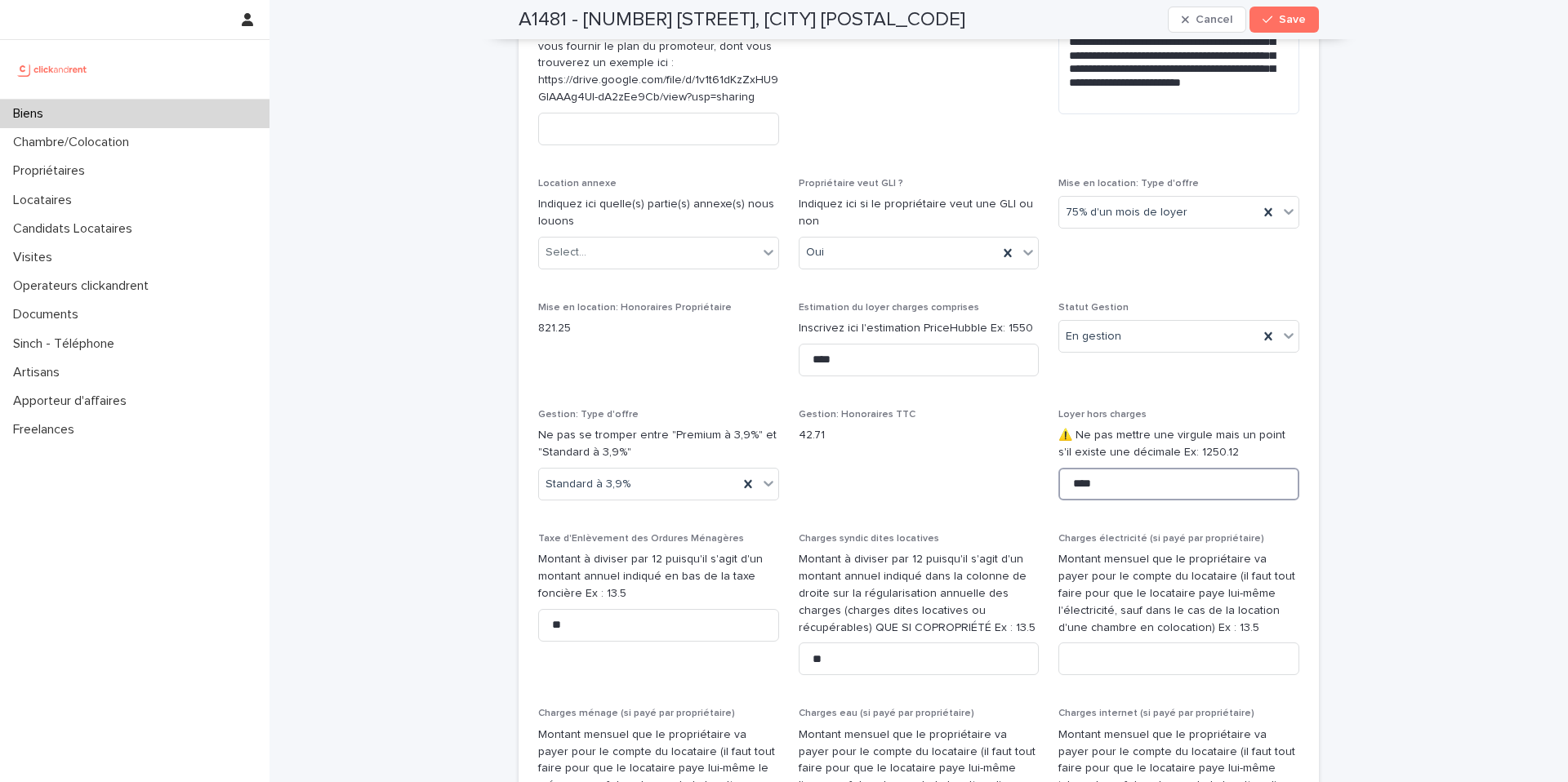 click on "****" at bounding box center [1178, 484] 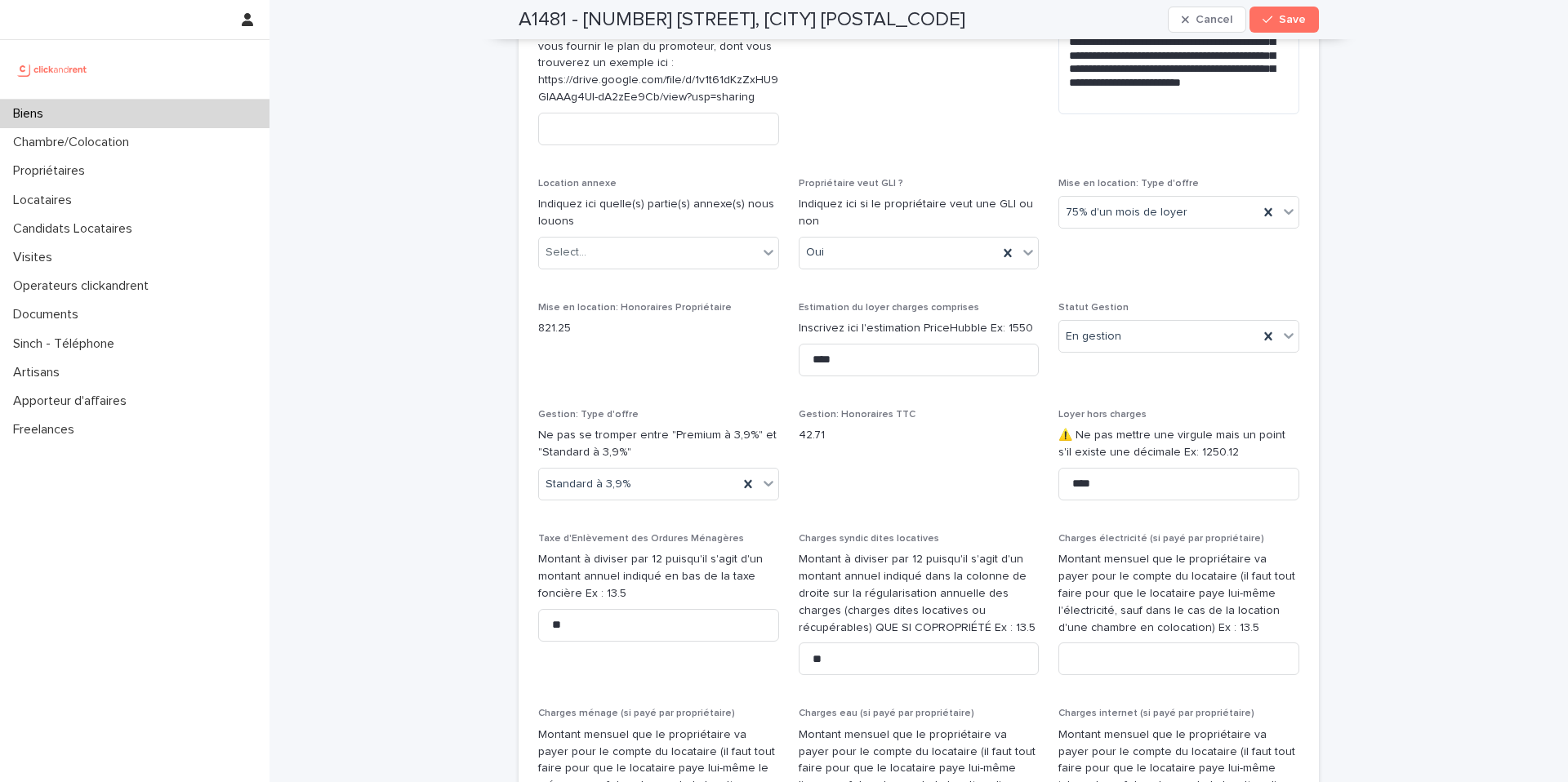 click on "Gestion: Honoraires TTC 42.71" at bounding box center [919, 461] 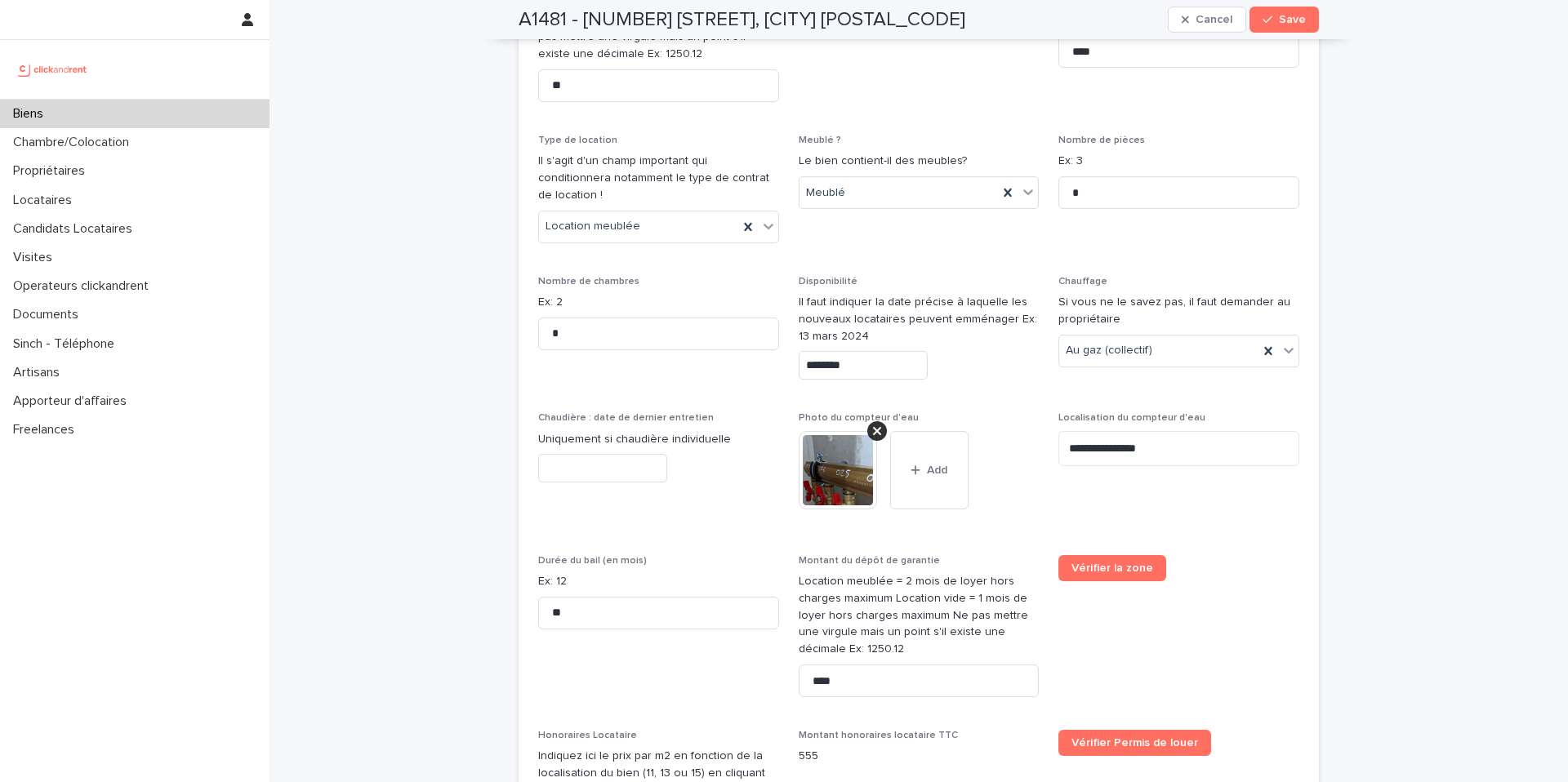 scroll, scrollTop: 2948, scrollLeft: 0, axis: vertical 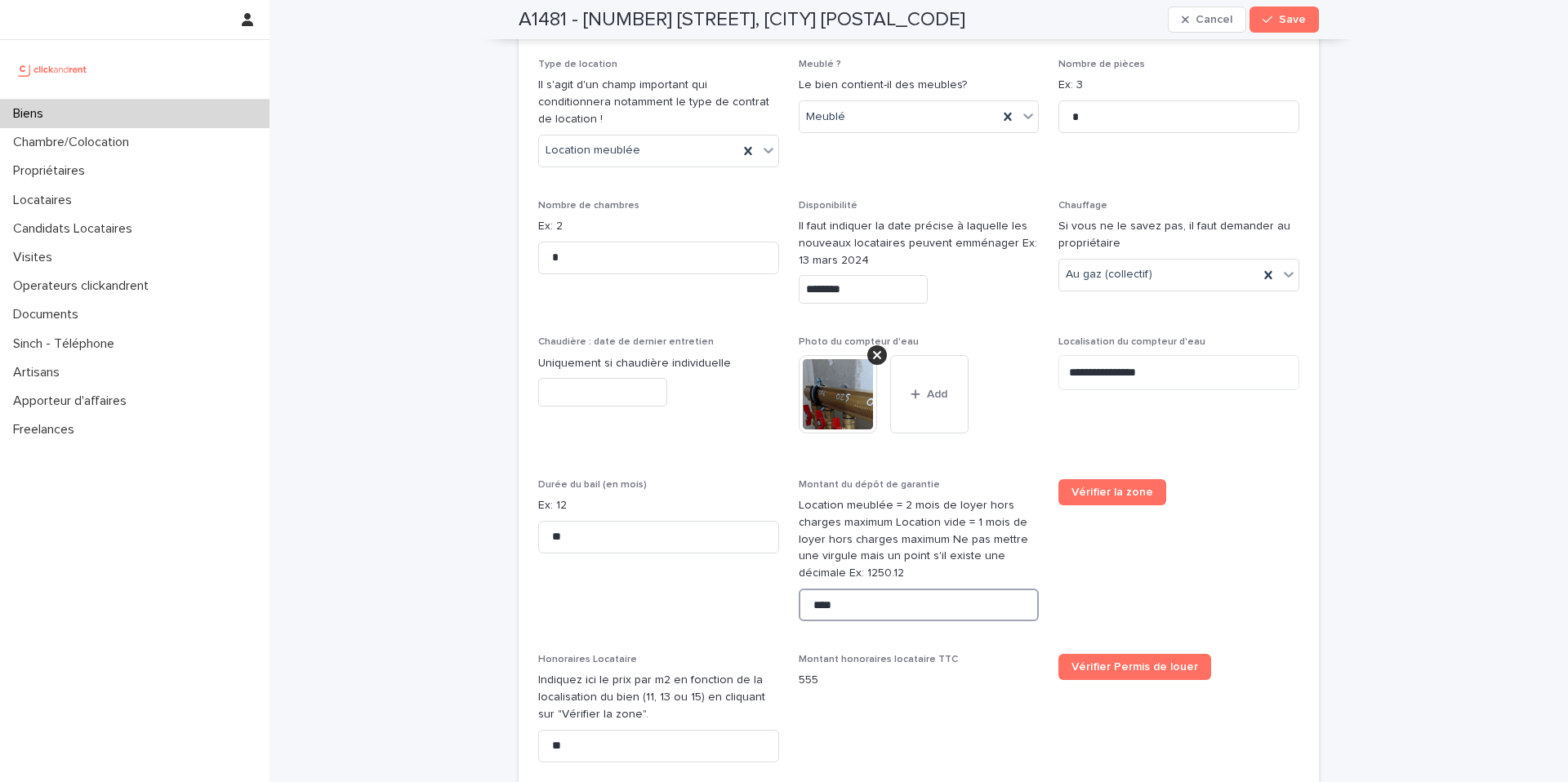 drag, startPoint x: 839, startPoint y: 552, endPoint x: 814, endPoint y: 554, distance: 25.079872 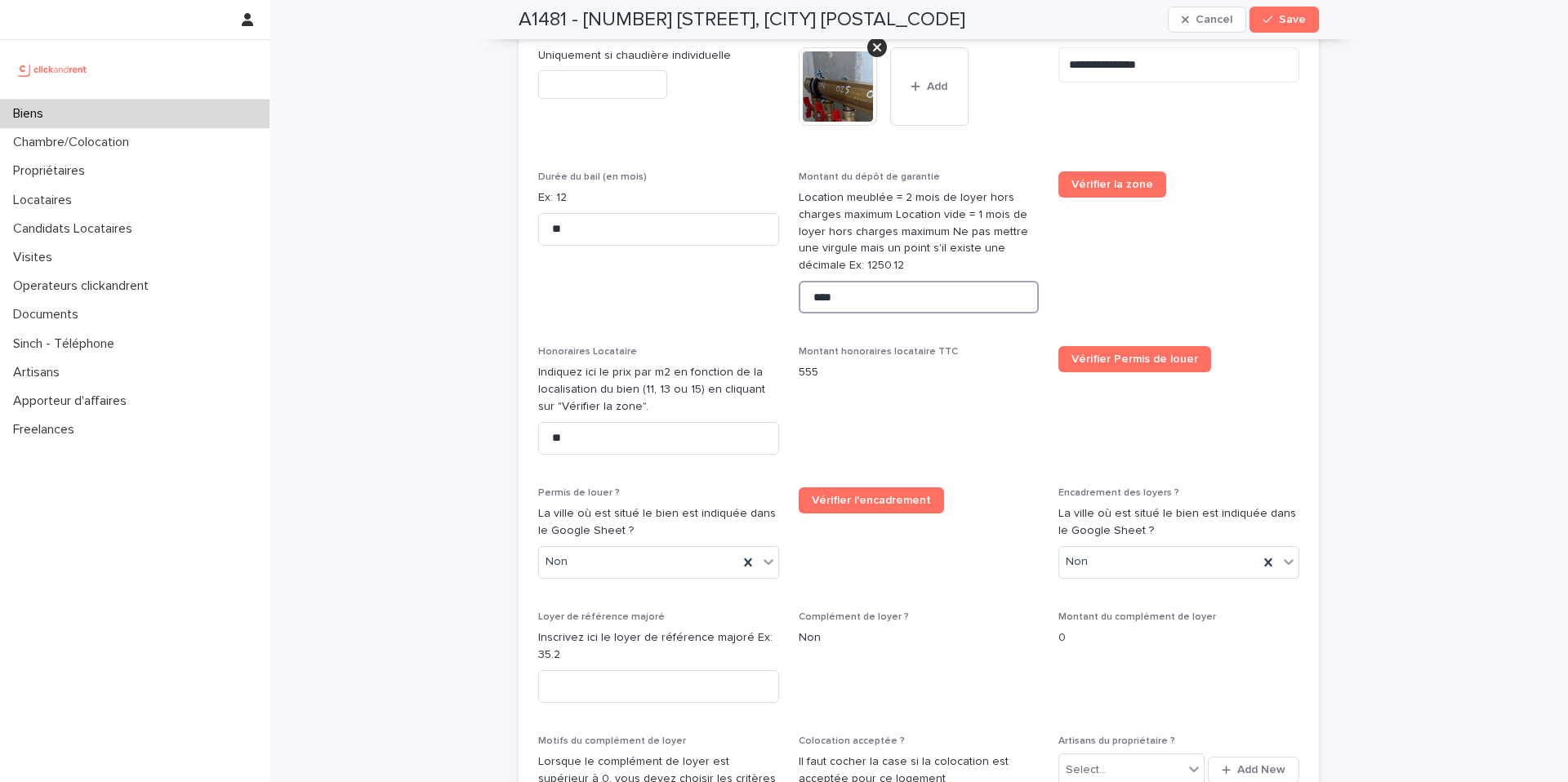 scroll, scrollTop: 3339, scrollLeft: 0, axis: vertical 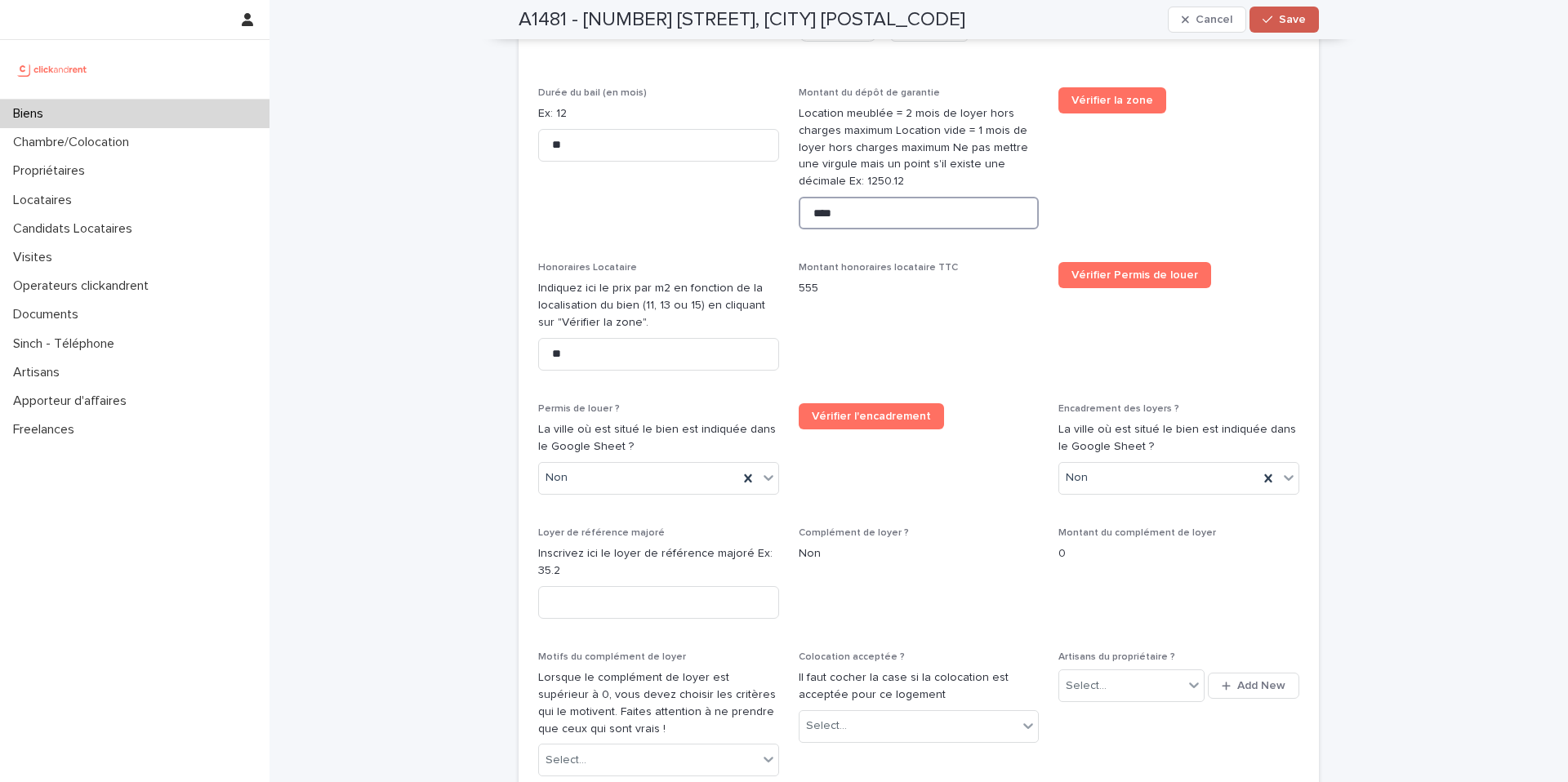 type on "****" 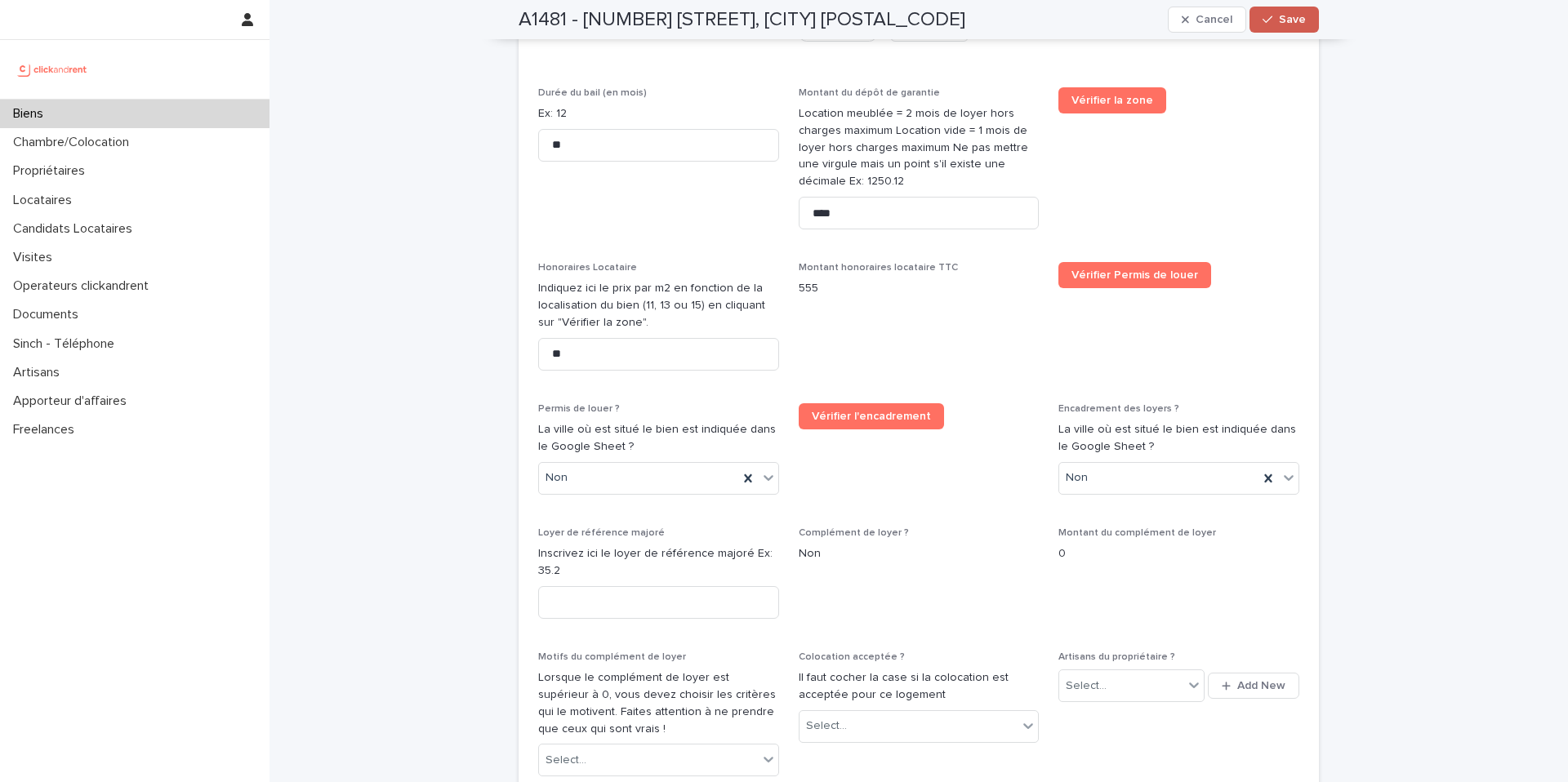 click on "Save" at bounding box center [1292, 20] 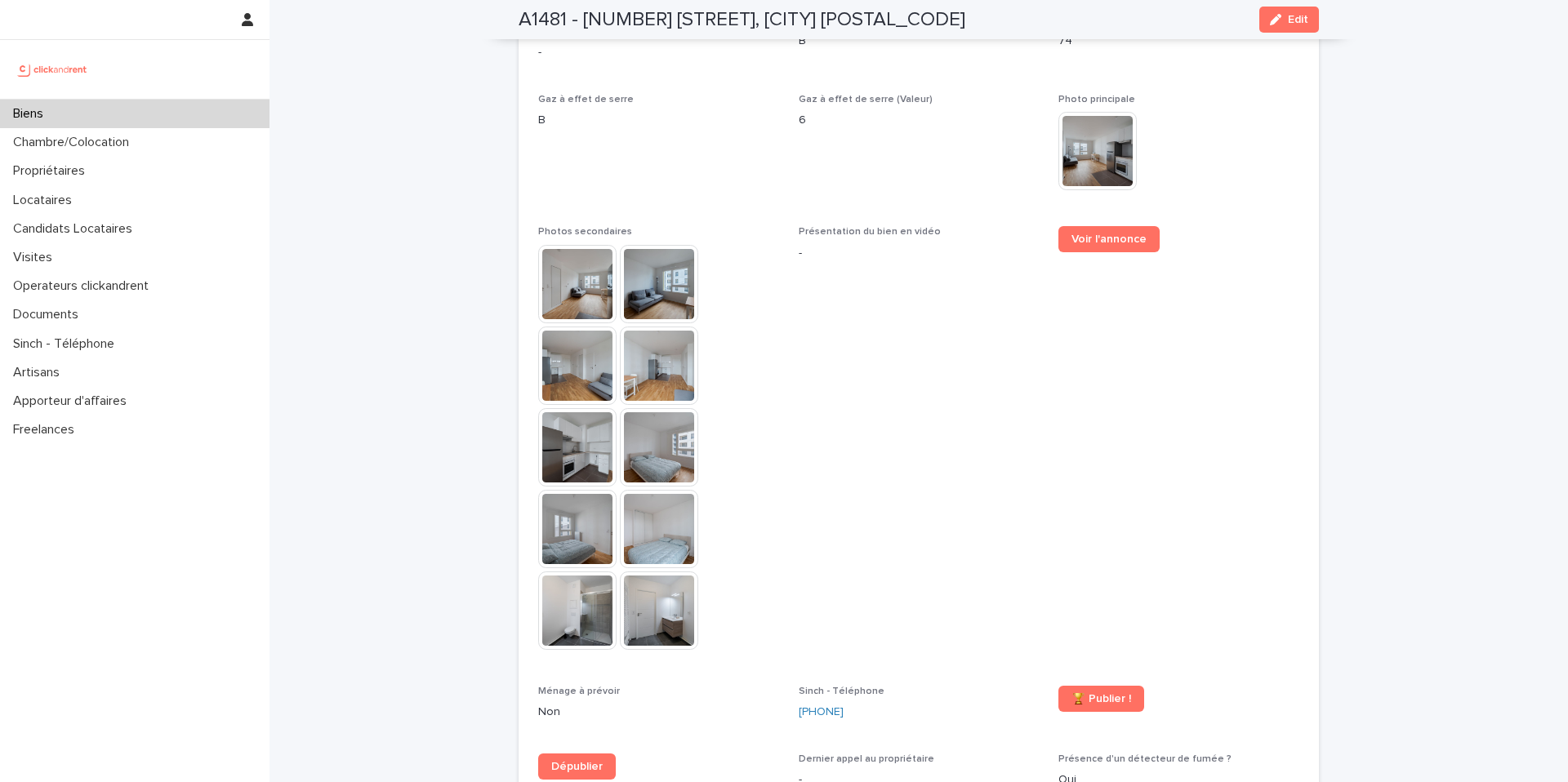 scroll, scrollTop: 4600, scrollLeft: 0, axis: vertical 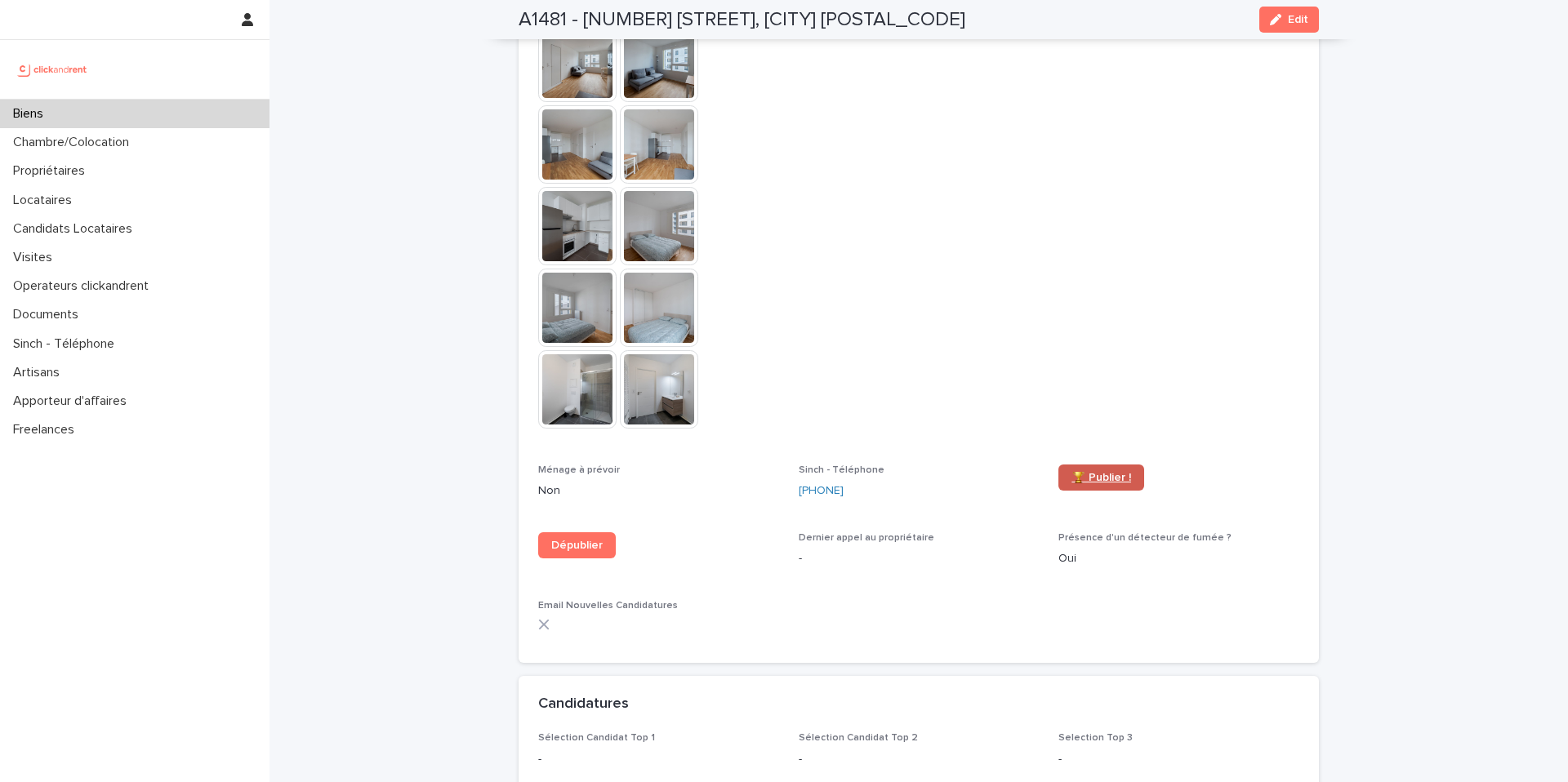 click on "🏆  Publier !" at bounding box center (1101, 478) 